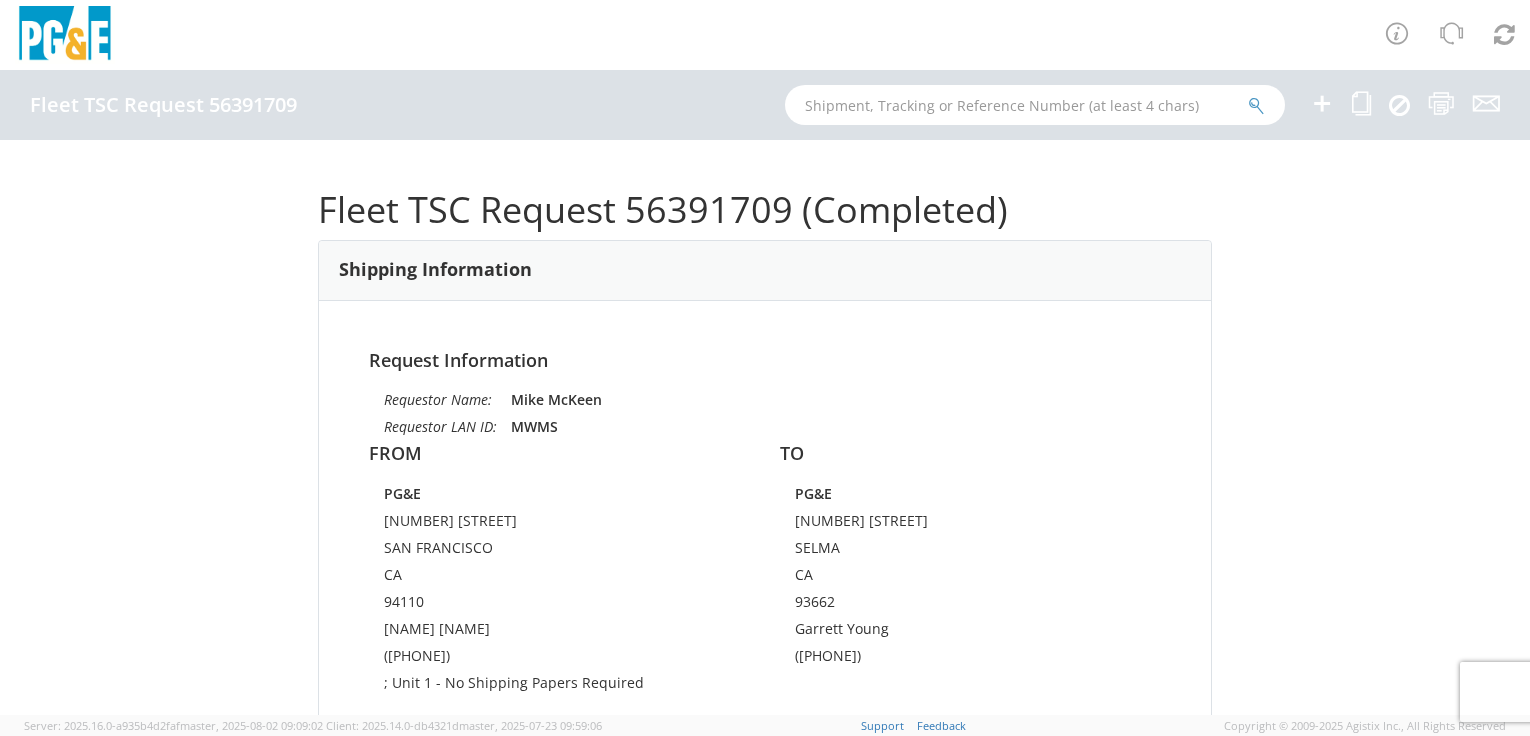 scroll, scrollTop: 0, scrollLeft: 0, axis: both 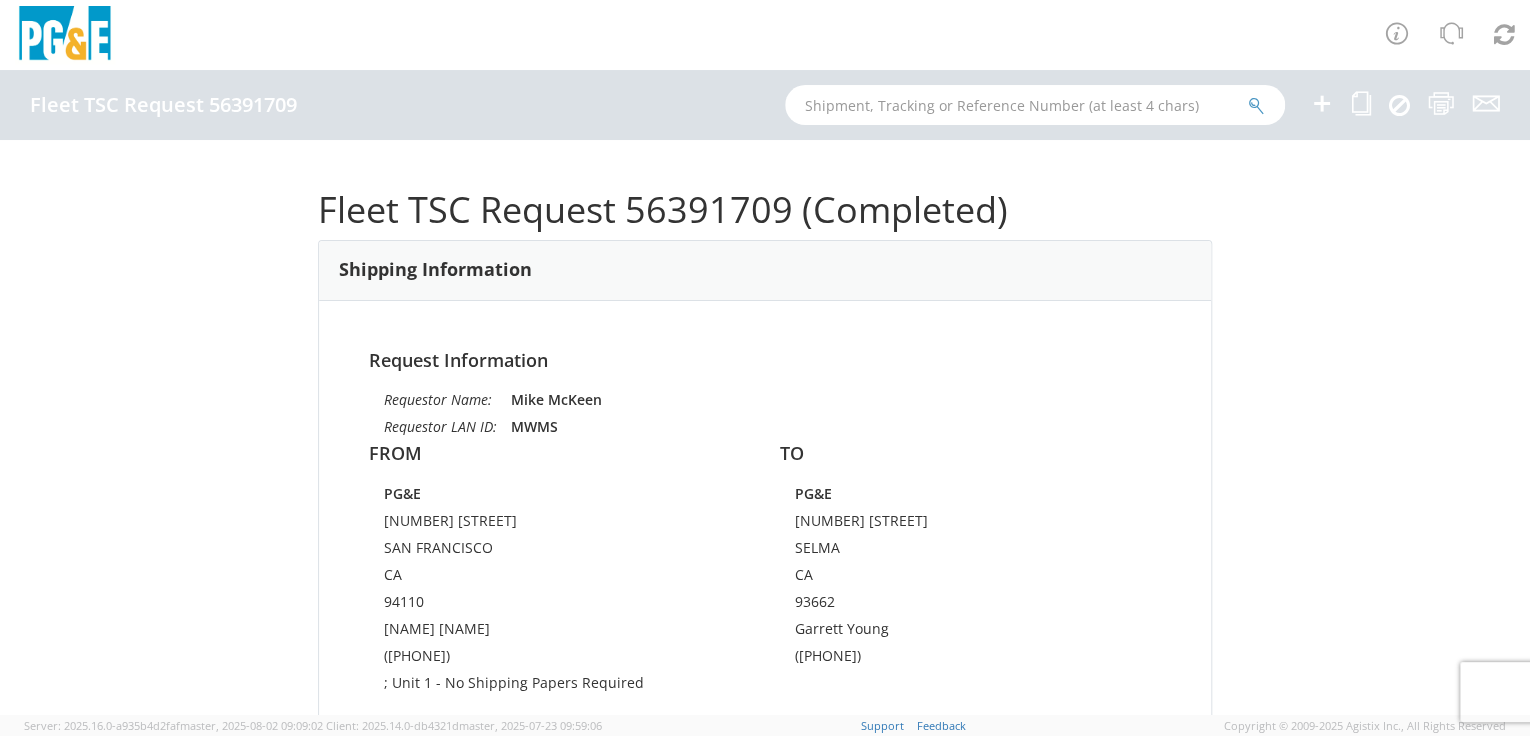 click on "Fleet TSC Request 56391709 (Completed) Shipping Information Request Information Requestor Name: [NAME] [NAME] Requestor LAN ID: [ID] FROM PG&E 536 TREAT STREET [CITY] [STATE] [ZIP] [NAME] [NAME] ([PHONE]); Unit 1 - No Shipping Papers Required TO PG&E 2139 SYLVIA STREET [CITY] [STATE] [ZIP] [NAME] [NAME] ([PHONE]) Ship Date & Time 08/06/2025 07:00 AM - 10:00 AM Units Unit 1 Unit# B32483 Product Name 2016 CHEVROLET 12M53 Gasoline Description PICKUP; COMPACT 4X4 Weight 5600 lbs Dimensions x x ft Drivable Drivable CDL Required N - CDL Not Required Move Type Non-Emergency Reason for Move Pool Unit Shipping Papers Required No PCC & Notes PCC 12197 Notes and Instructions Documents Shipment Notifications" at bounding box center (765, 427) 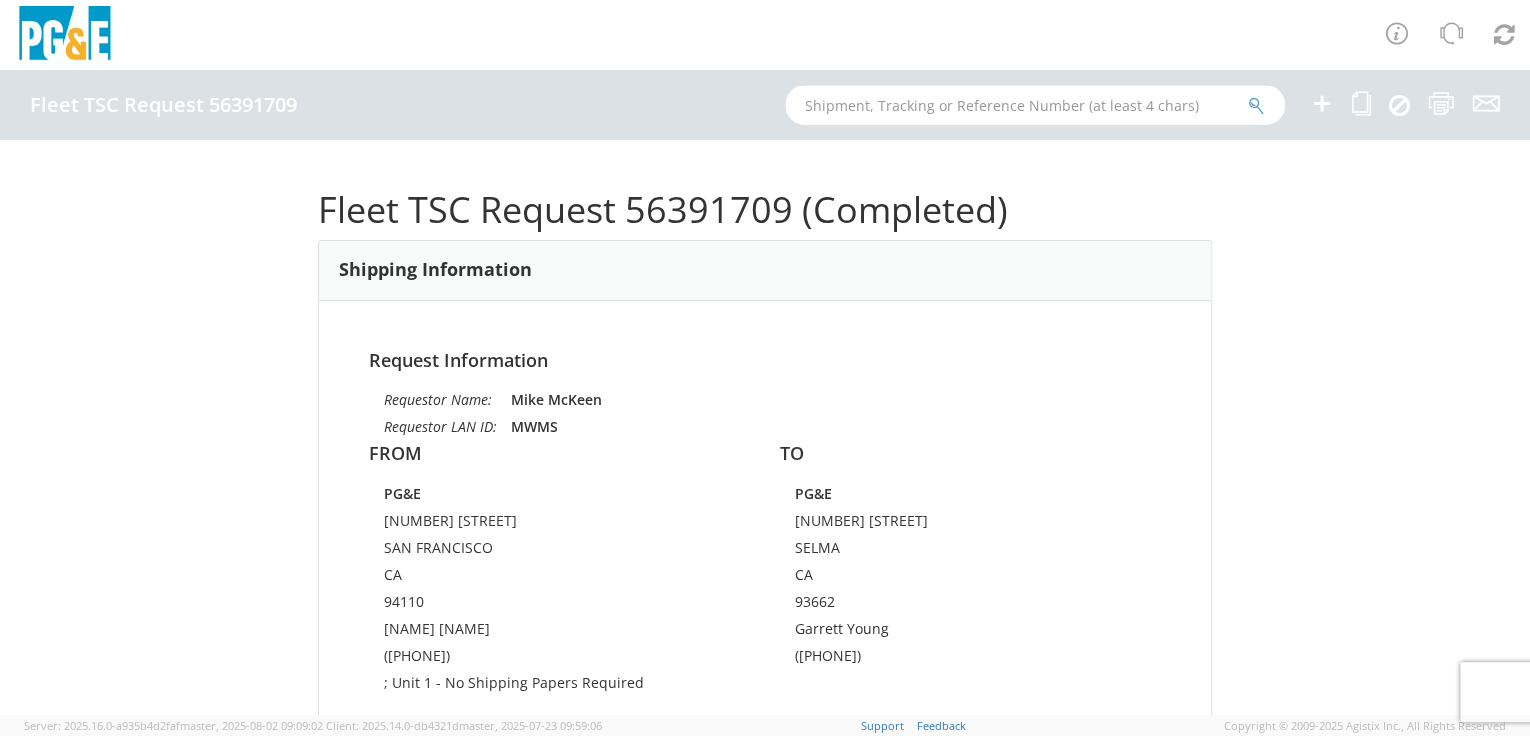 click at bounding box center [1035, 105] 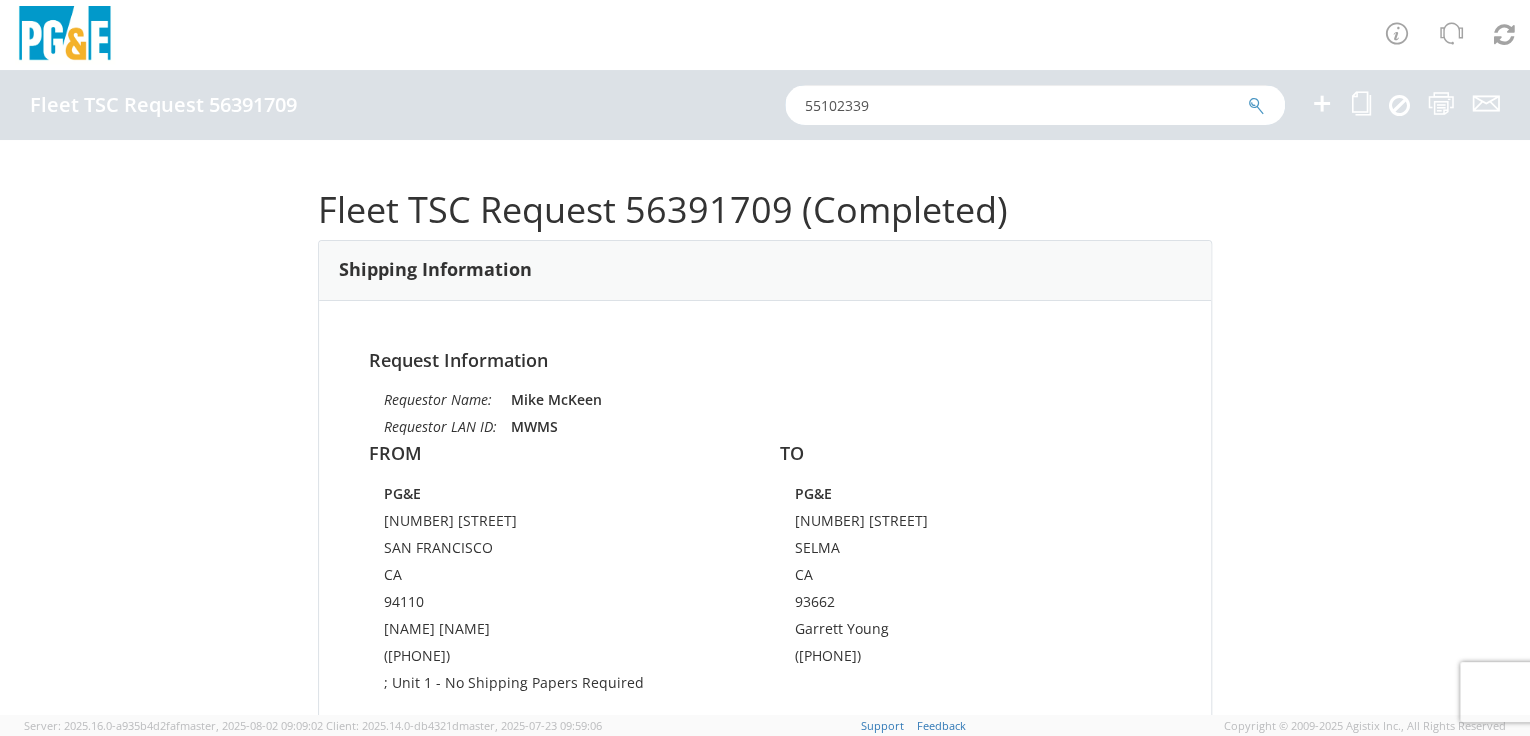 type on "55102339" 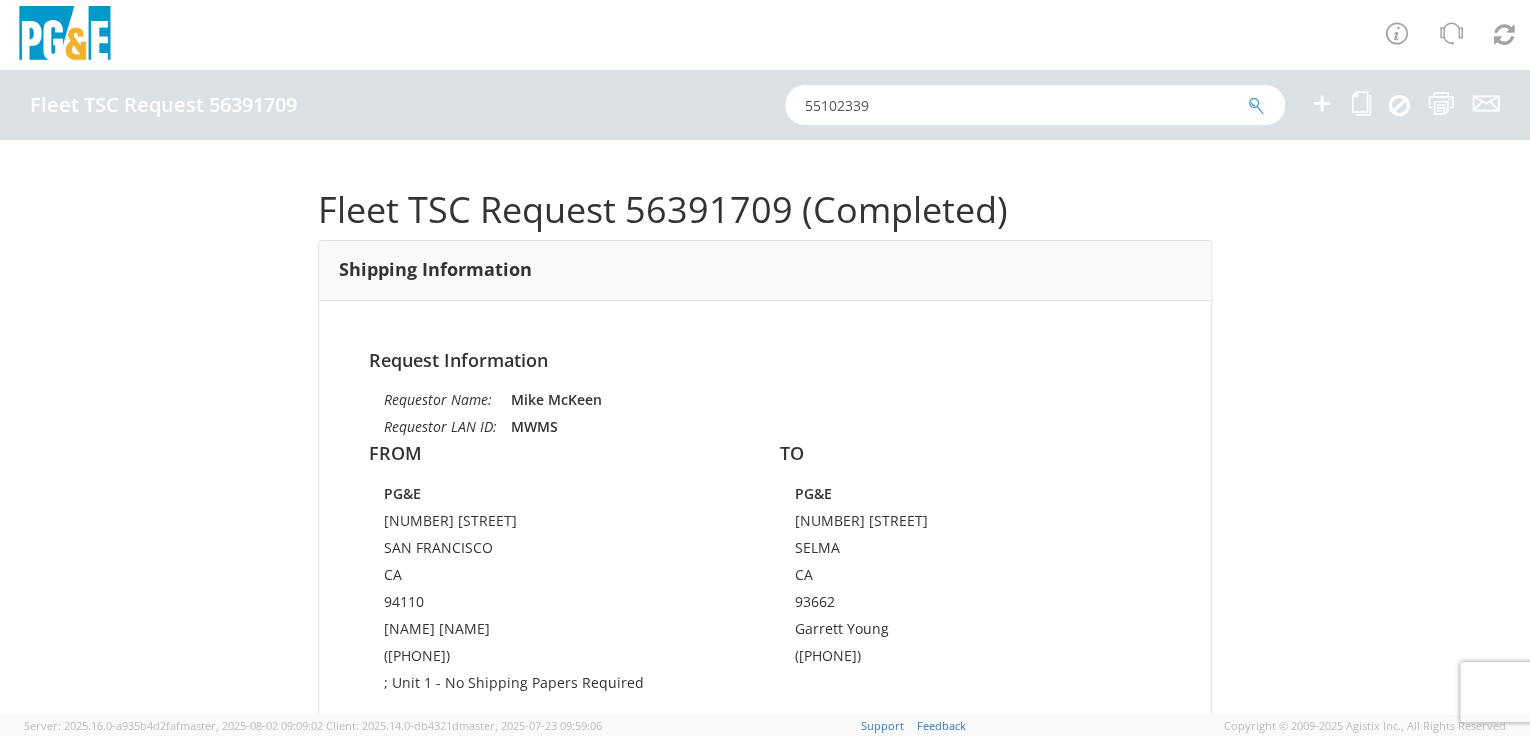 click at bounding box center [1256, 106] 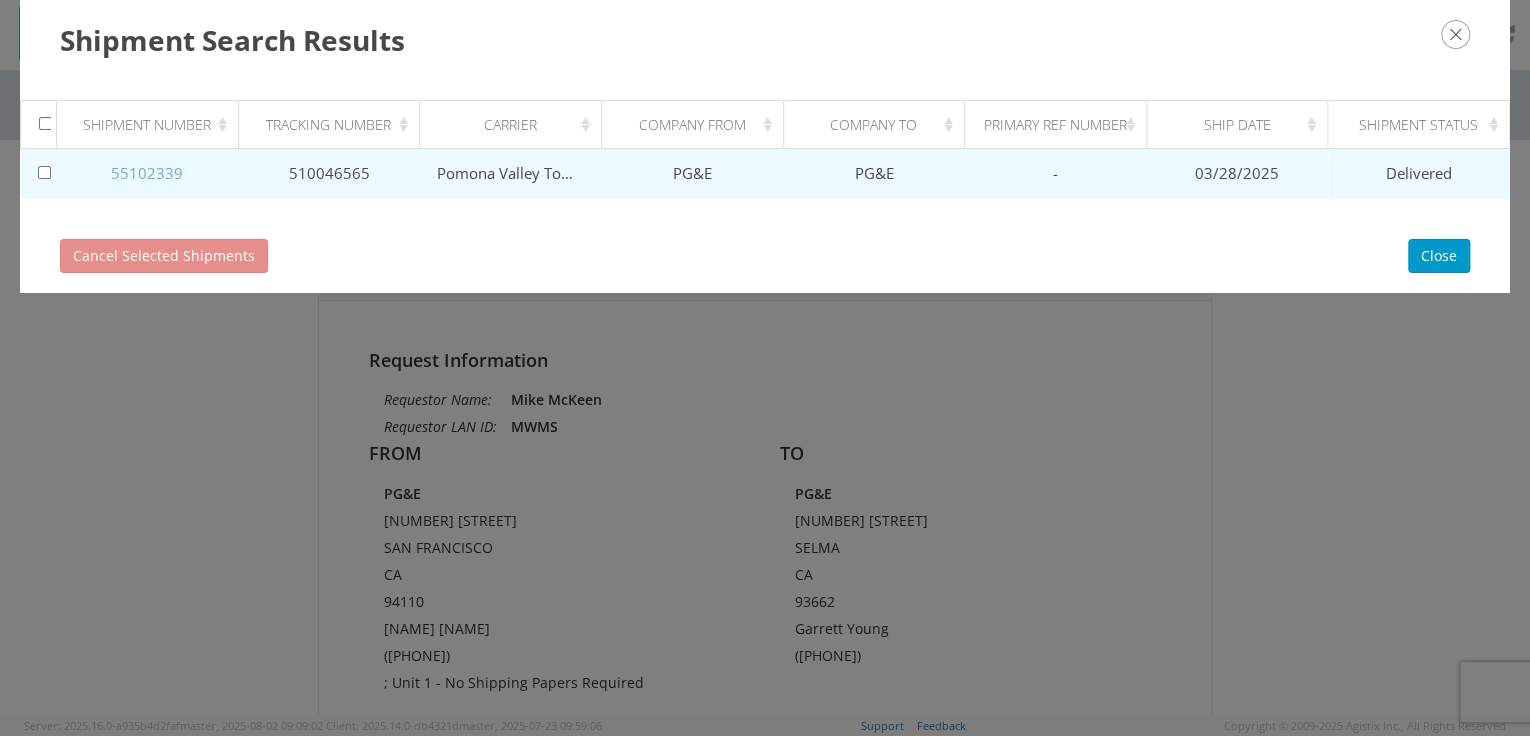 click on "55102339" at bounding box center (147, 173) 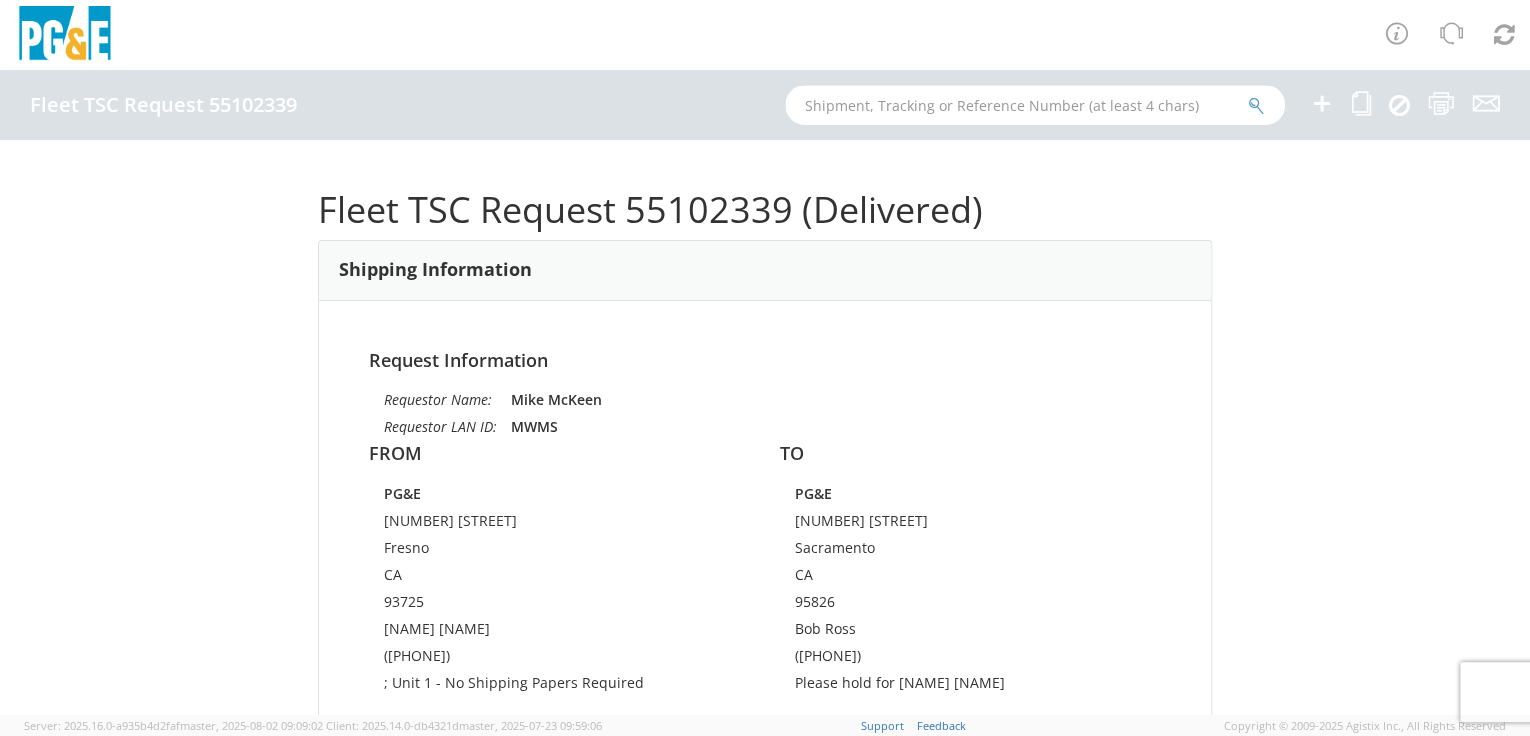 click at bounding box center (1035, 105) 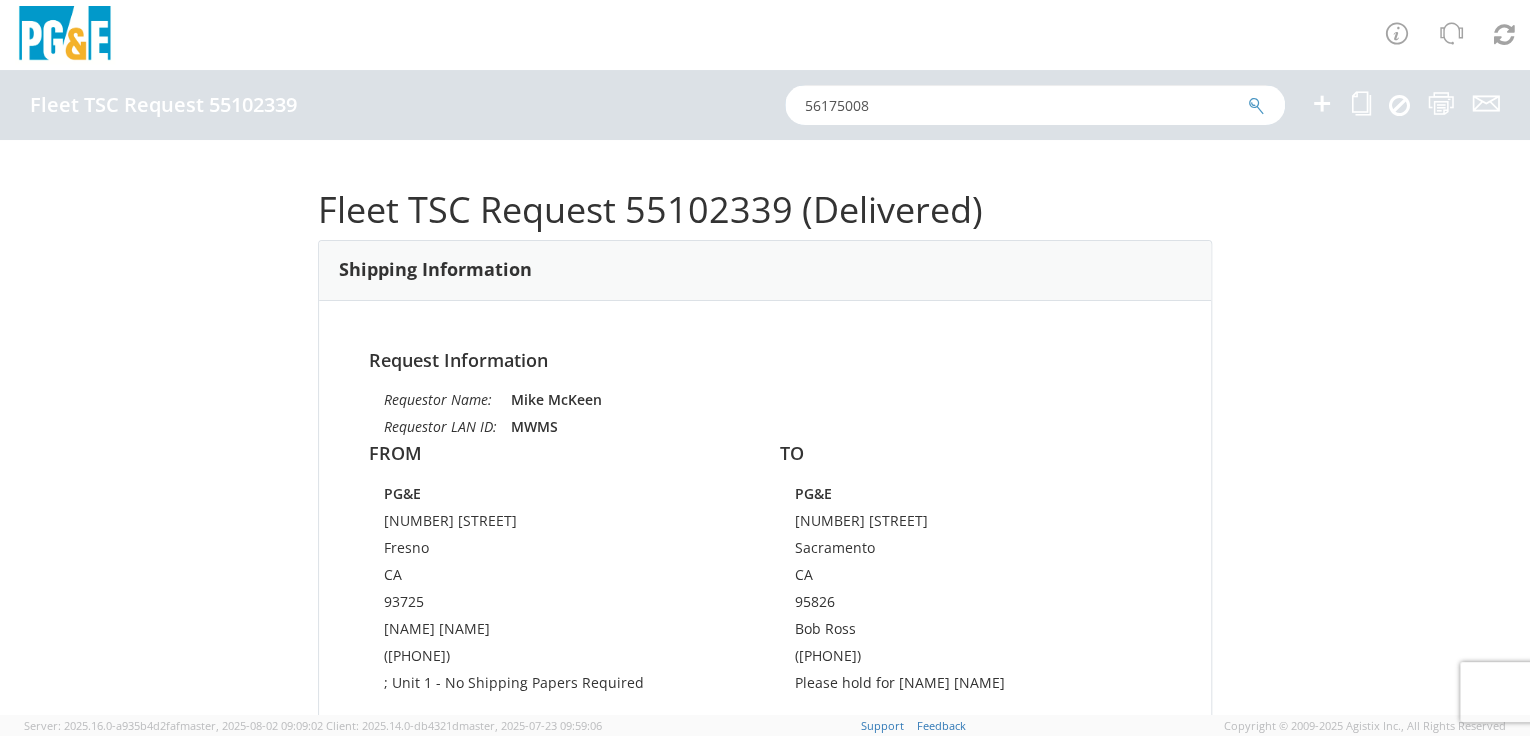 type on "56175008" 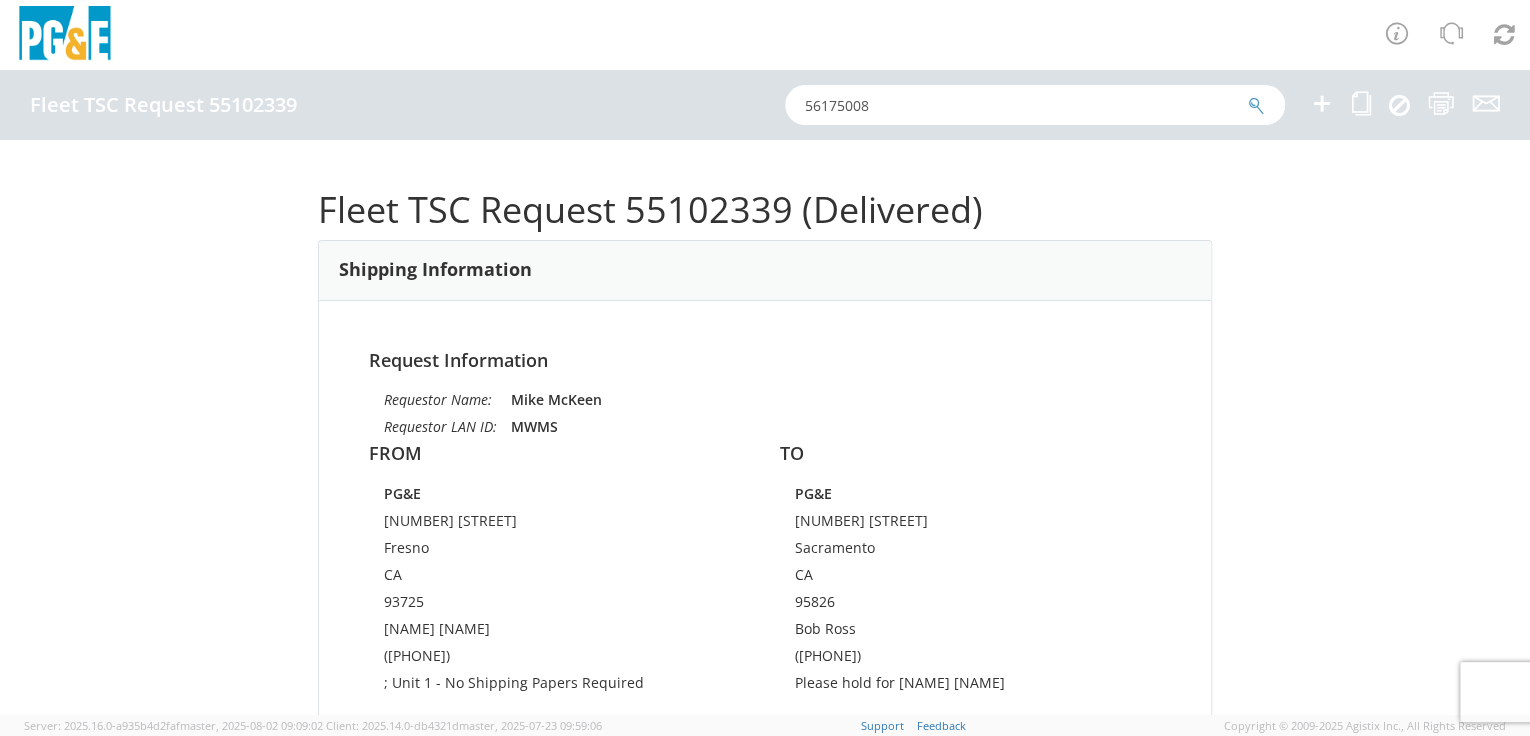 click at bounding box center (1256, 106) 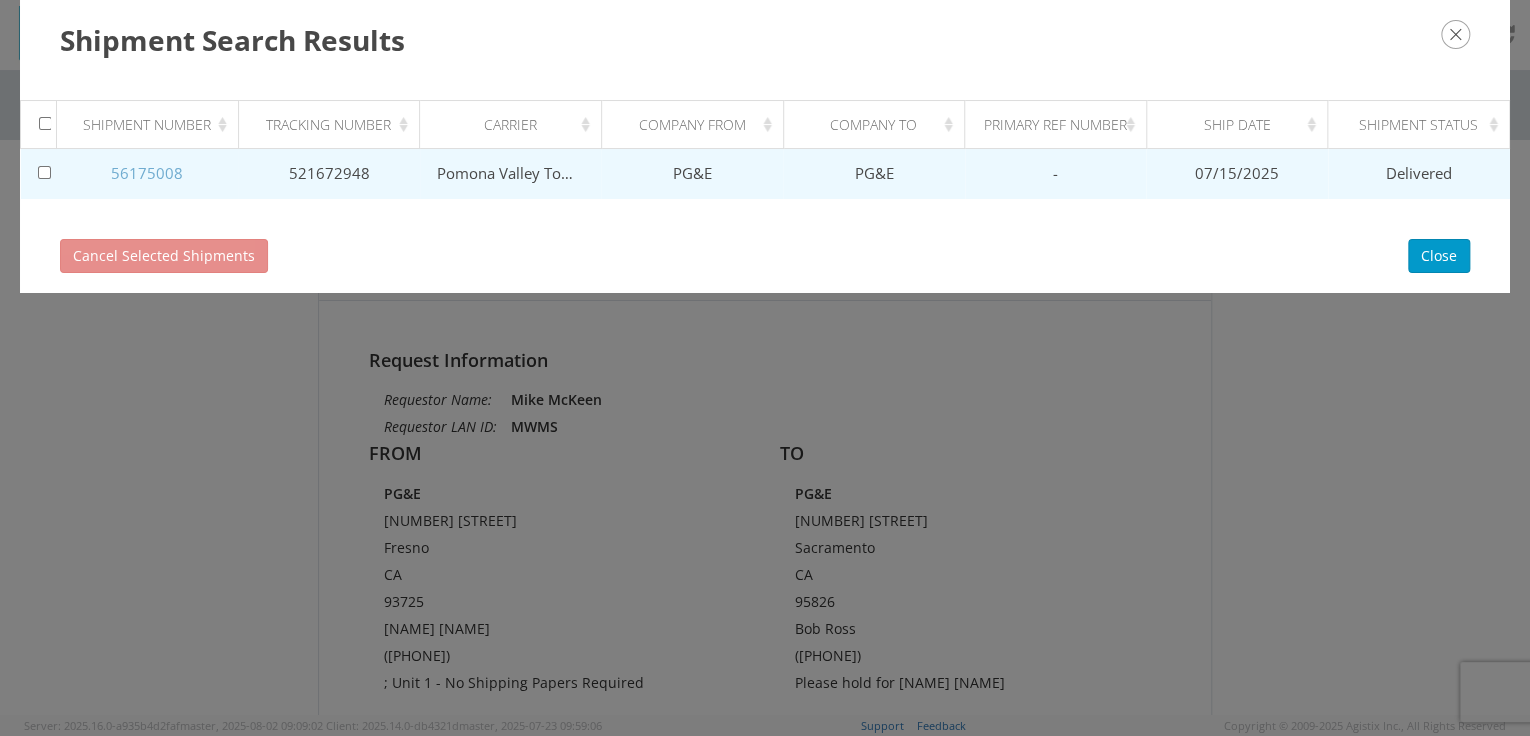 click on "56175008" at bounding box center (147, 173) 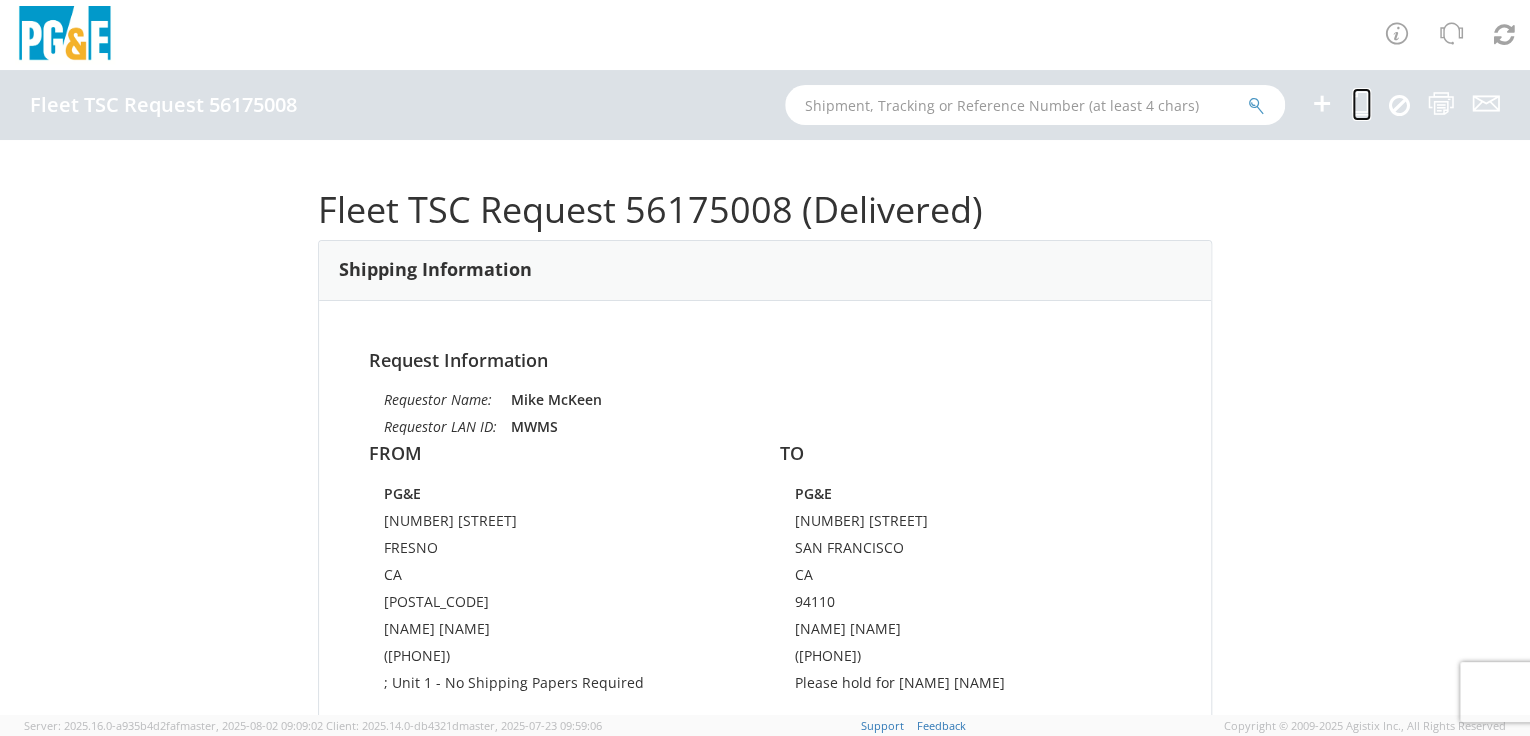 click at bounding box center (1361, 103) 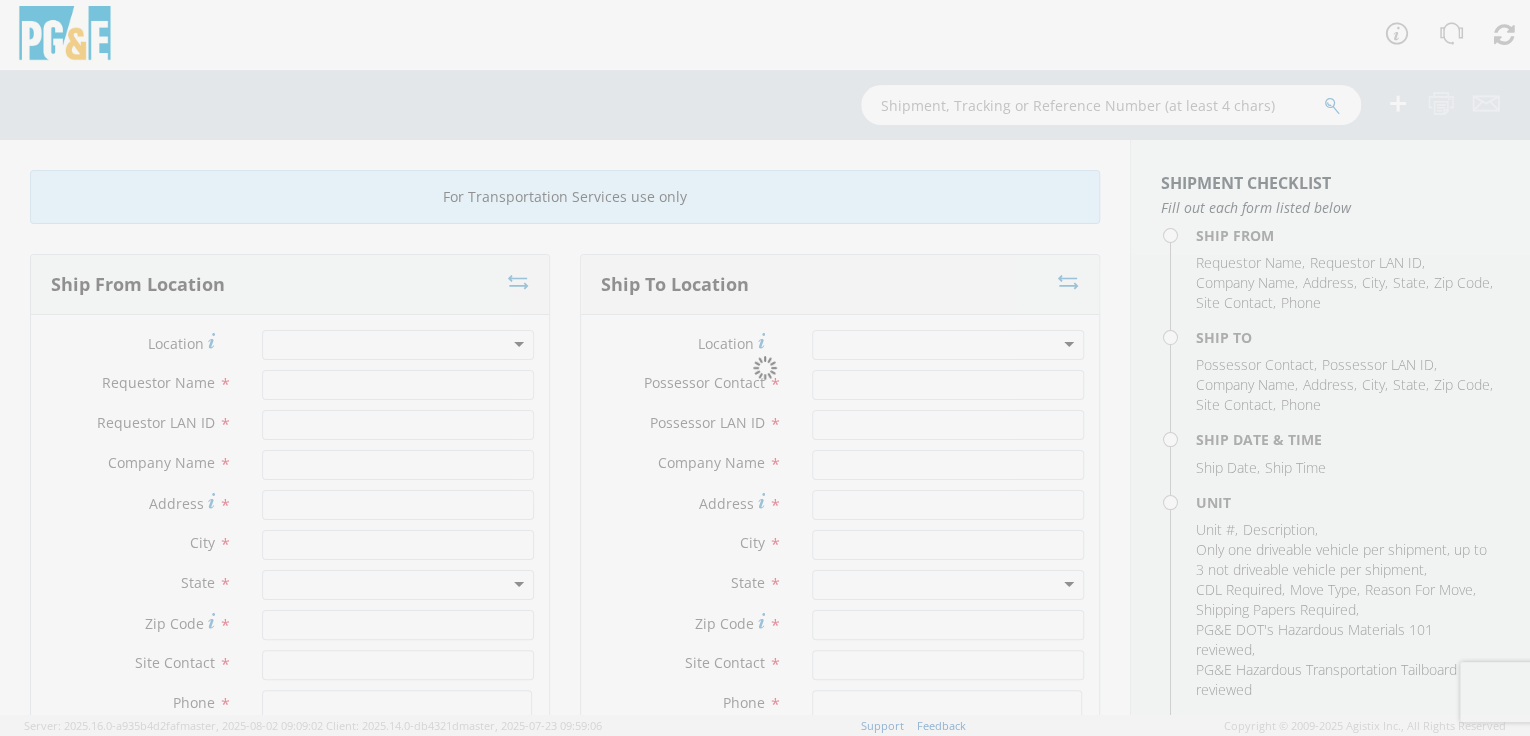 type on "Mike McKeen" 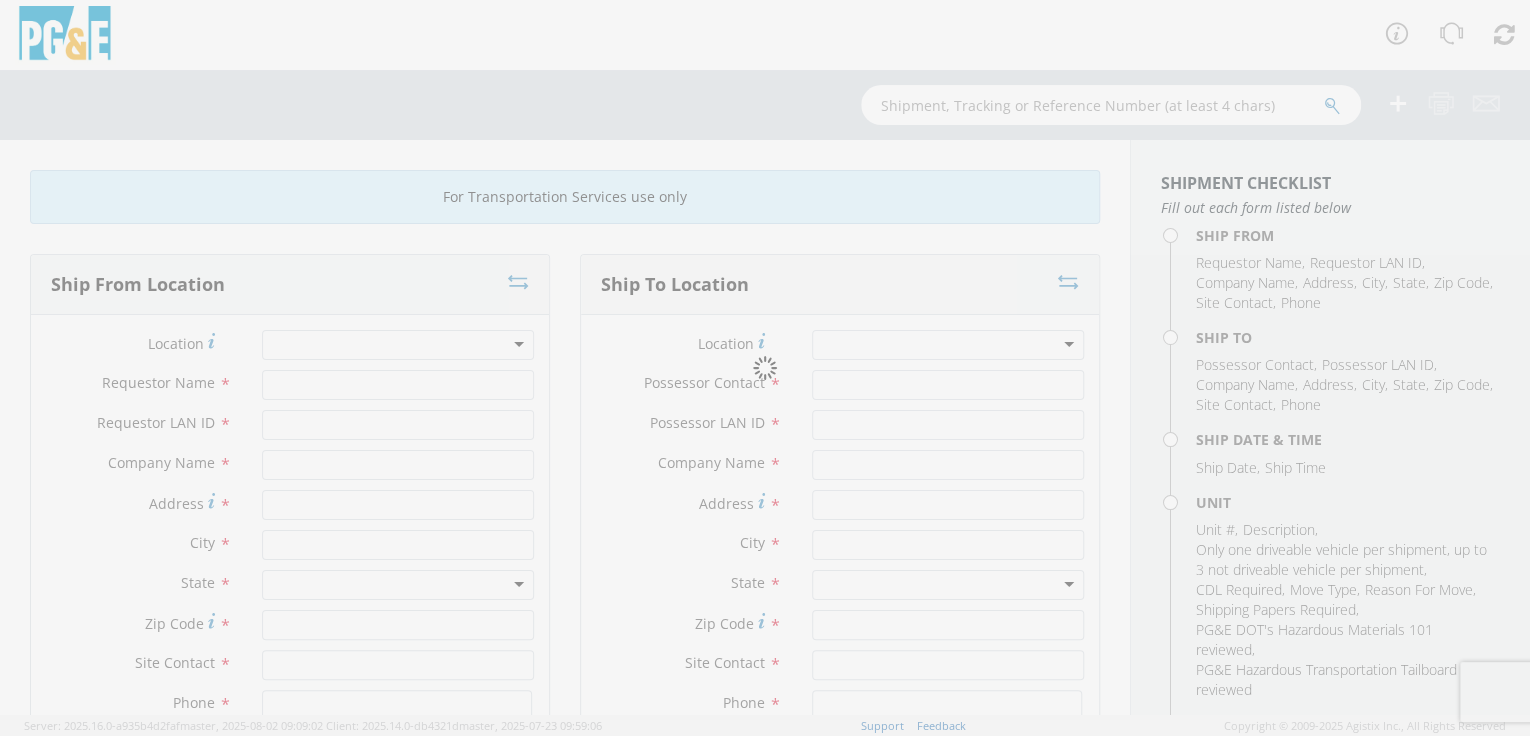 type on "MWMS" 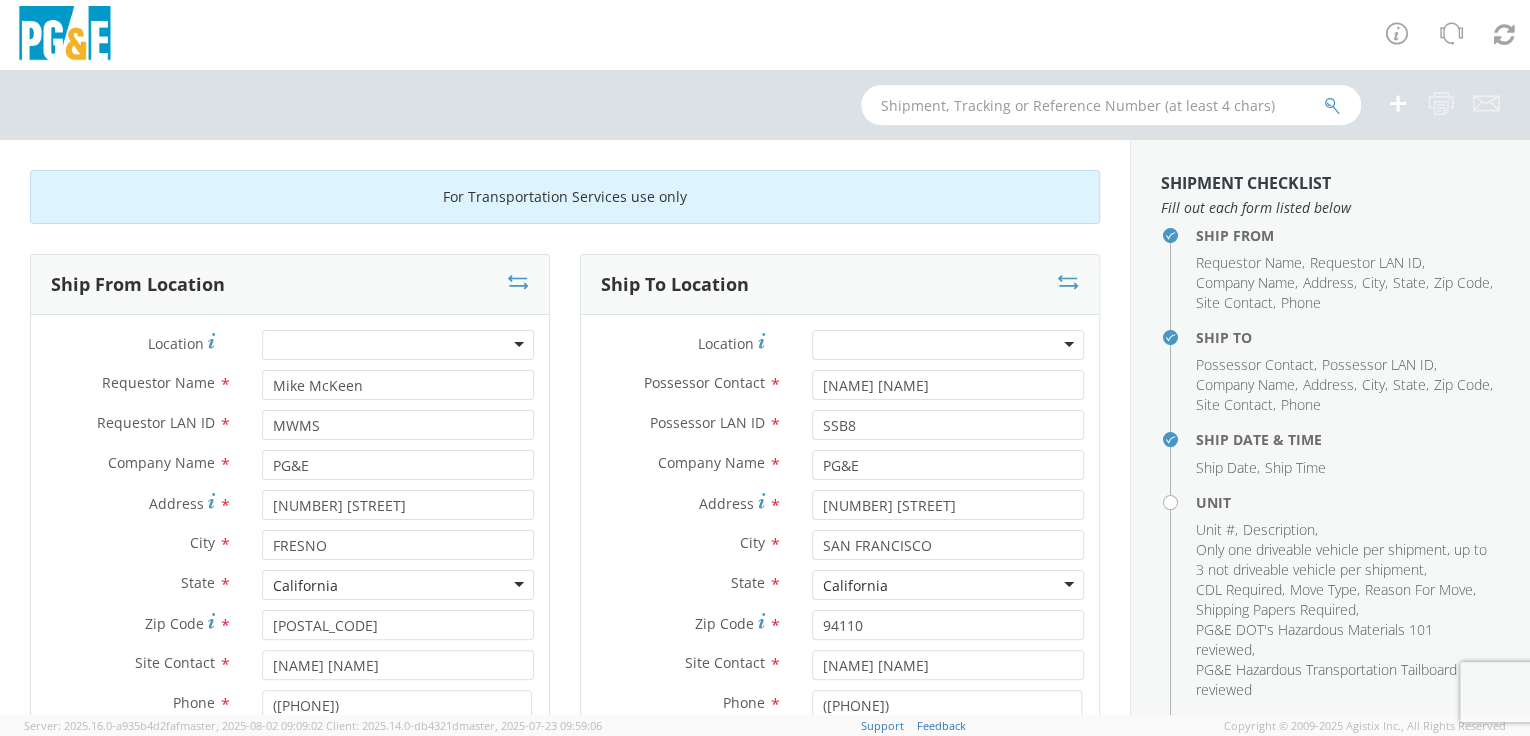 select on "B31207" 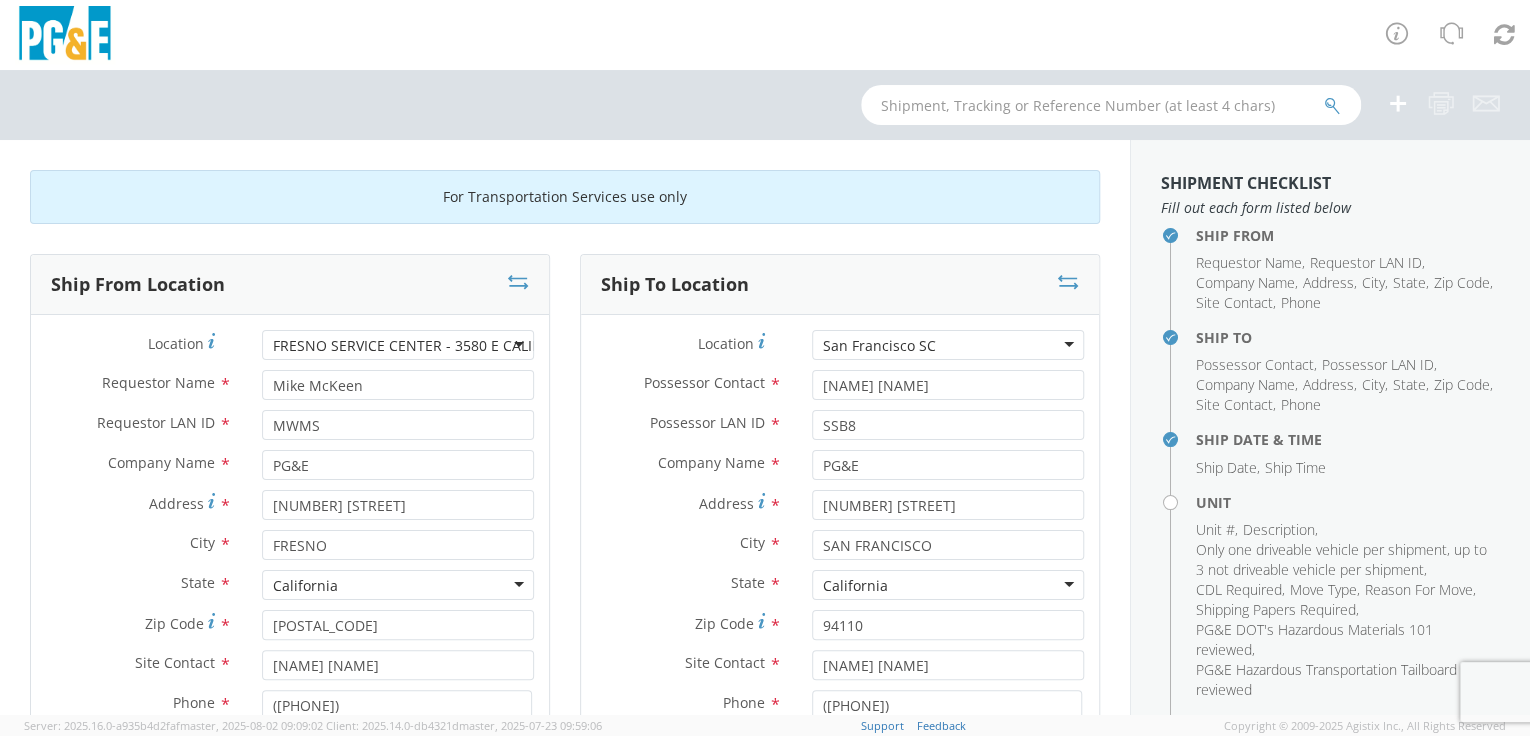 click on "San Francisco SC" at bounding box center (948, 345) 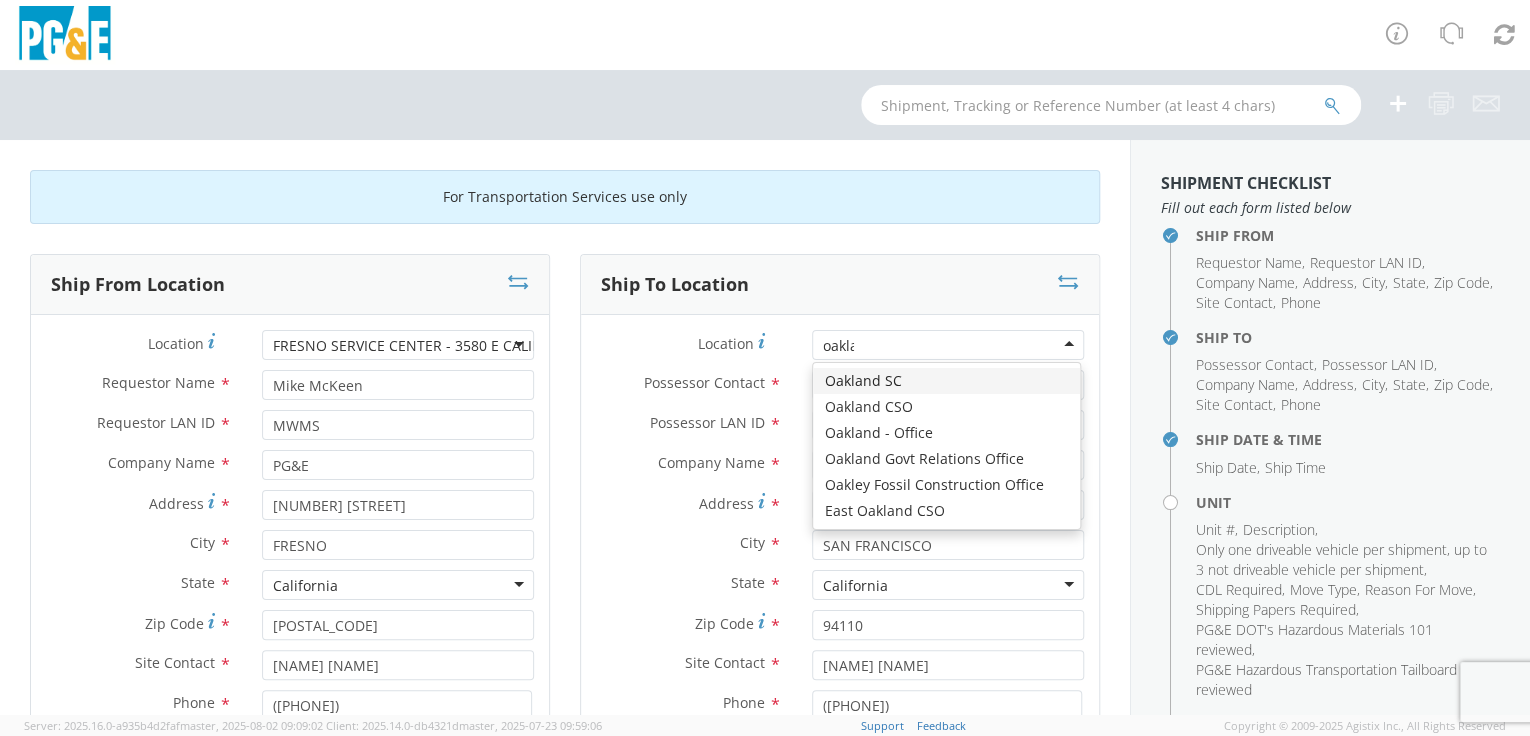 scroll, scrollTop: 0, scrollLeft: 0, axis: both 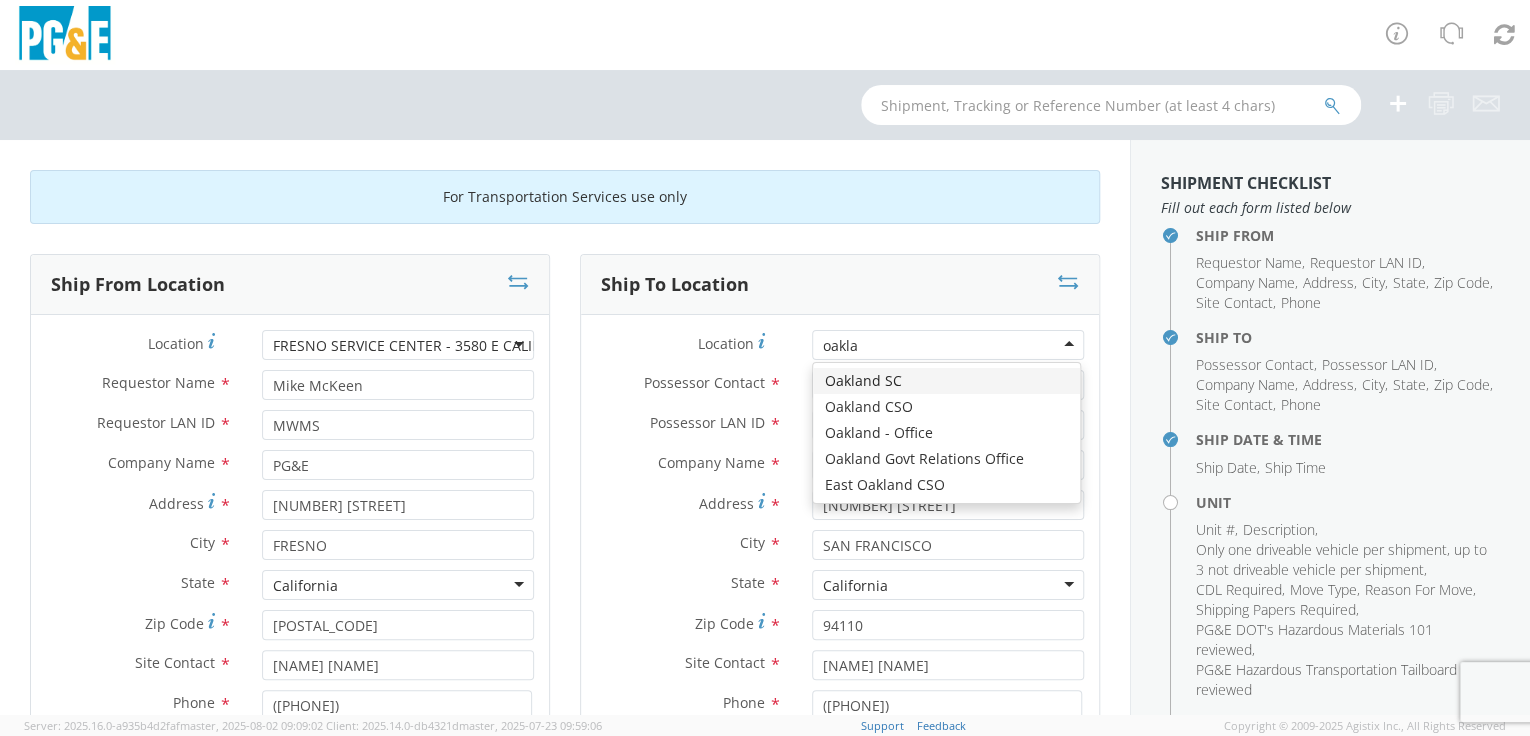 type on "oaklan" 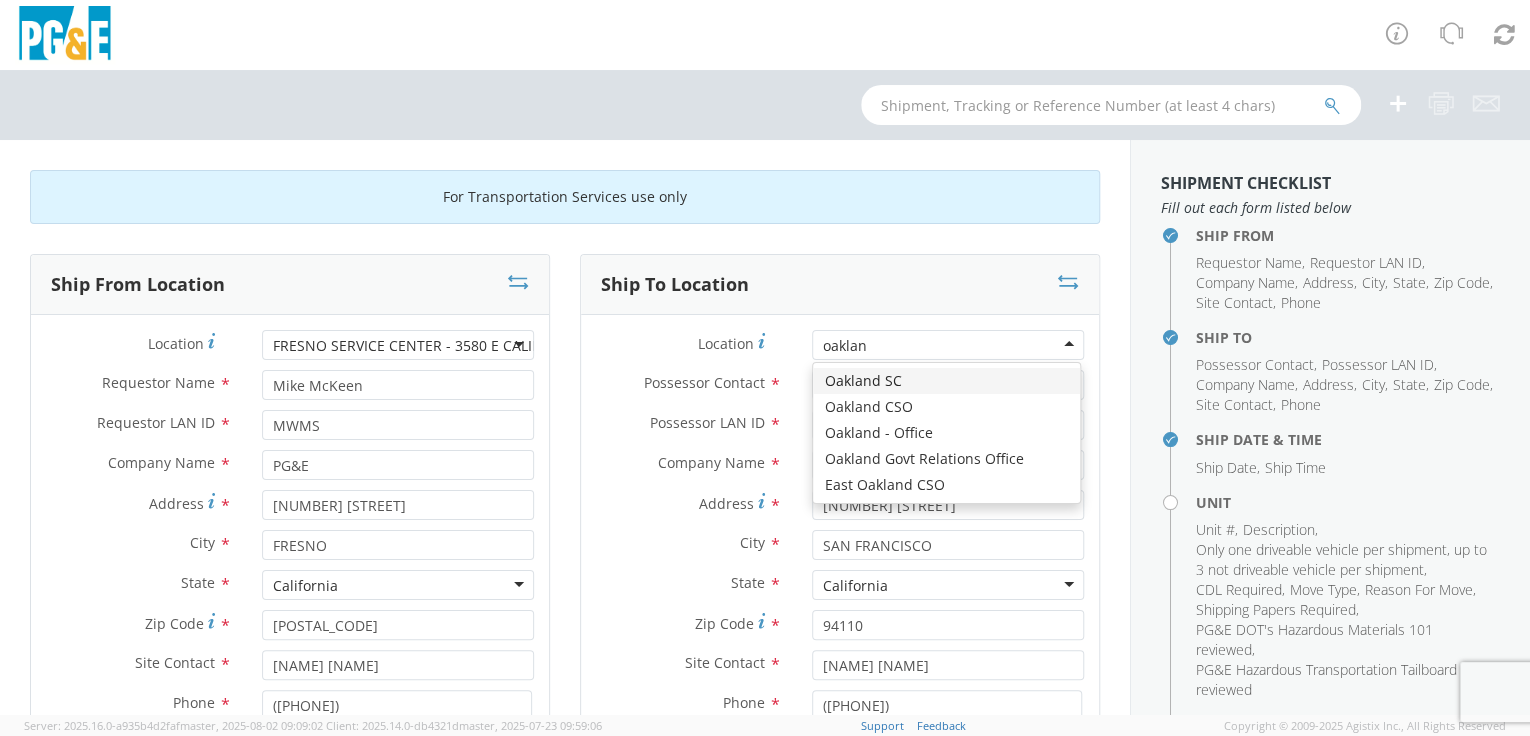 type 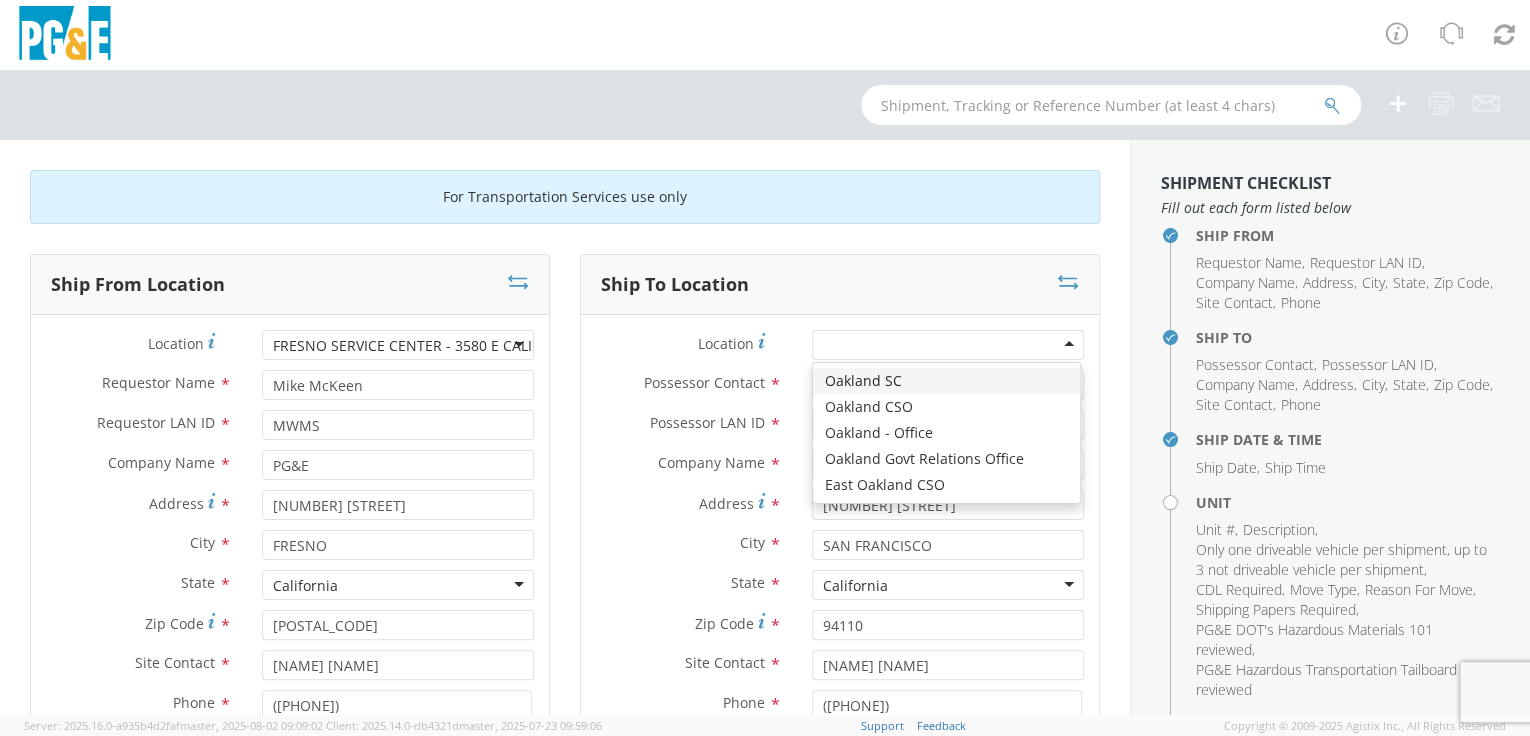 type on "[NUMBER] [STREET]" 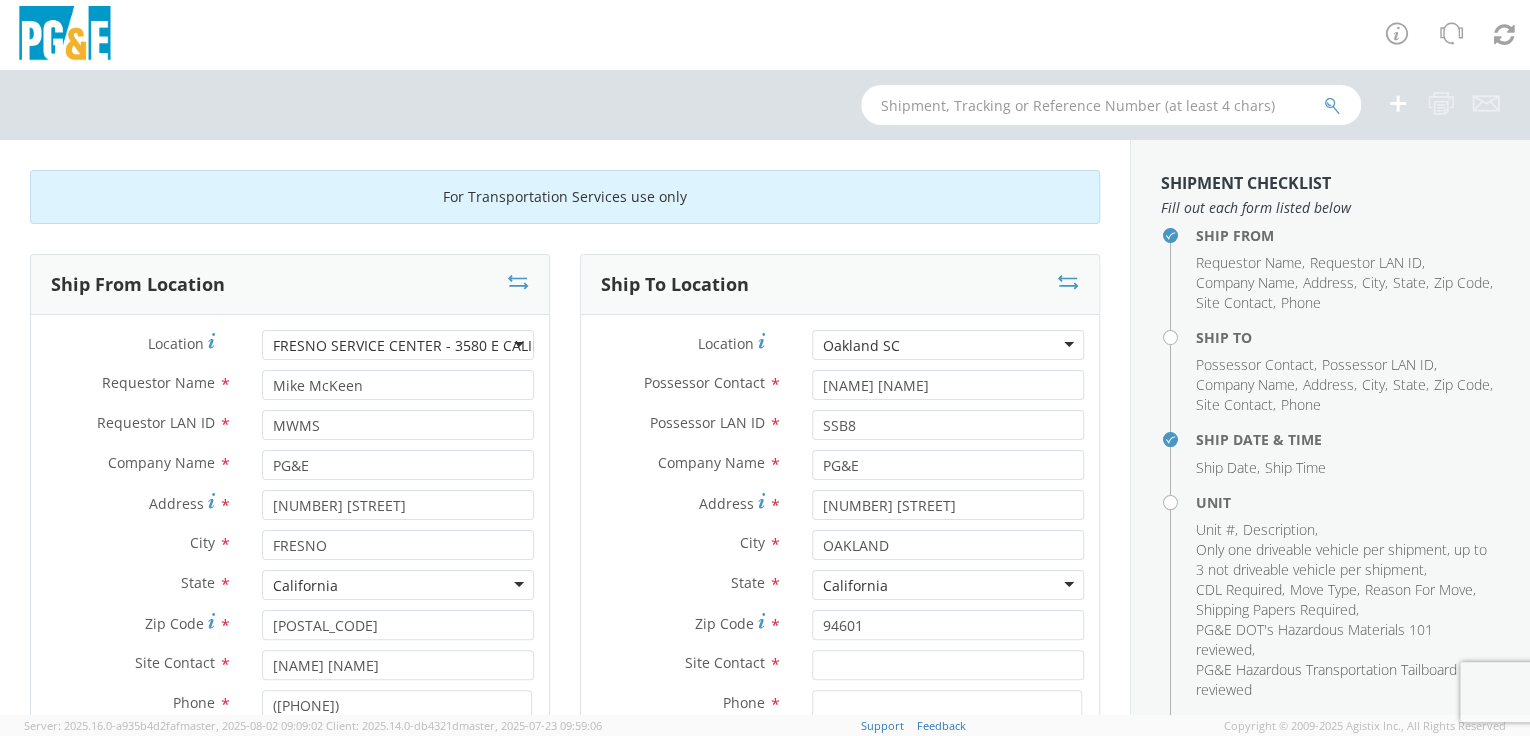 scroll, scrollTop: 0, scrollLeft: 0, axis: both 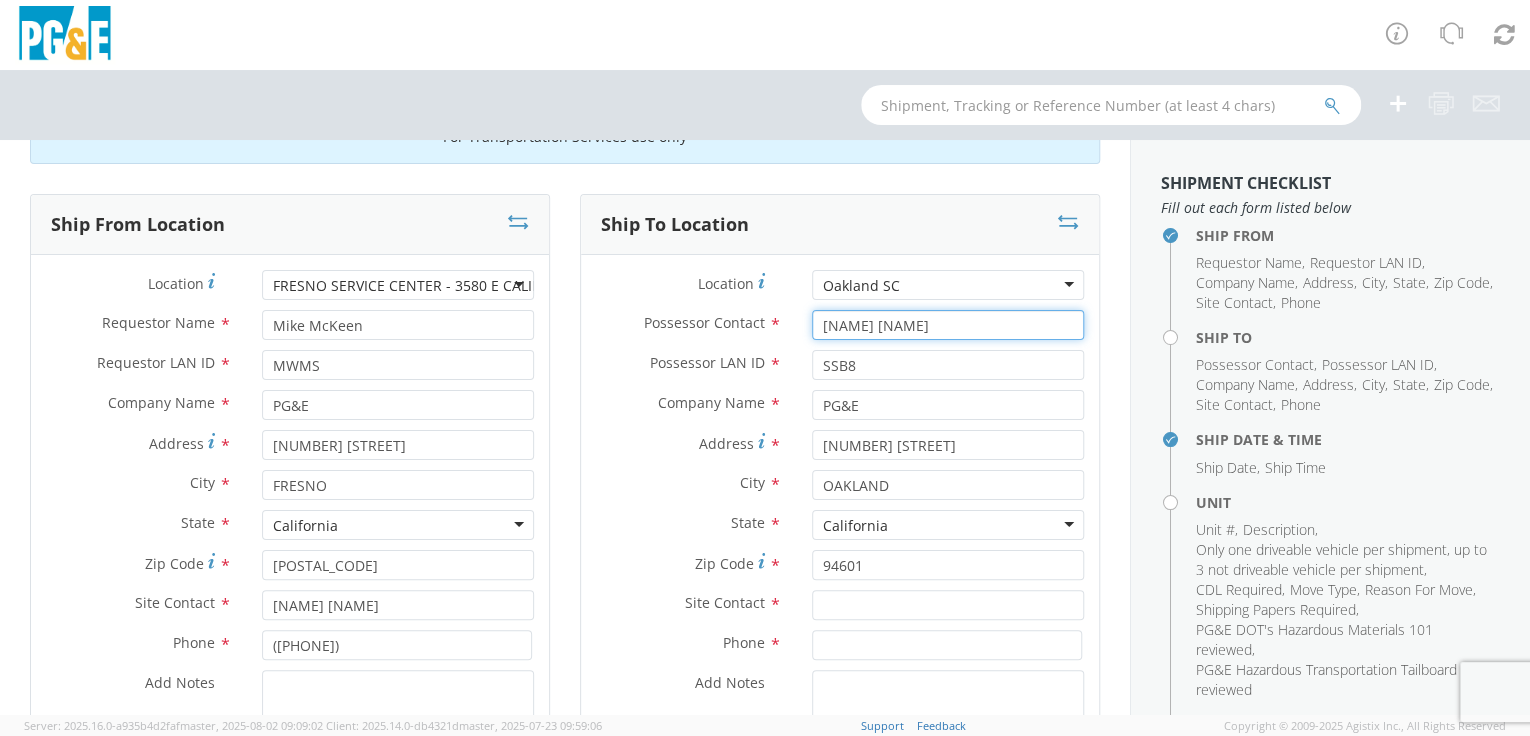drag, startPoint x: 908, startPoint y: 323, endPoint x: 787, endPoint y: 328, distance: 121.103264 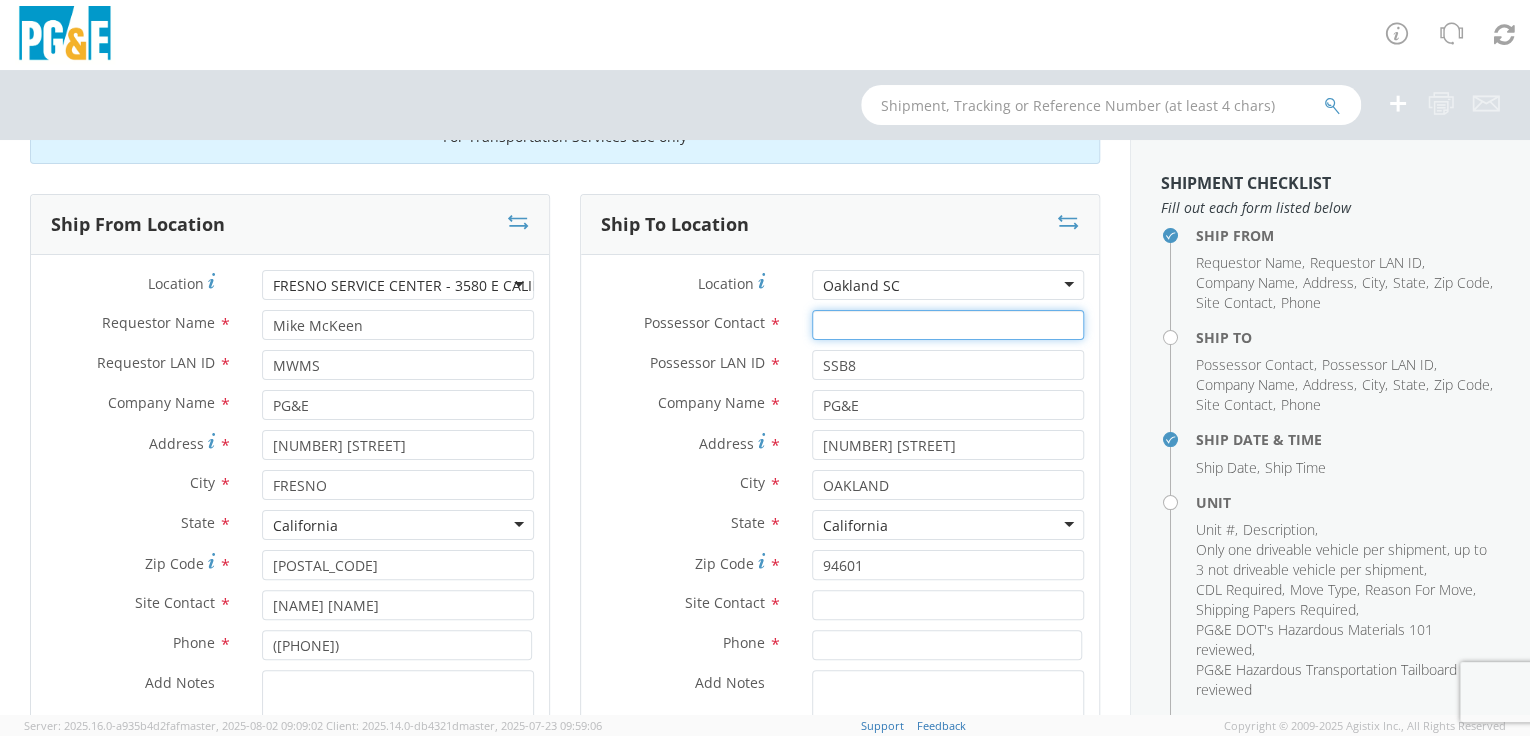 type 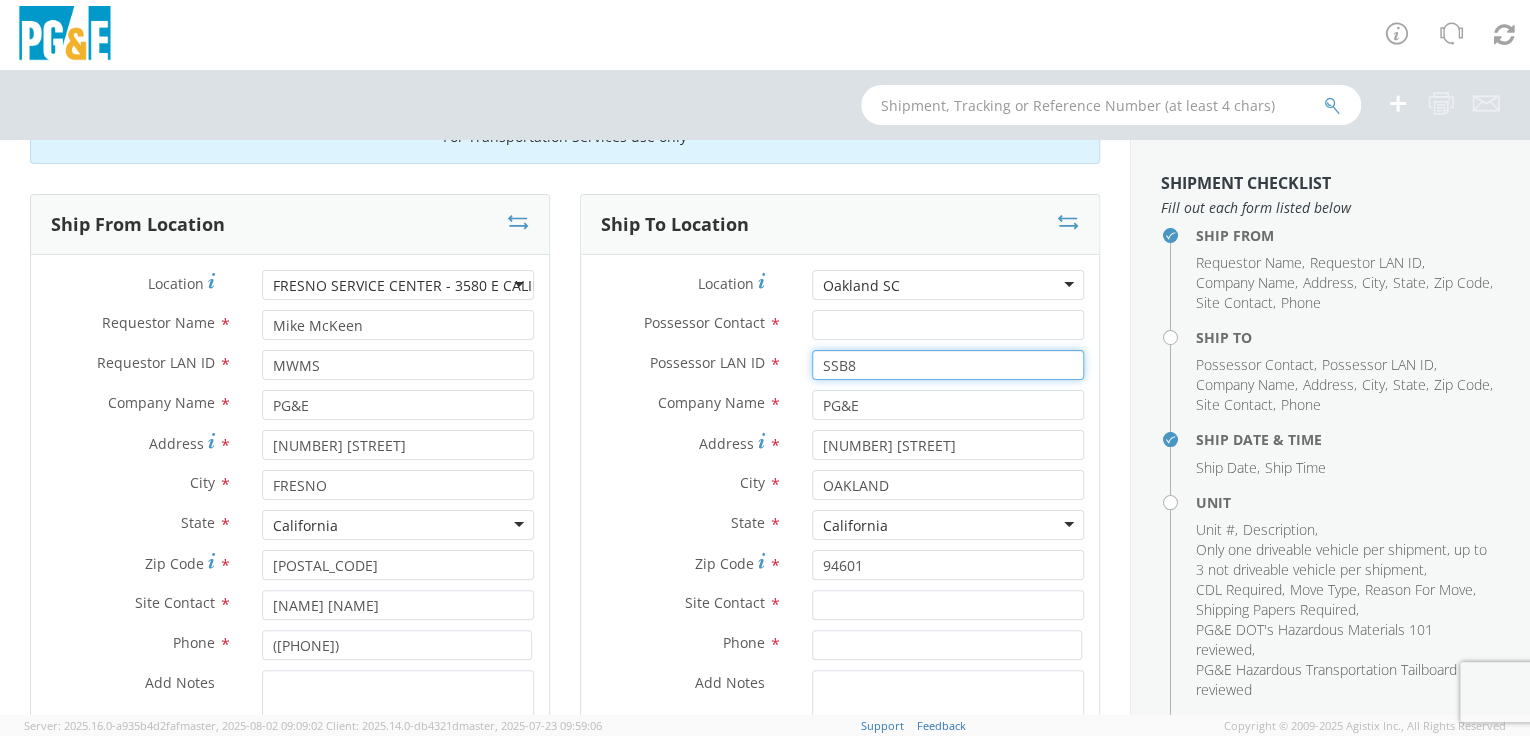drag, startPoint x: 852, startPoint y: 365, endPoint x: 789, endPoint y: 364, distance: 63.007935 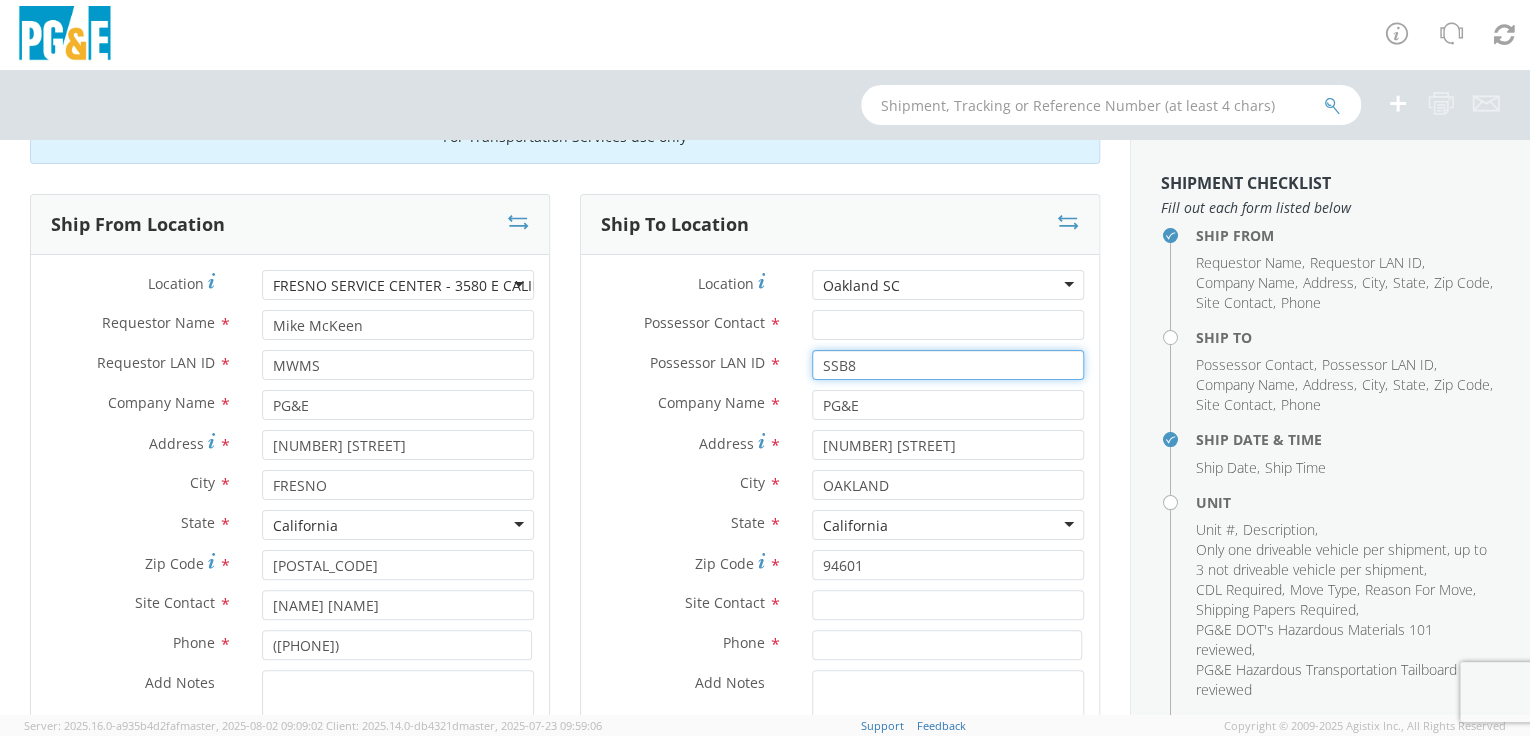 click on "SSB8" at bounding box center [948, 365] 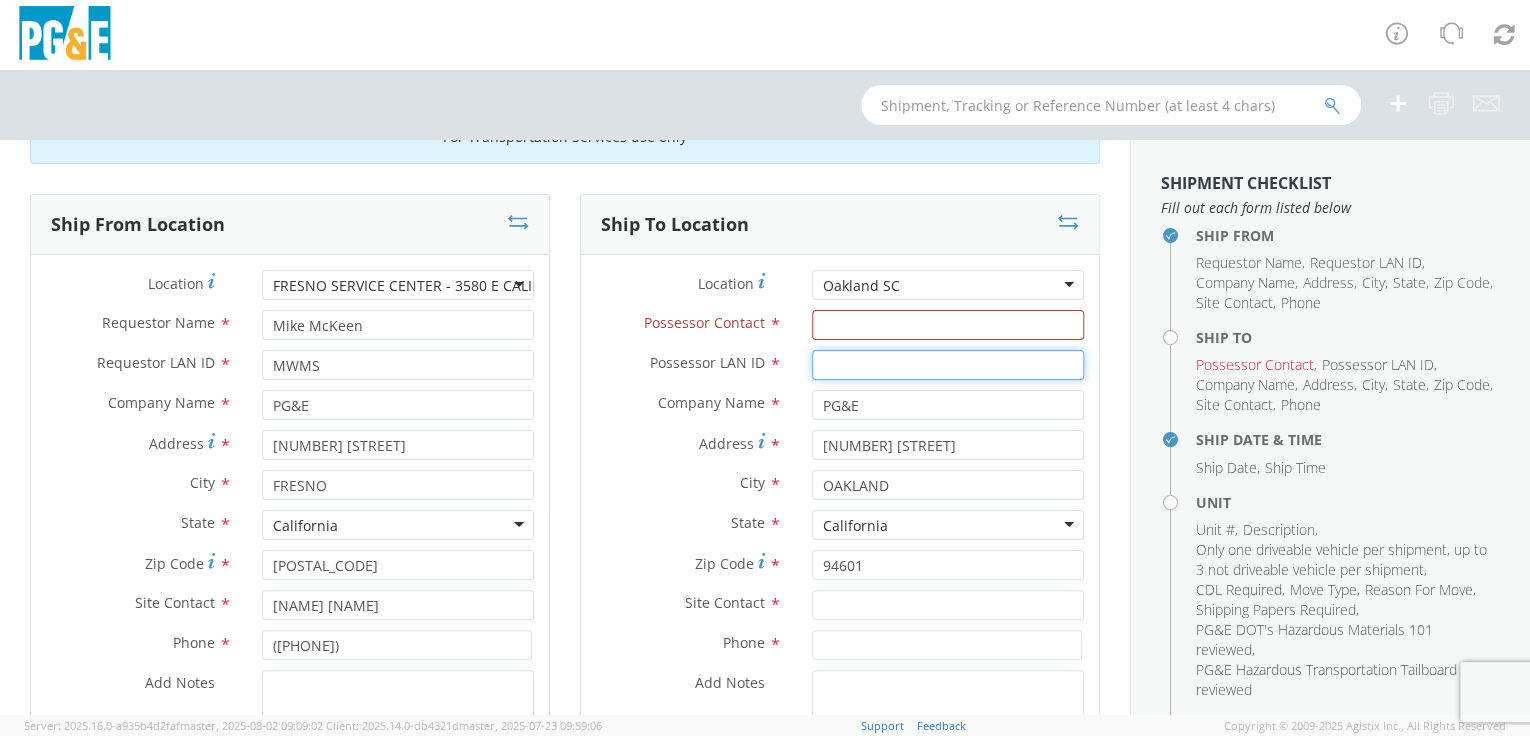 type 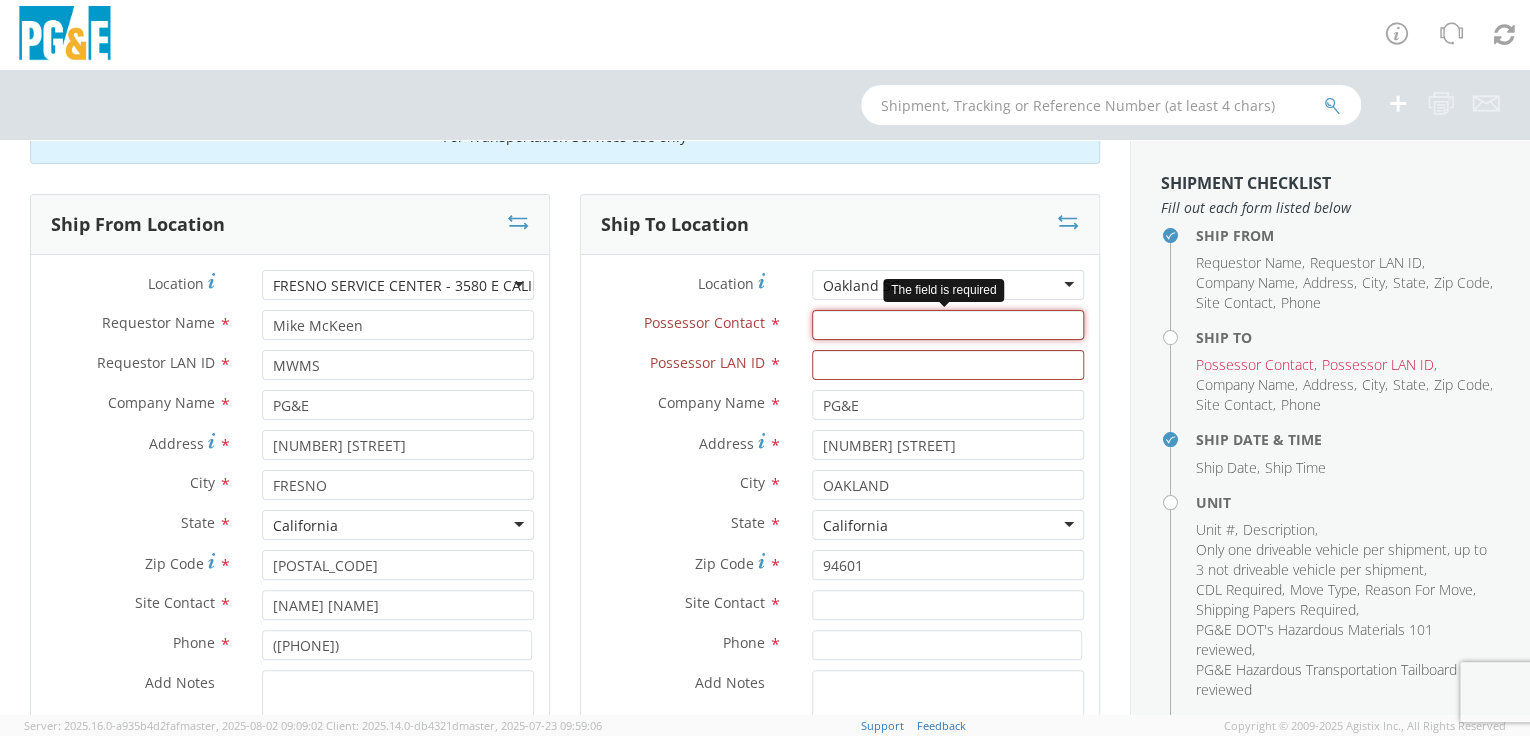 paste on "Kurtis Dorris" 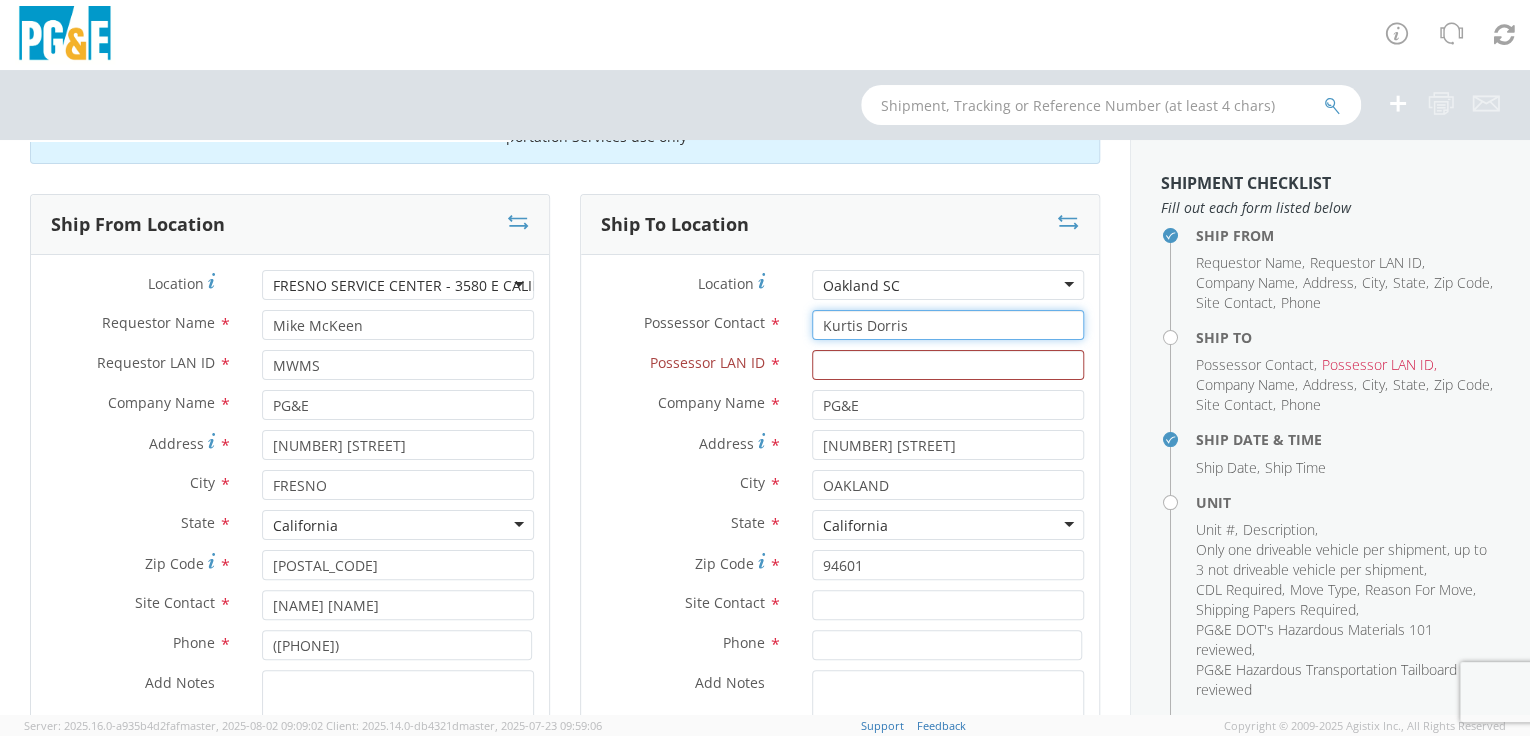 type on "Kurtis Dorris" 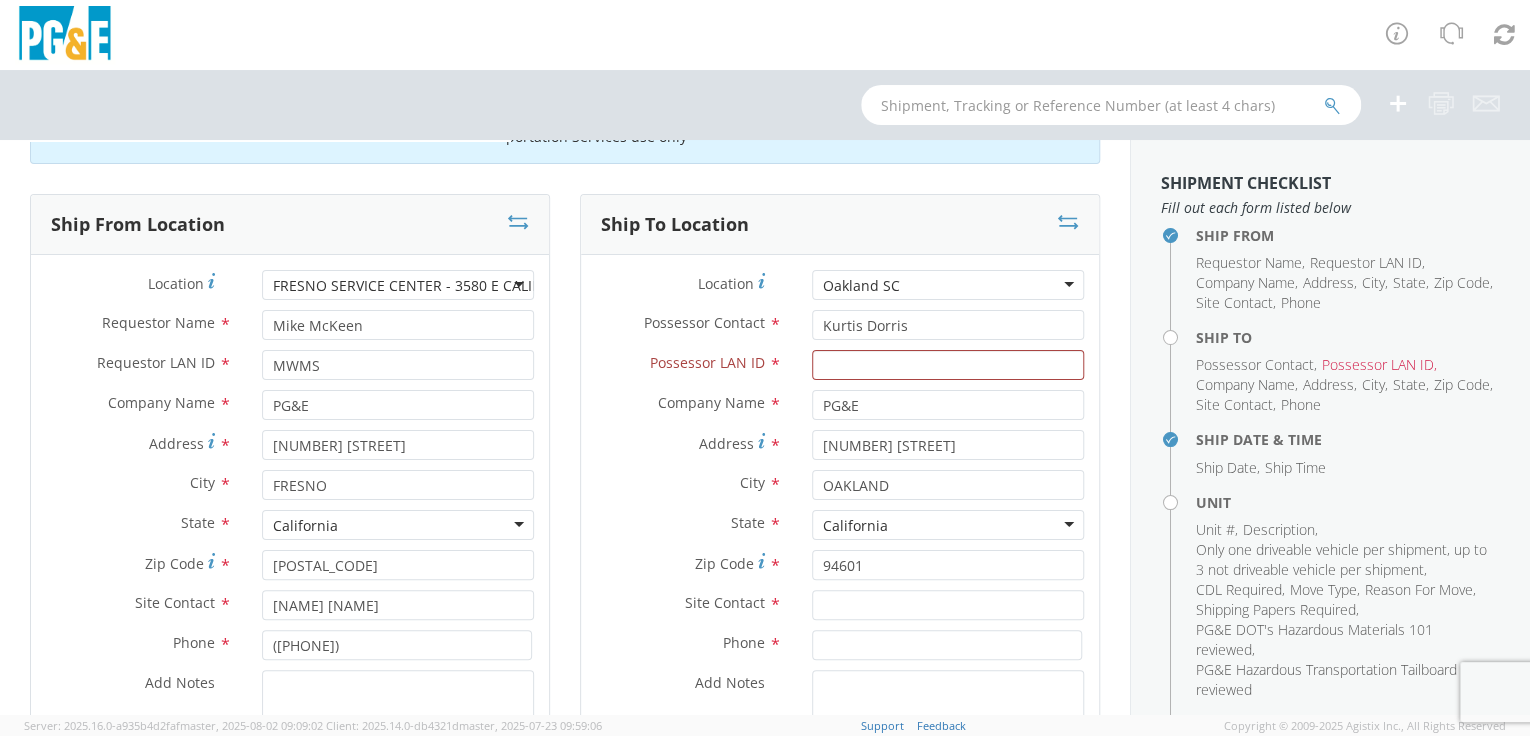 click on "Phone        *" at bounding box center [840, 650] 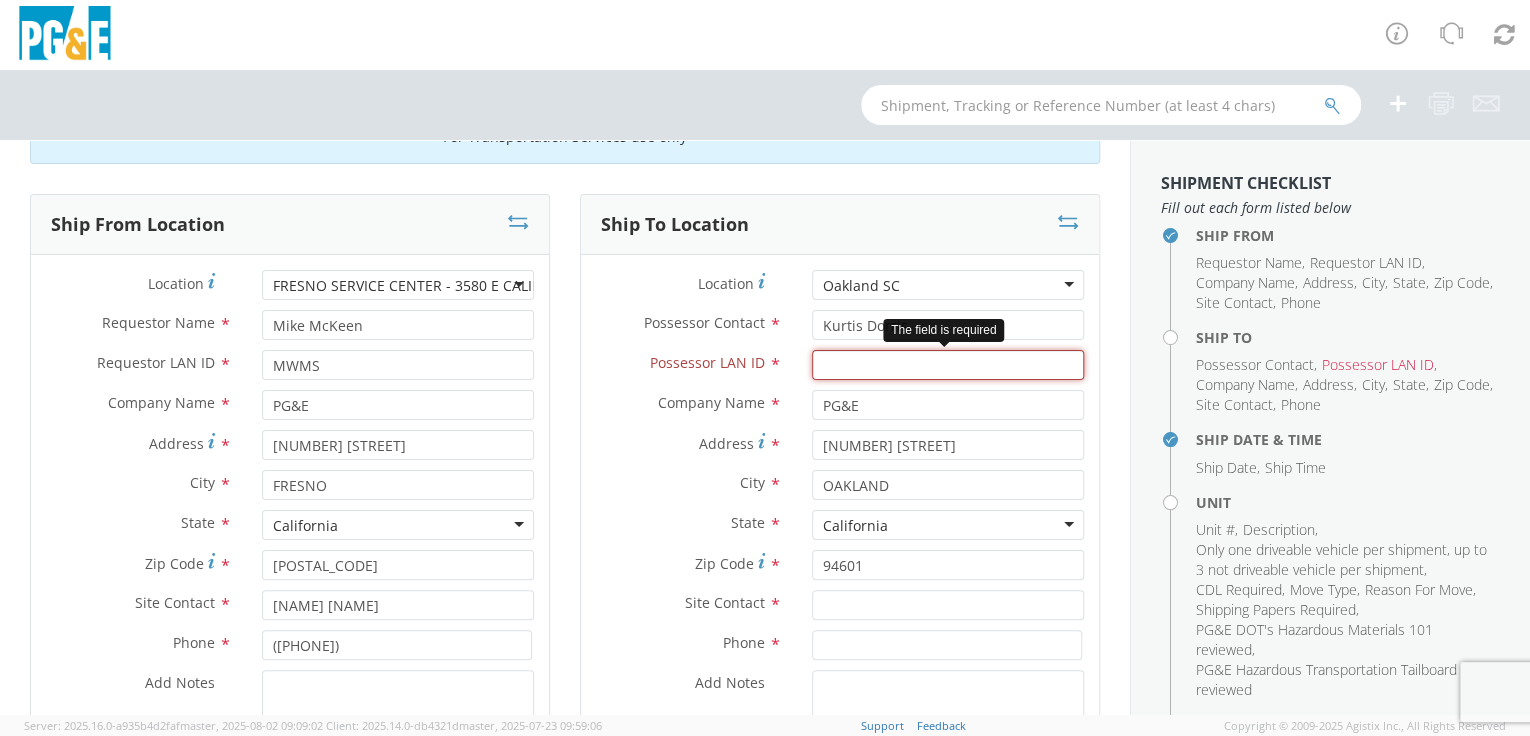 click on "Possessor LAN ID        *" at bounding box center [948, 365] 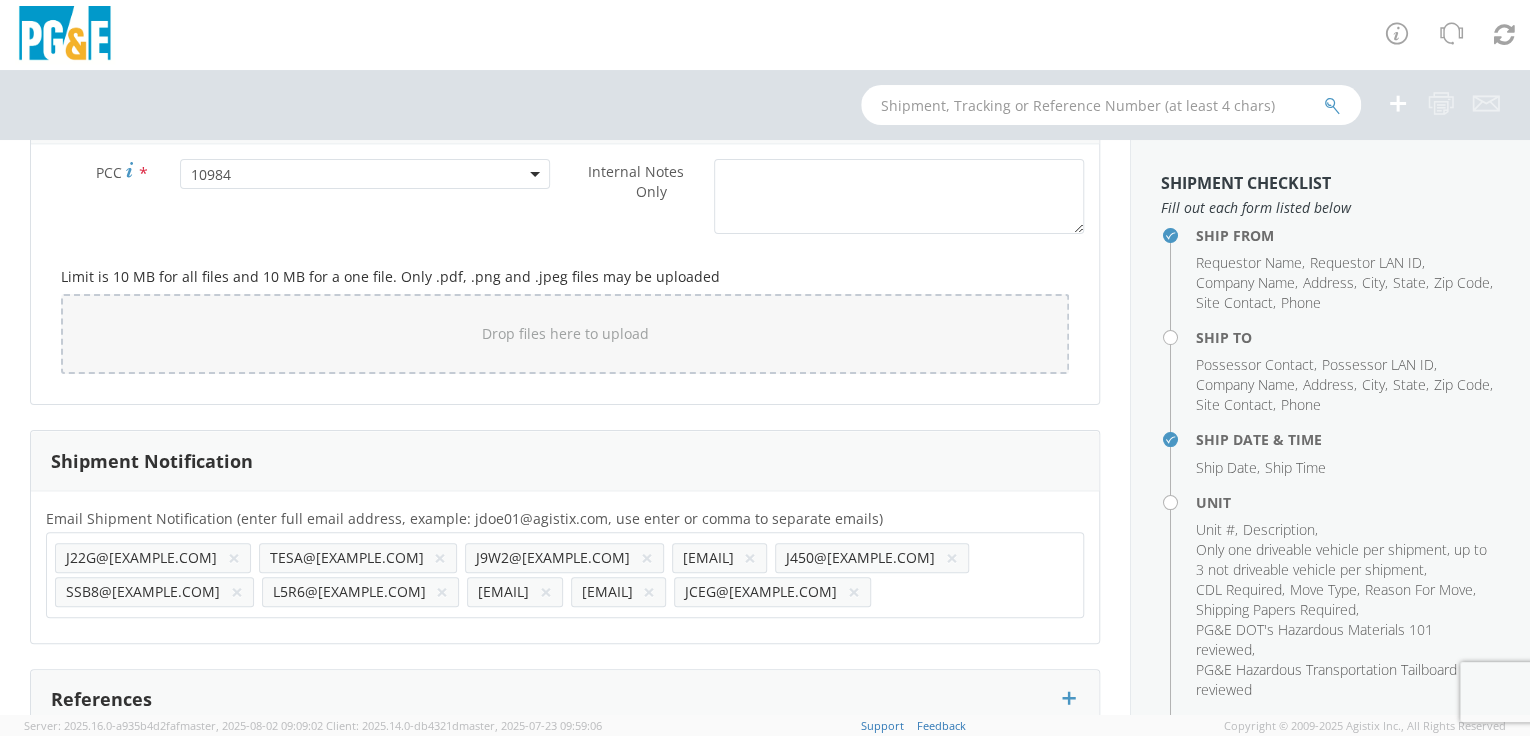 scroll, scrollTop: 1808, scrollLeft: 0, axis: vertical 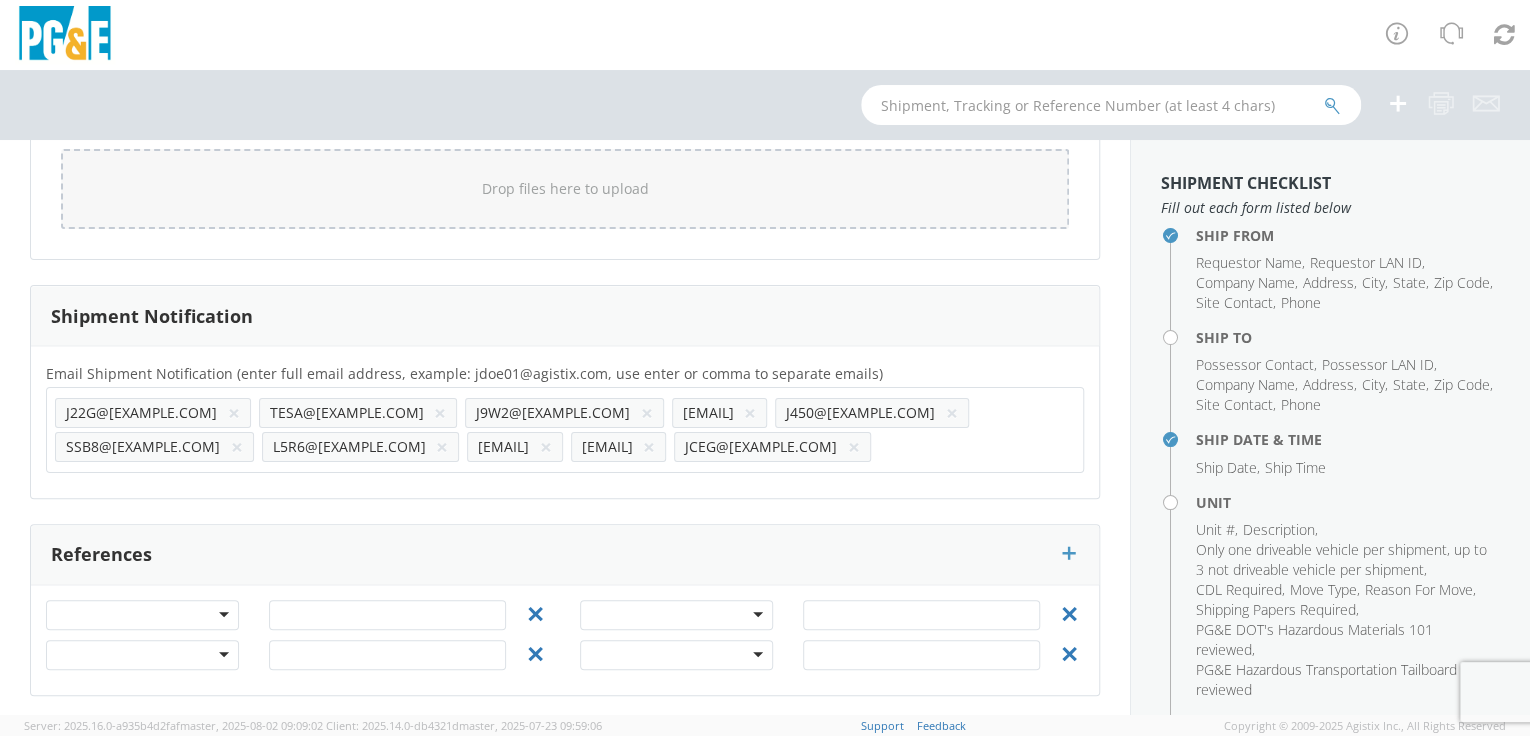 type on "KLDE" 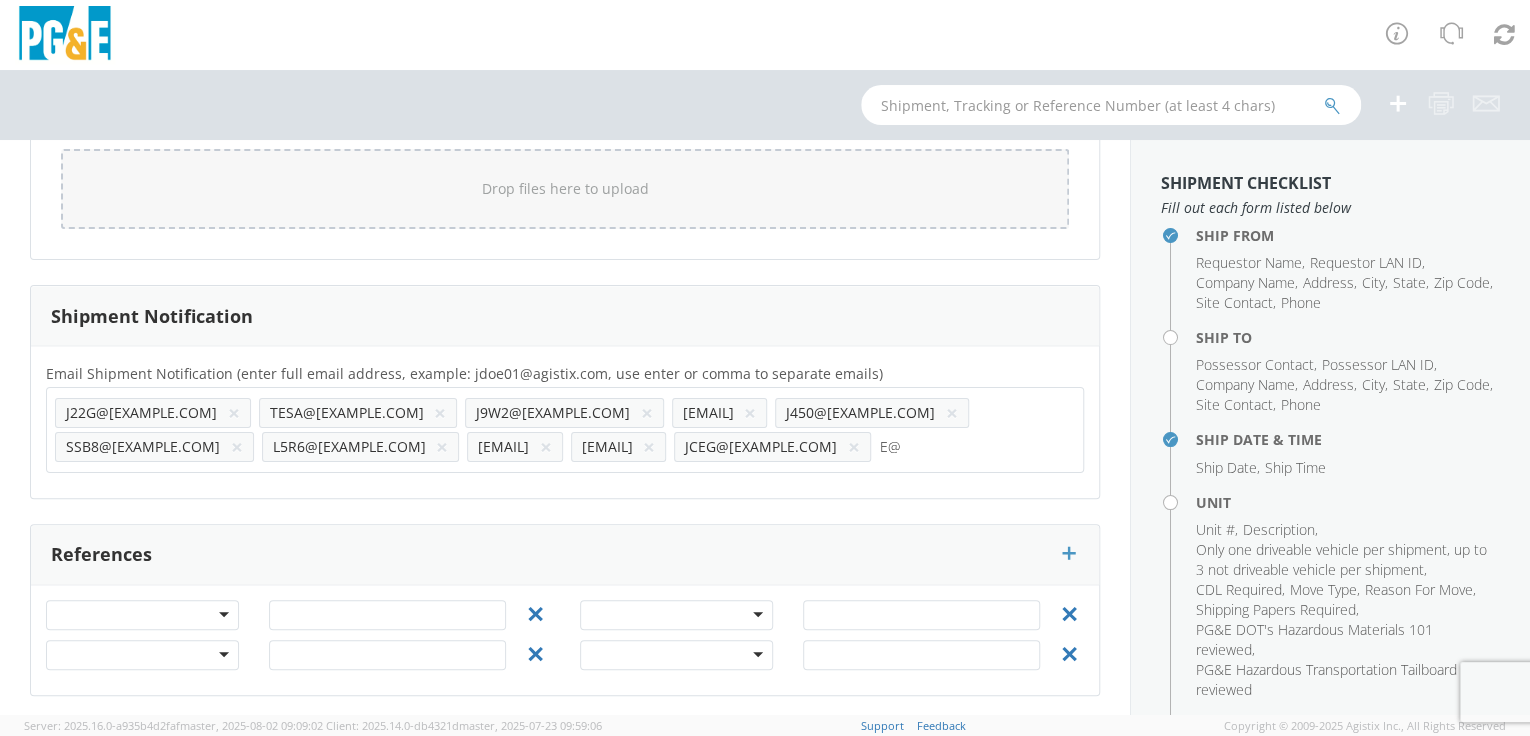 scroll, scrollTop: 0, scrollLeft: 0, axis: both 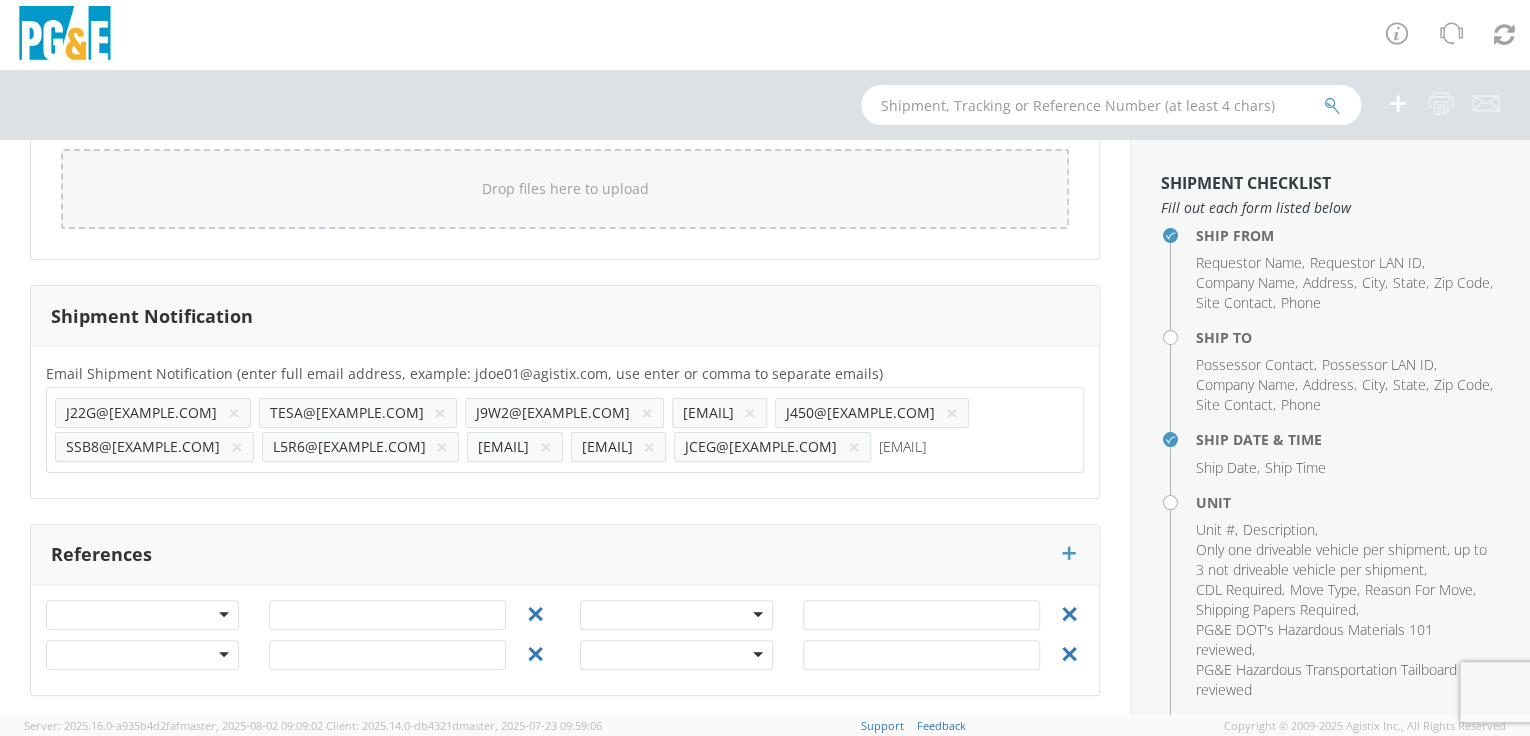 type on "[EMAIL]" 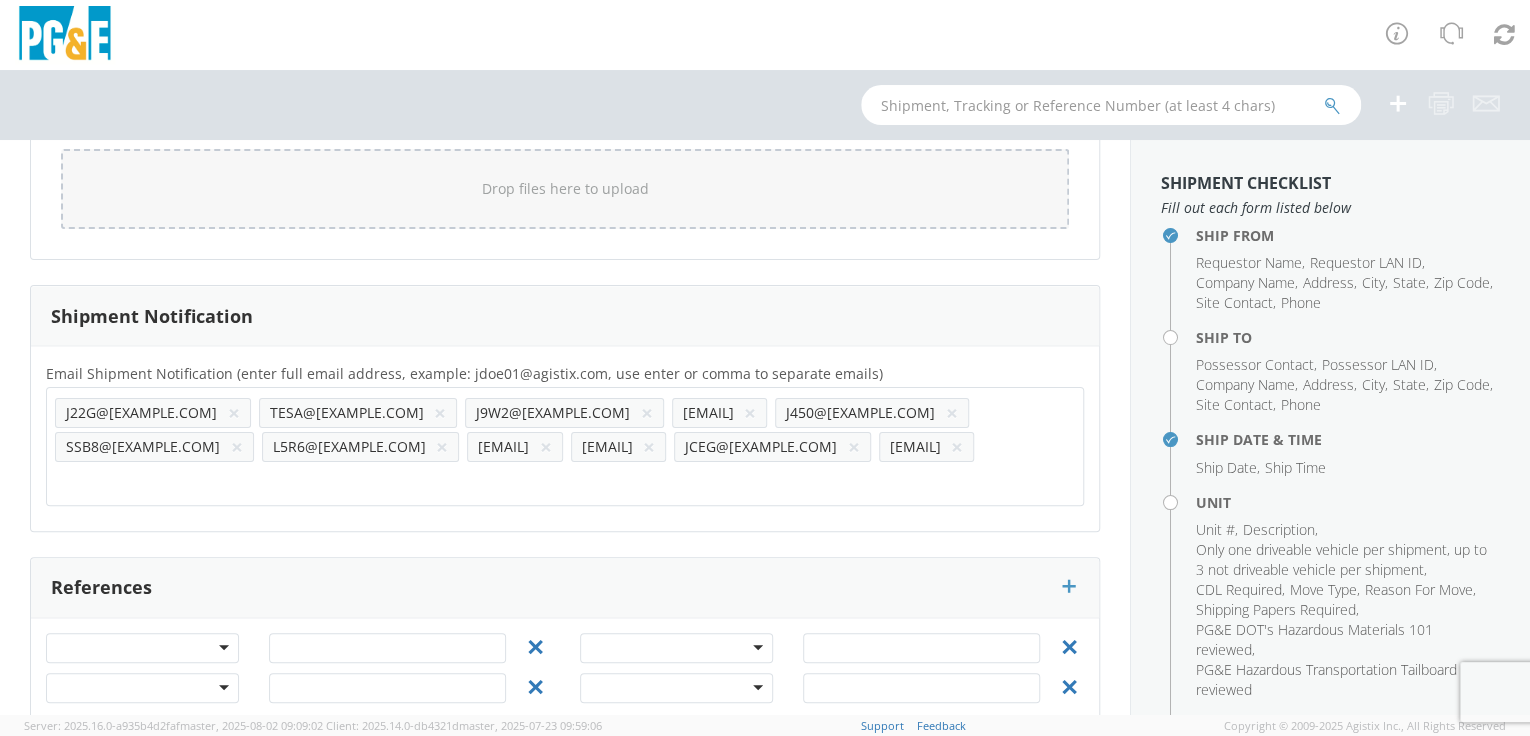 click on "Email Shipment Notification (enter full email address, example: jdoe01@agistix.com, use enter or comma to separate emails) * [EMAIL] × [EMAIL] × [EMAIL] × [EMAIL] × [EMAIL] × [EMAIL] × [EMAIL] × [EMAIL] × [EMAIL] × [EMAIL] × [EMAIL] × [EMAIL]" 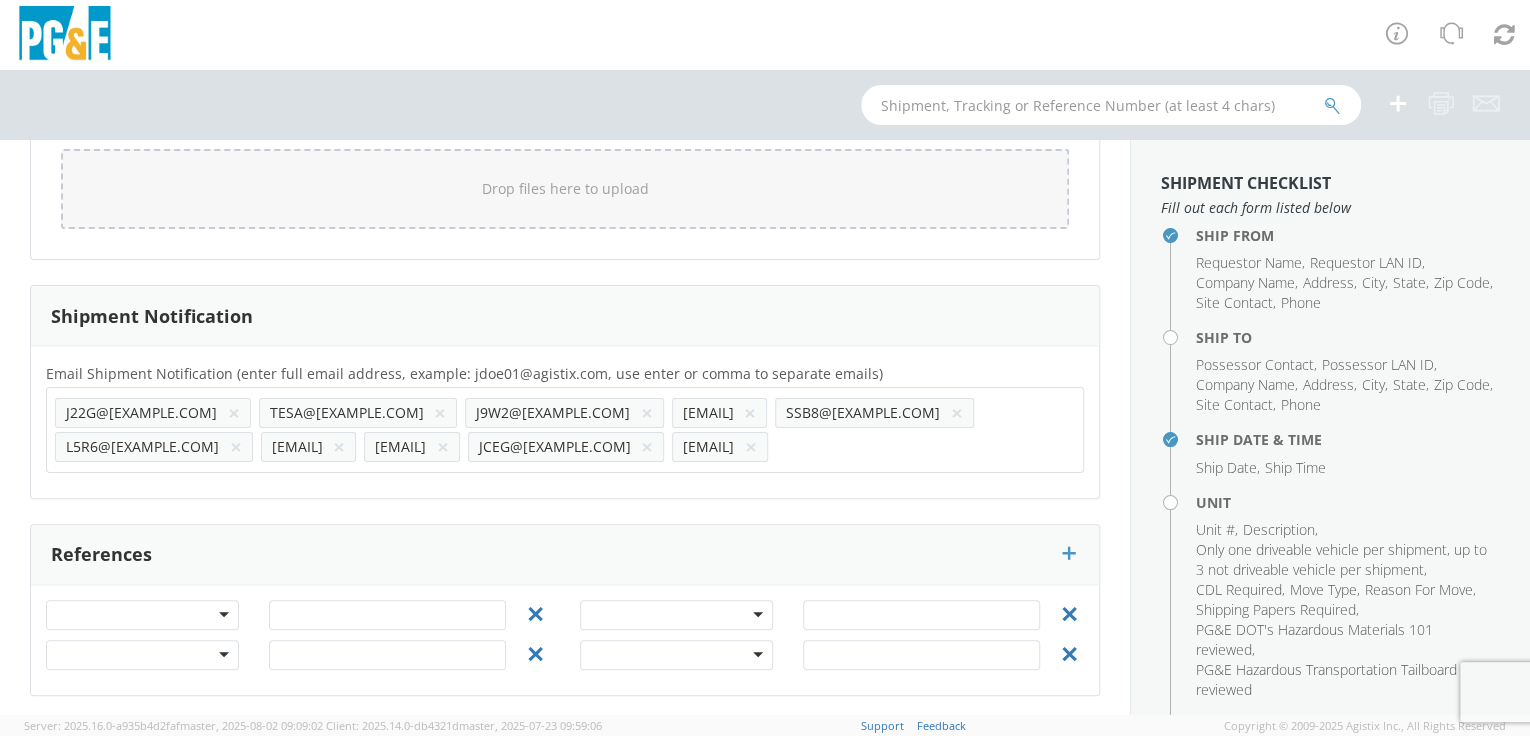 click on "×" 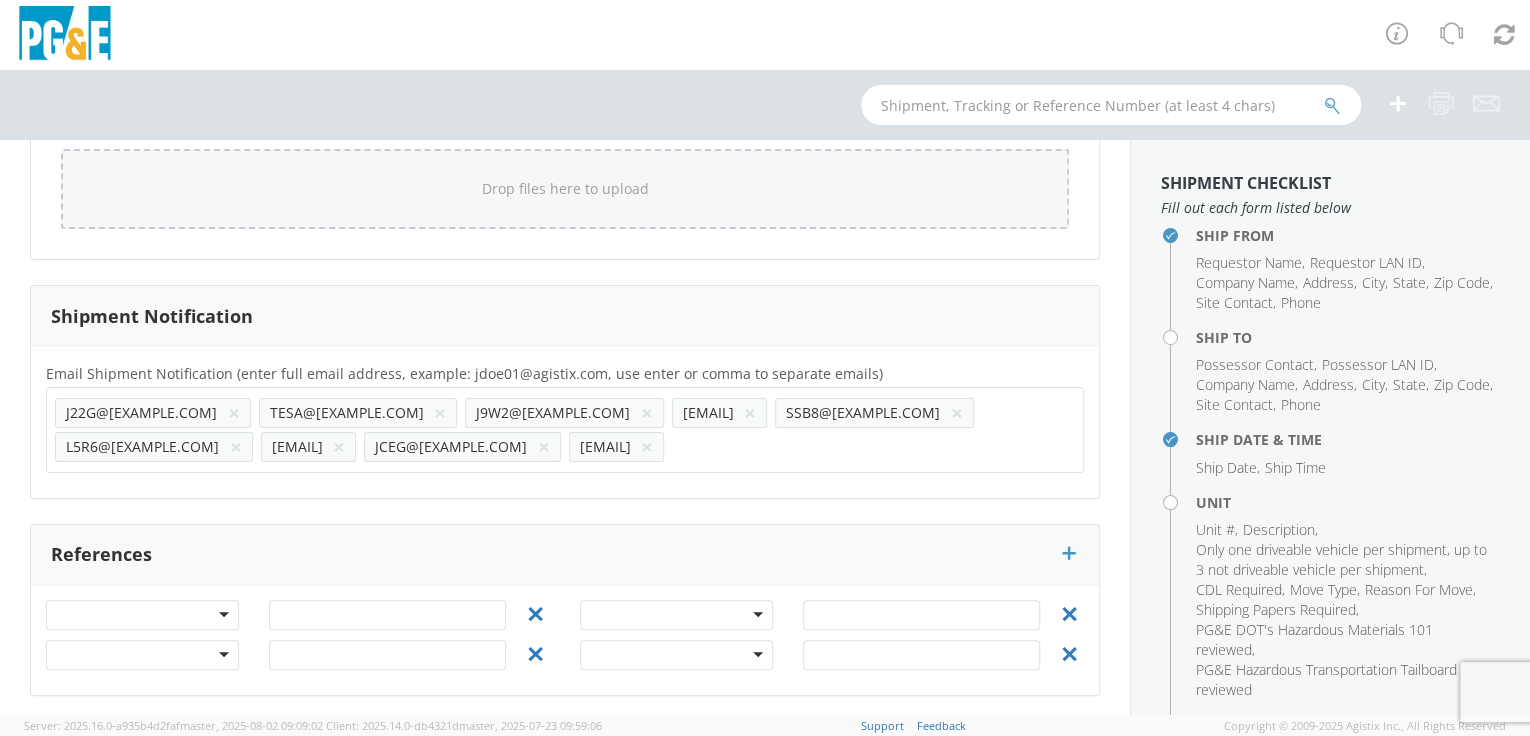 click on "×" 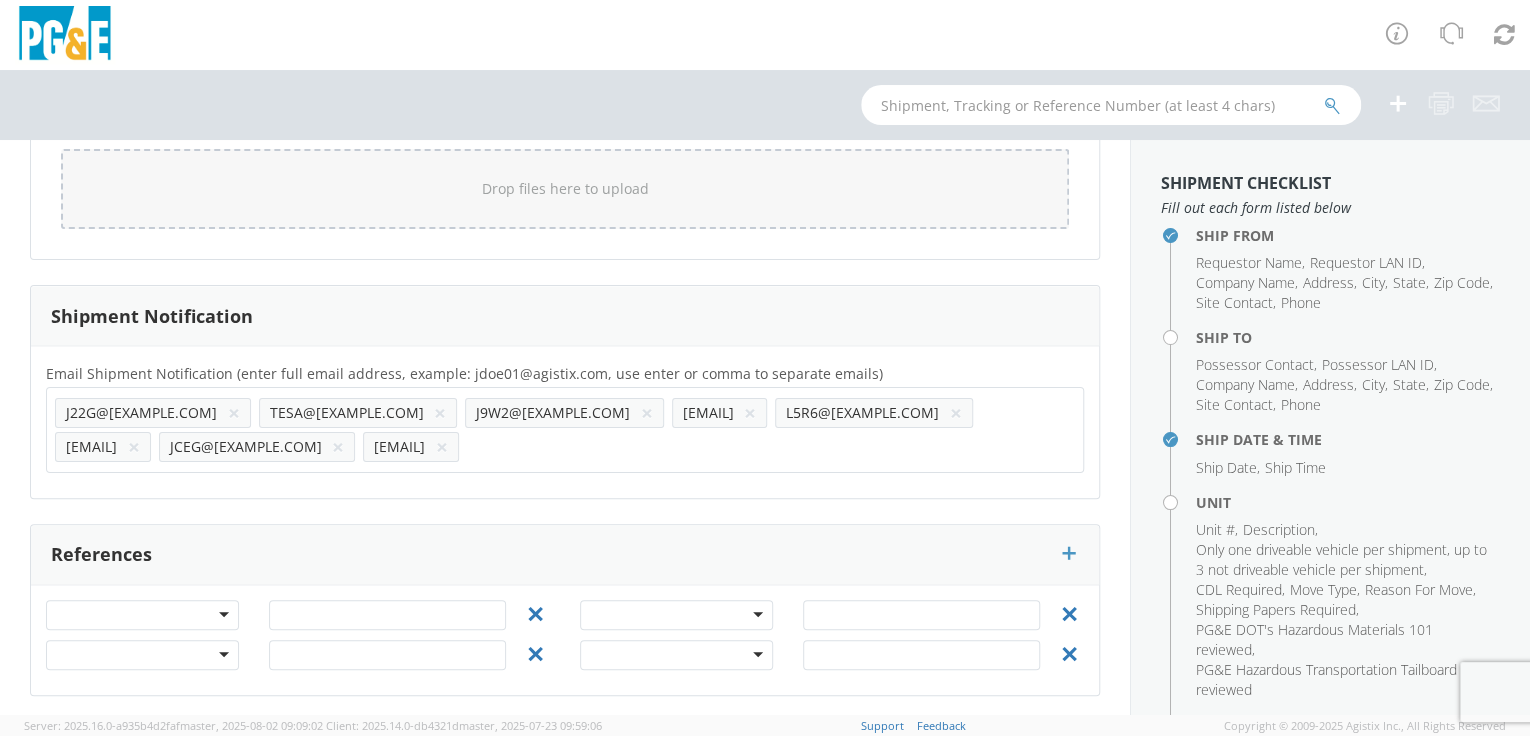 click on "×" 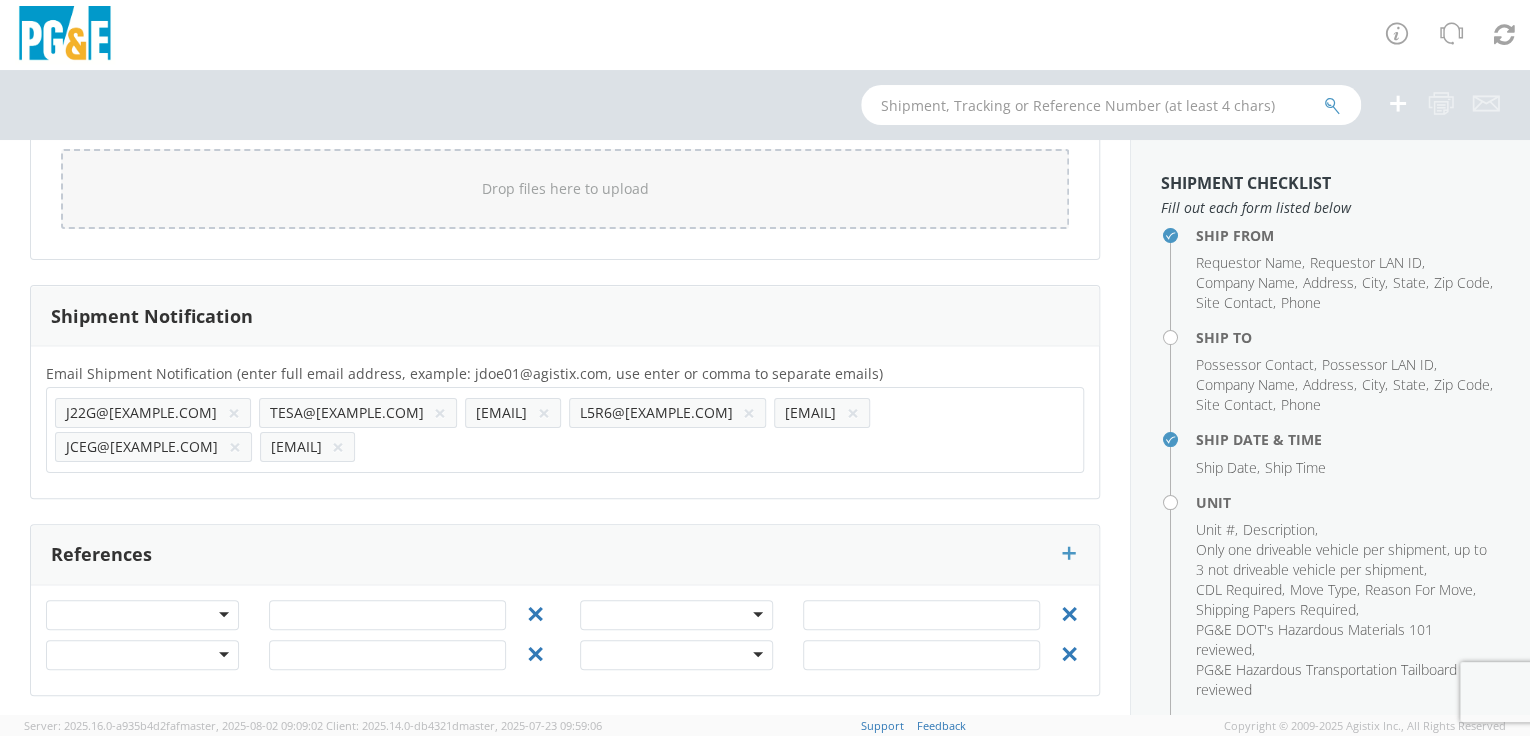 click on "×" 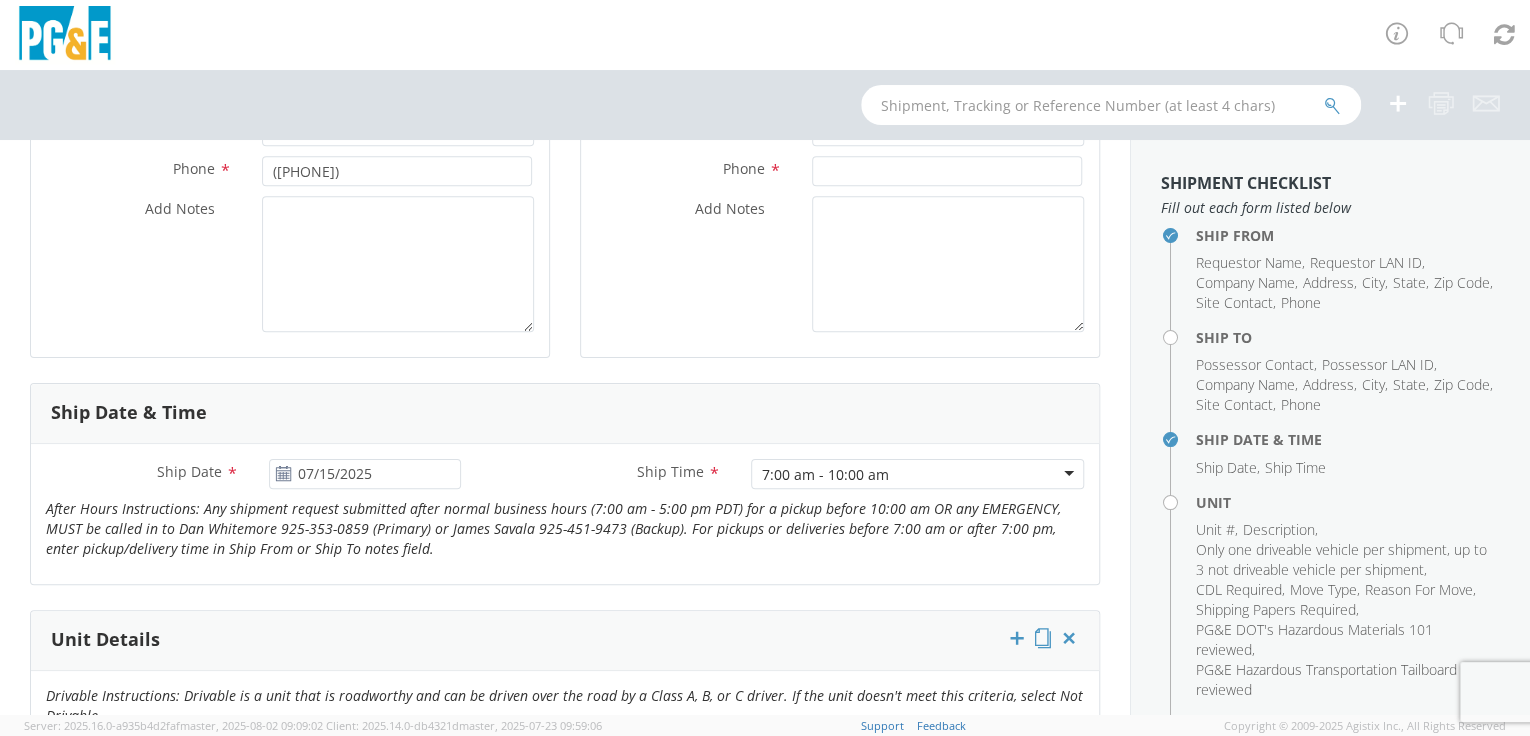 scroll, scrollTop: 0, scrollLeft: 0, axis: both 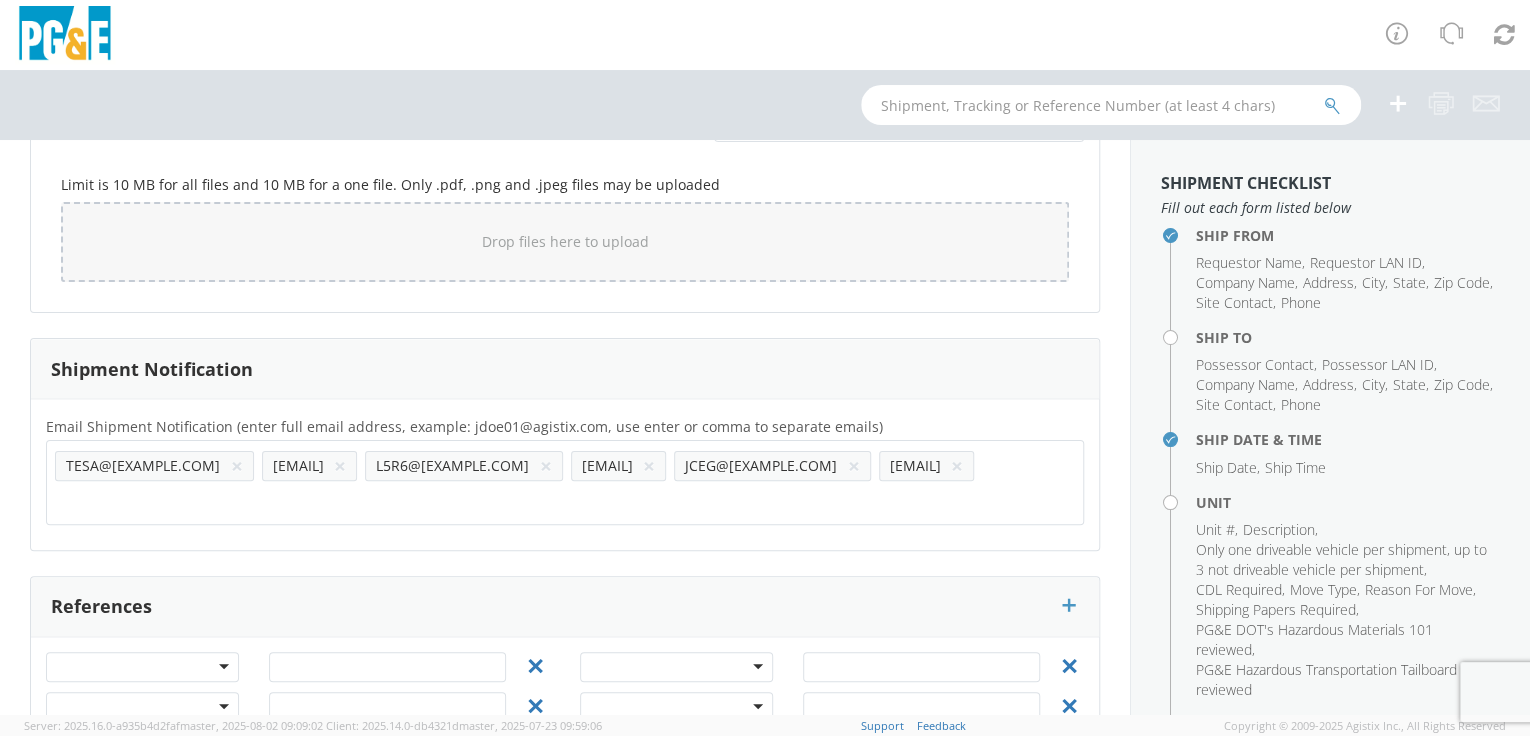 click 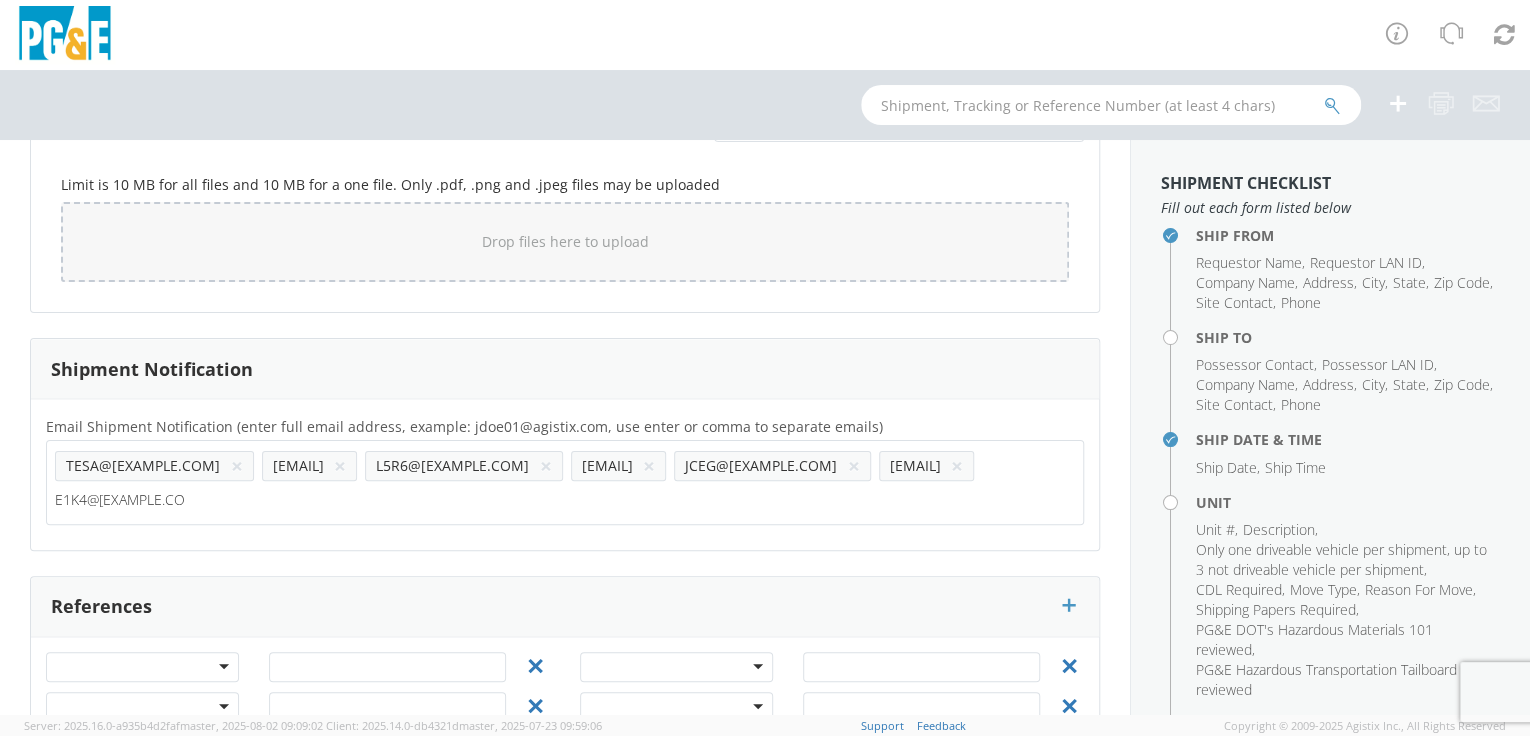 type on "E1K4@[EXAMPLE.COM]" 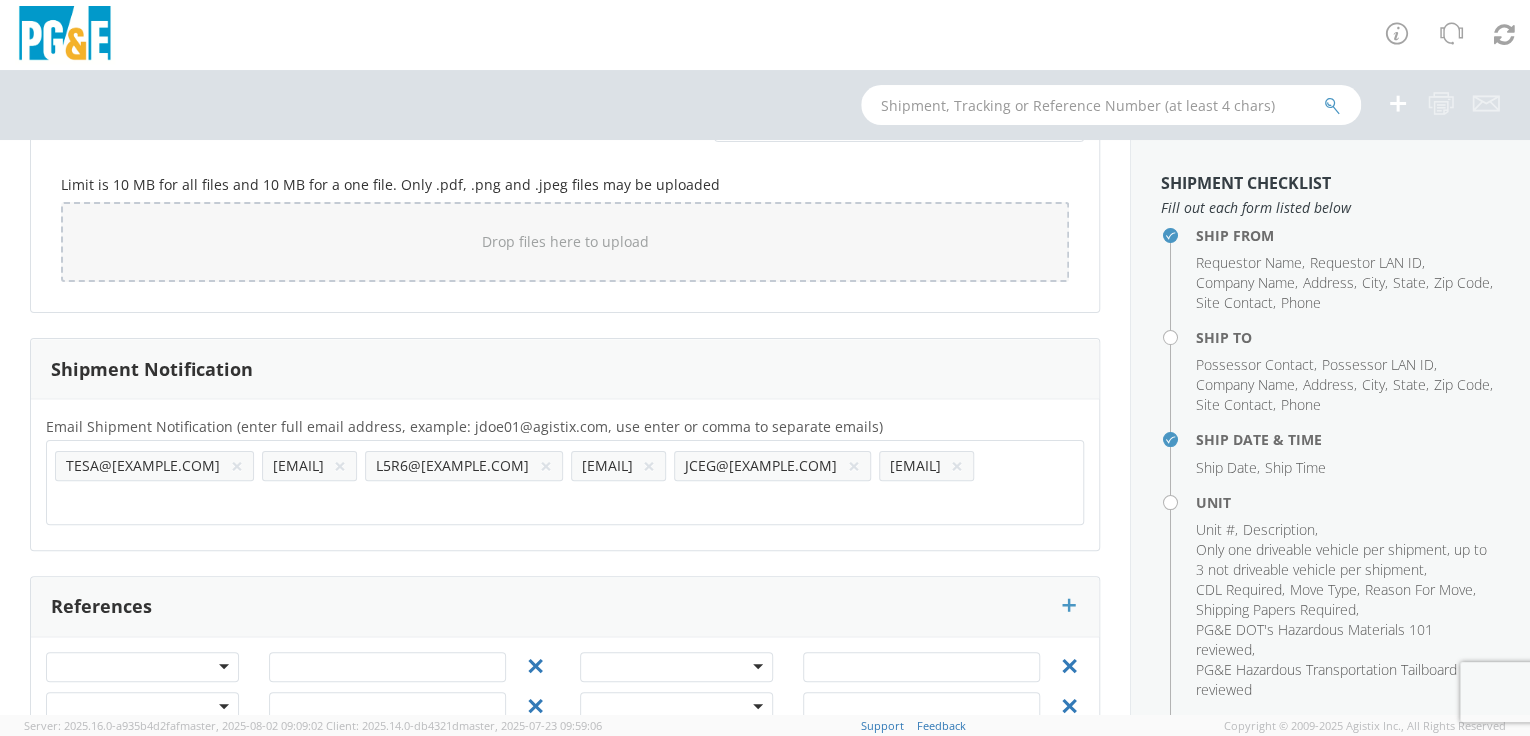 click on "Email Shipment Notification (enter full email address, example: jdoe01@agistix.com, use enter or comma to separate emails)        *                                       TESA@[EXAMPLE.COM] × BALP@[EXAMPLE.COM] × L5R6@[EXAMPLE.COM] × SEHZ@[EXAMPLE.COM] × JCEG@[EXAMPLE.COM] × KLDE@[EXAMPLE.COM] × KLDE@[EXAMPLE.COM]" 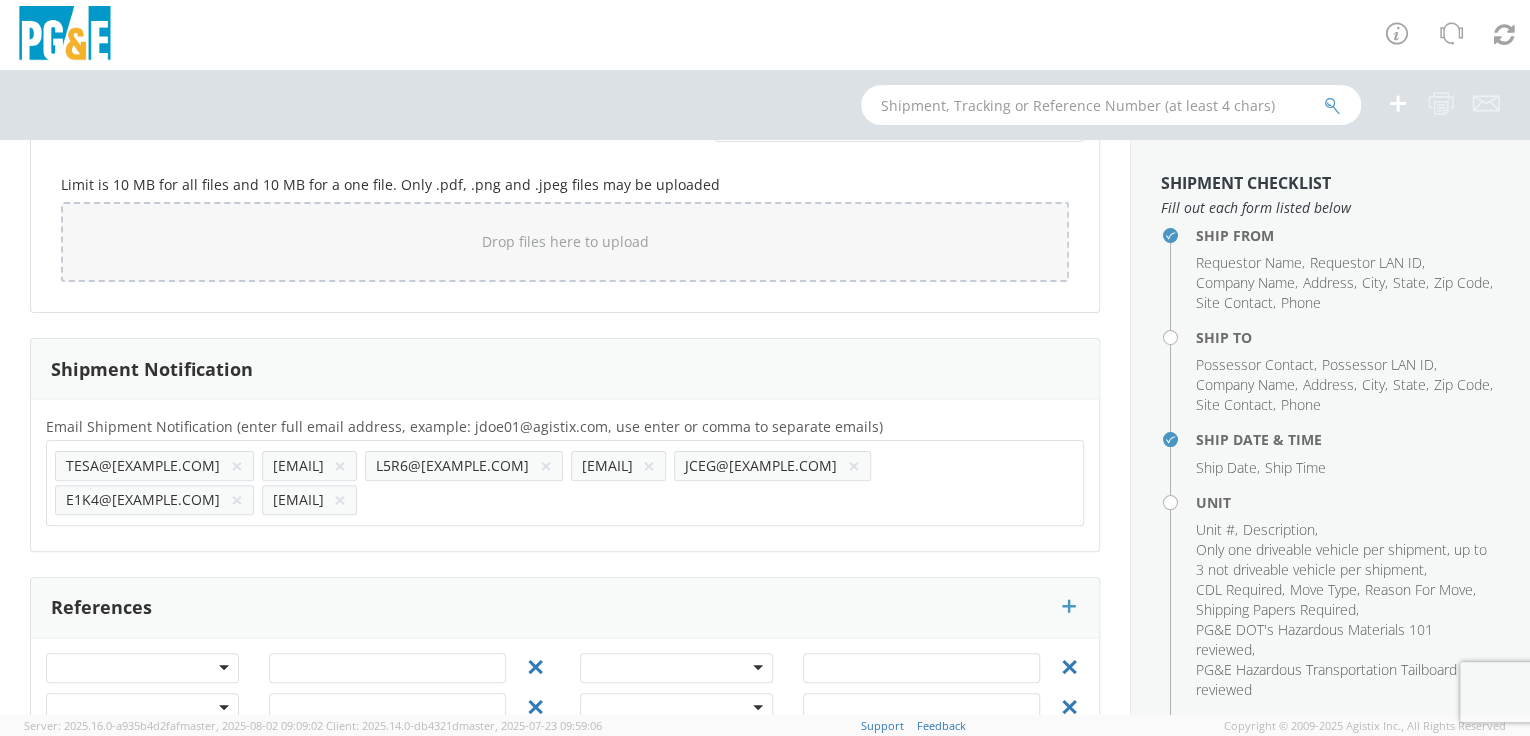 click 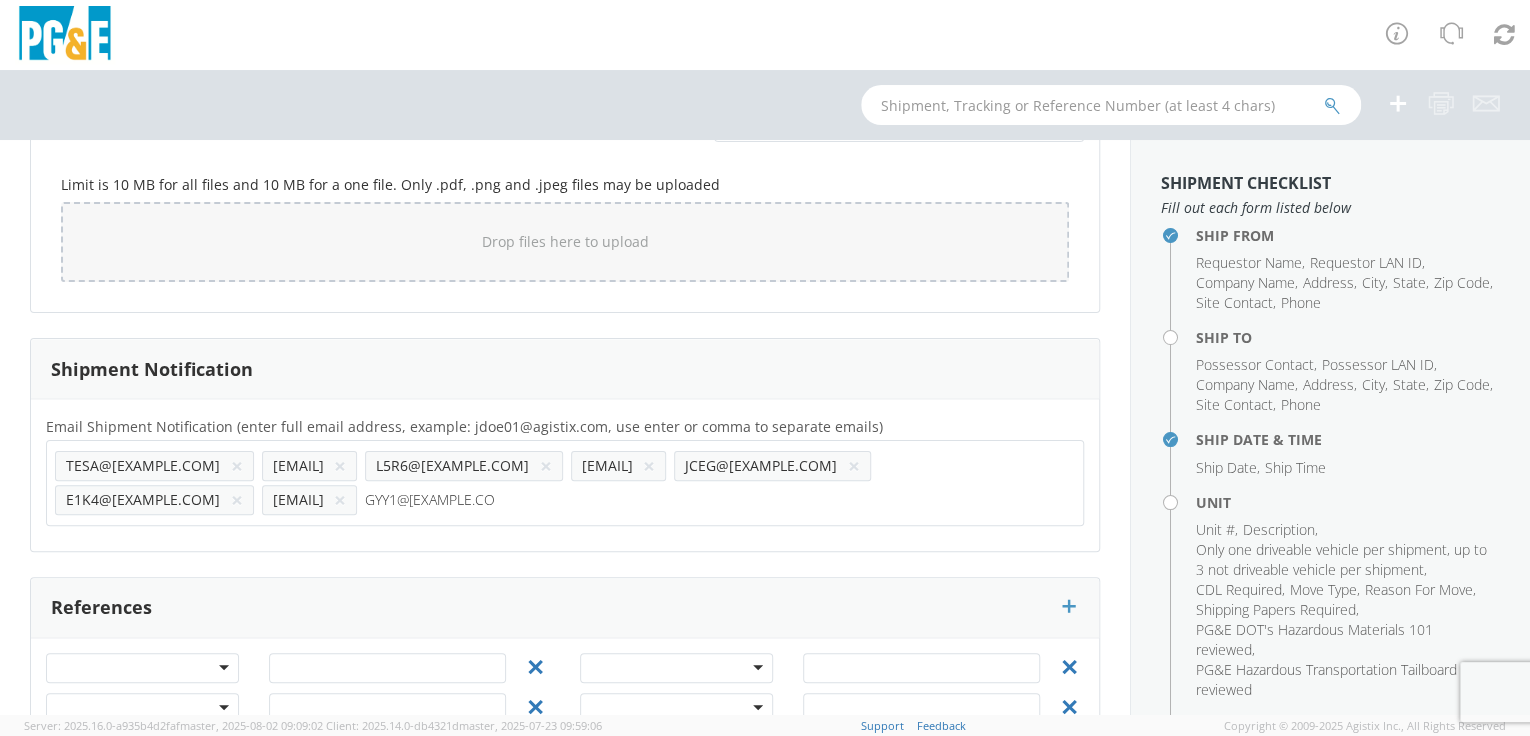 type on "GYY1@[EXAMPLE.COM]" 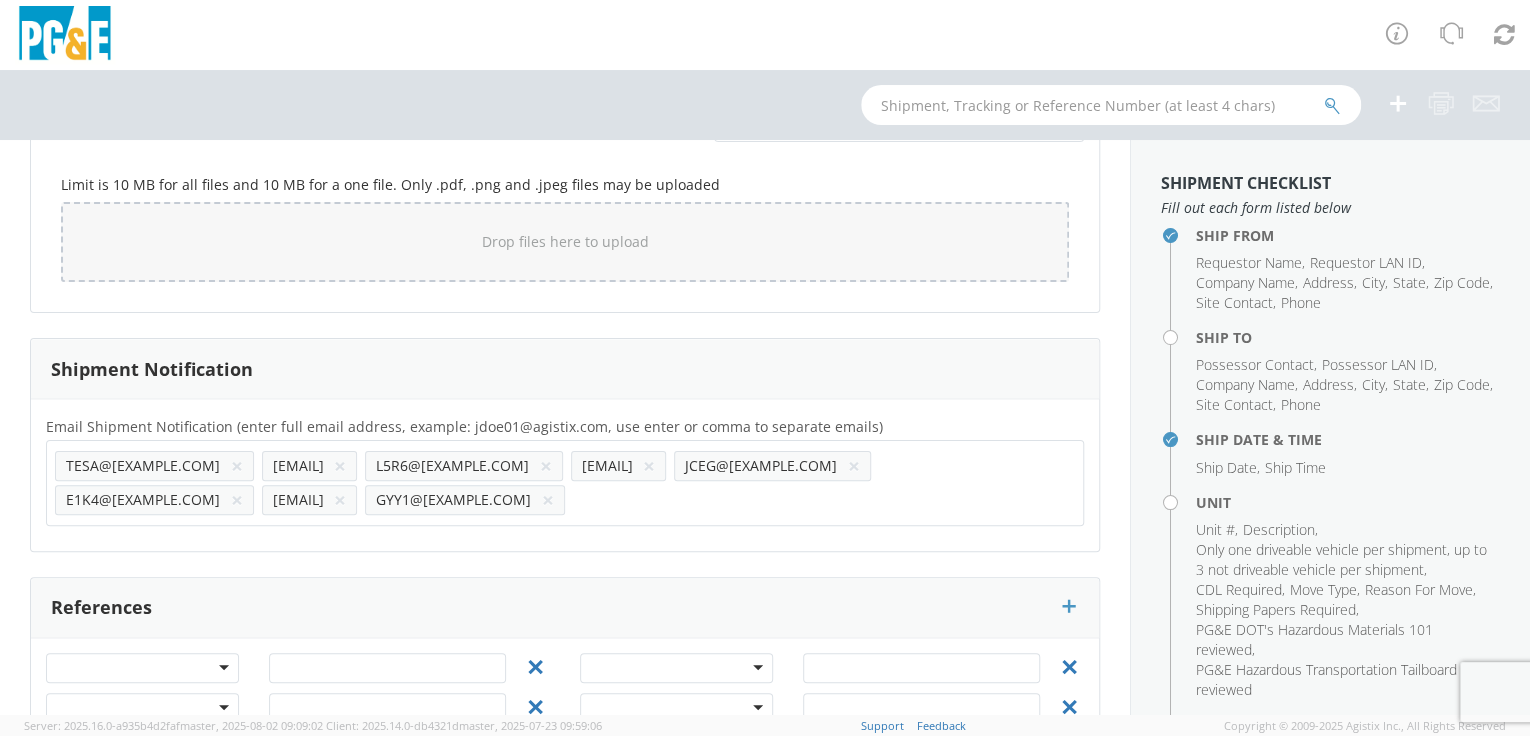 click 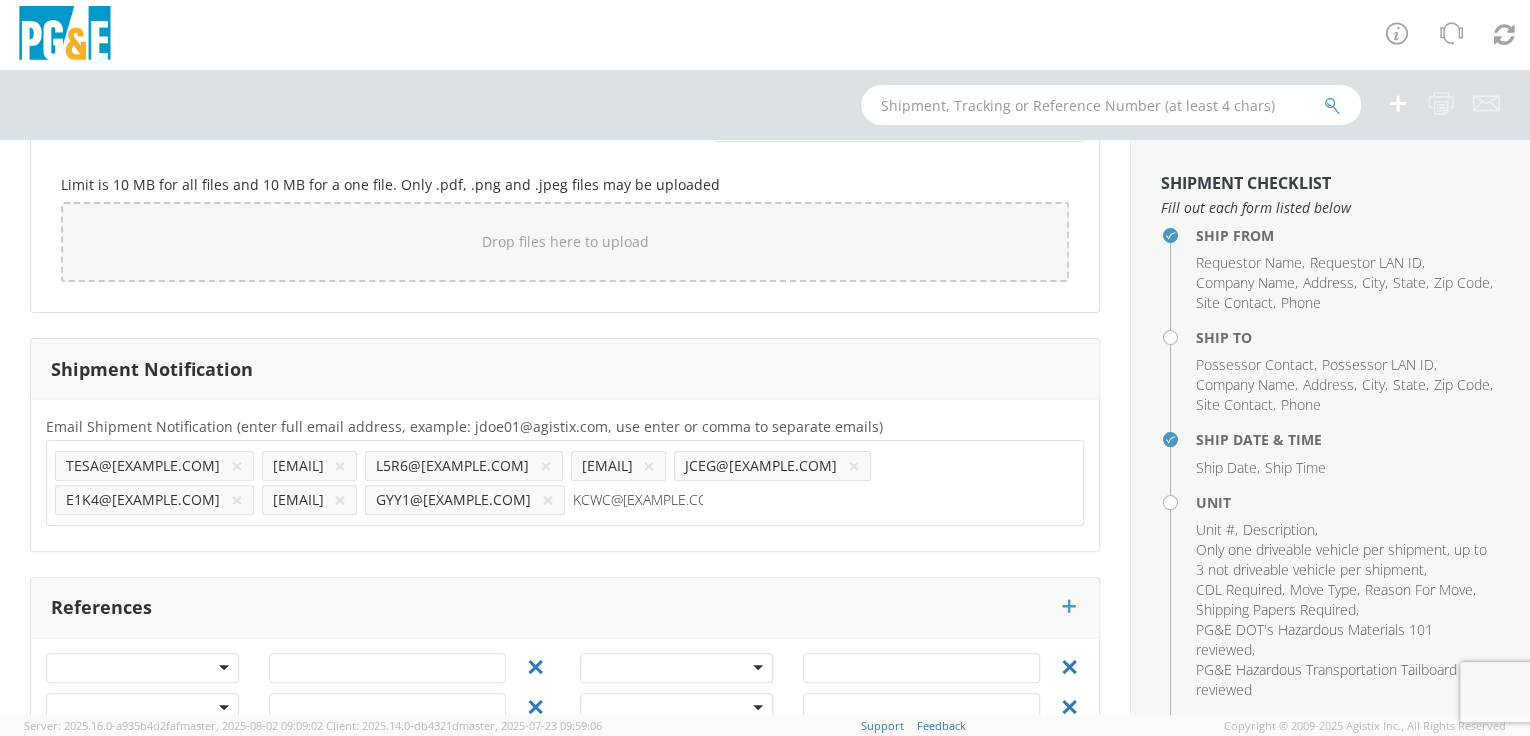 type on "KCWC@[EXAMPLE.COM]" 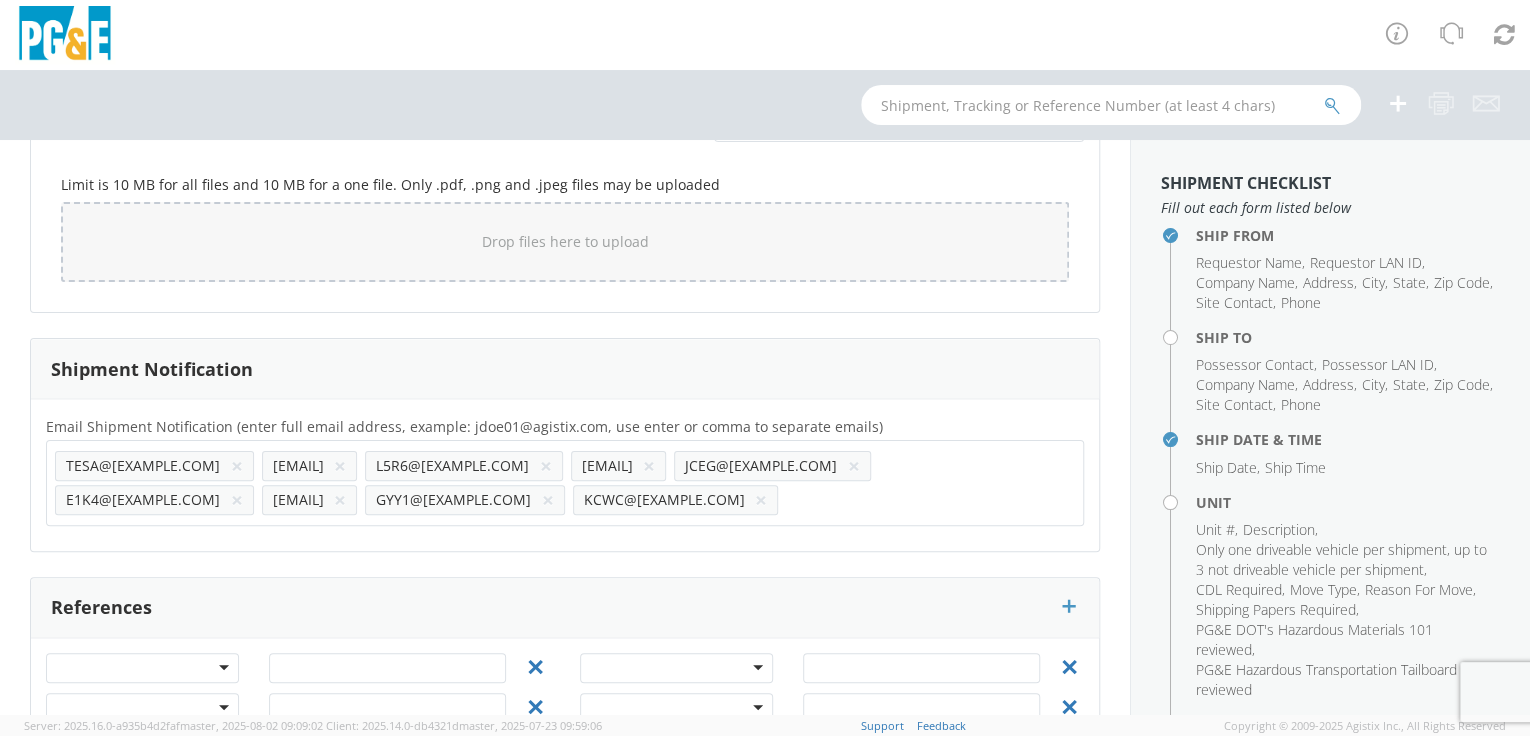 click on "Email Shipment Notification (enter full email address, example: jdoe01@agistix.com, use enter or comma to separate emails)        *                                       TESA@[EXAMPLE.COM] × BALP@[EXAMPLE.COM] × L5R6@[EXAMPLE.COM] × SEHZ@[EXAMPLE.COM] × JCEG@[EXAMPLE.COM] × E1K4@[EXAMPLE.COM] × KLDE@[EXAMPLE.COM] × GYY1@[EXAMPLE.COM] × KCWC@[EXAMPLE.COM] × KLDE@[EXAMPLE.COM]" 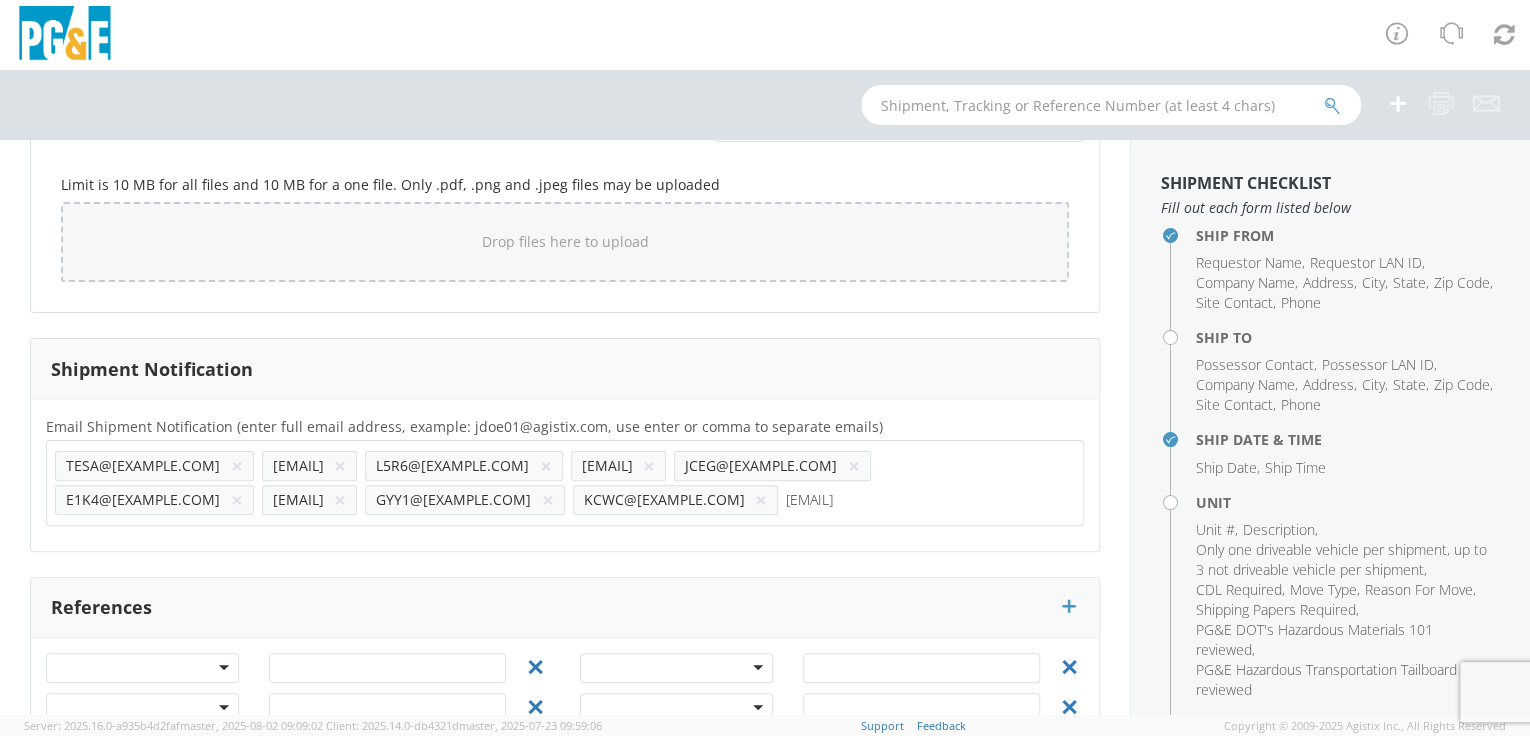 type on "[EMAIL]" 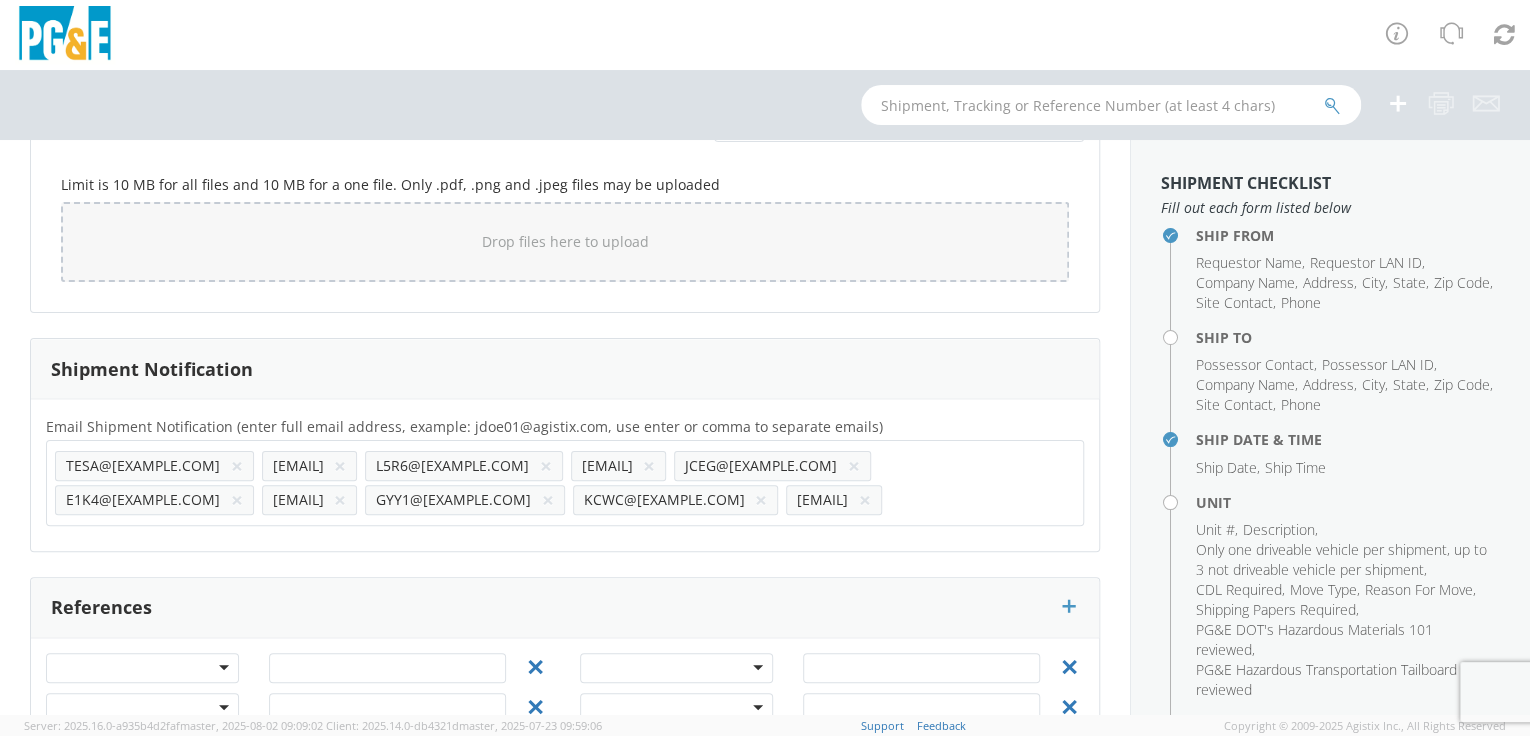 click on "Email Shipment Notification (enter full email address, example: jdoe01@agistix.com, use enter or comma to separate emails) * [EMAIL] × [EMAIL] × [EMAIL] × [EMAIL] × [EMAIL] × [EMAIL] × [EMAIL] × [EMAIL] × [EMAIL] × [EMAIL] × [EMAIL]" 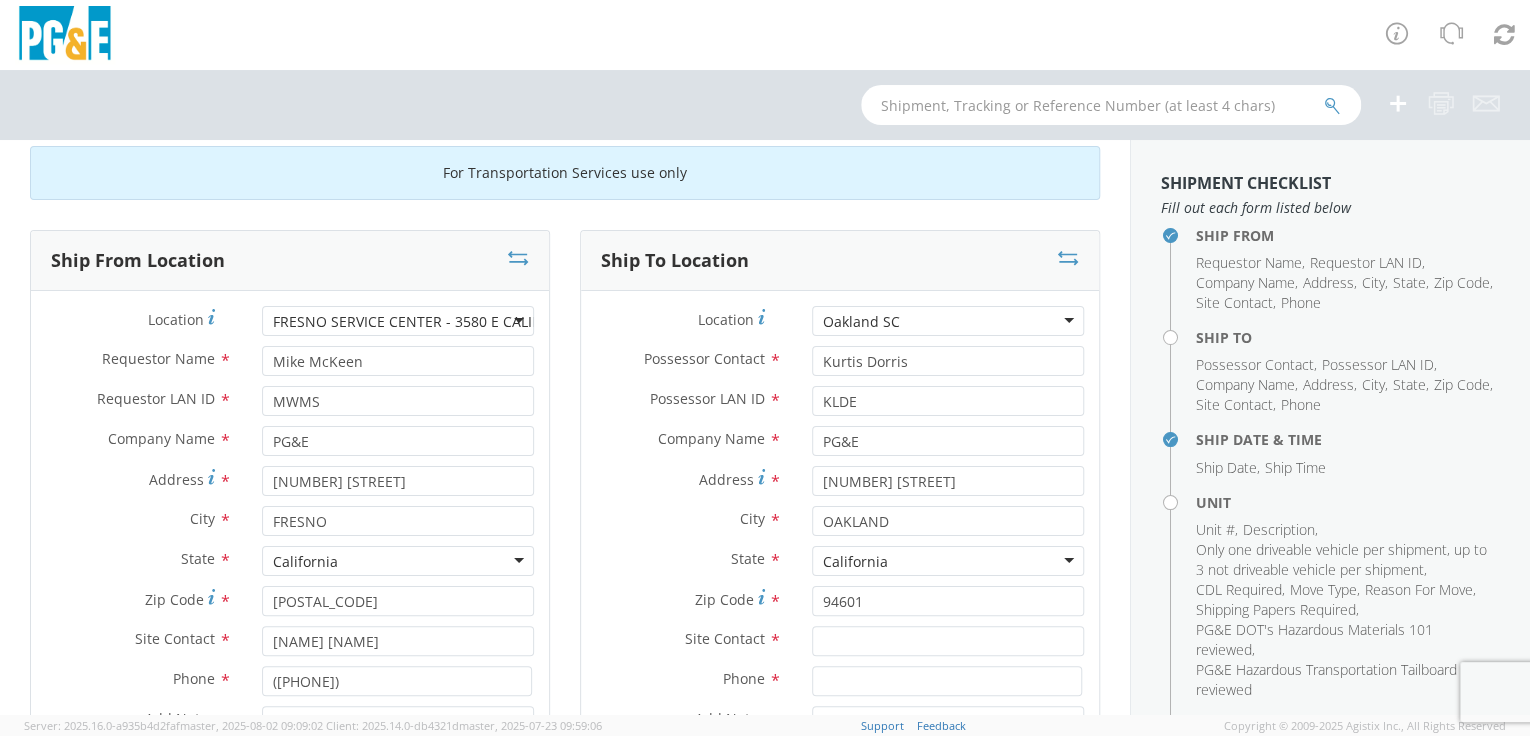 scroll, scrollTop: 0, scrollLeft: 0, axis: both 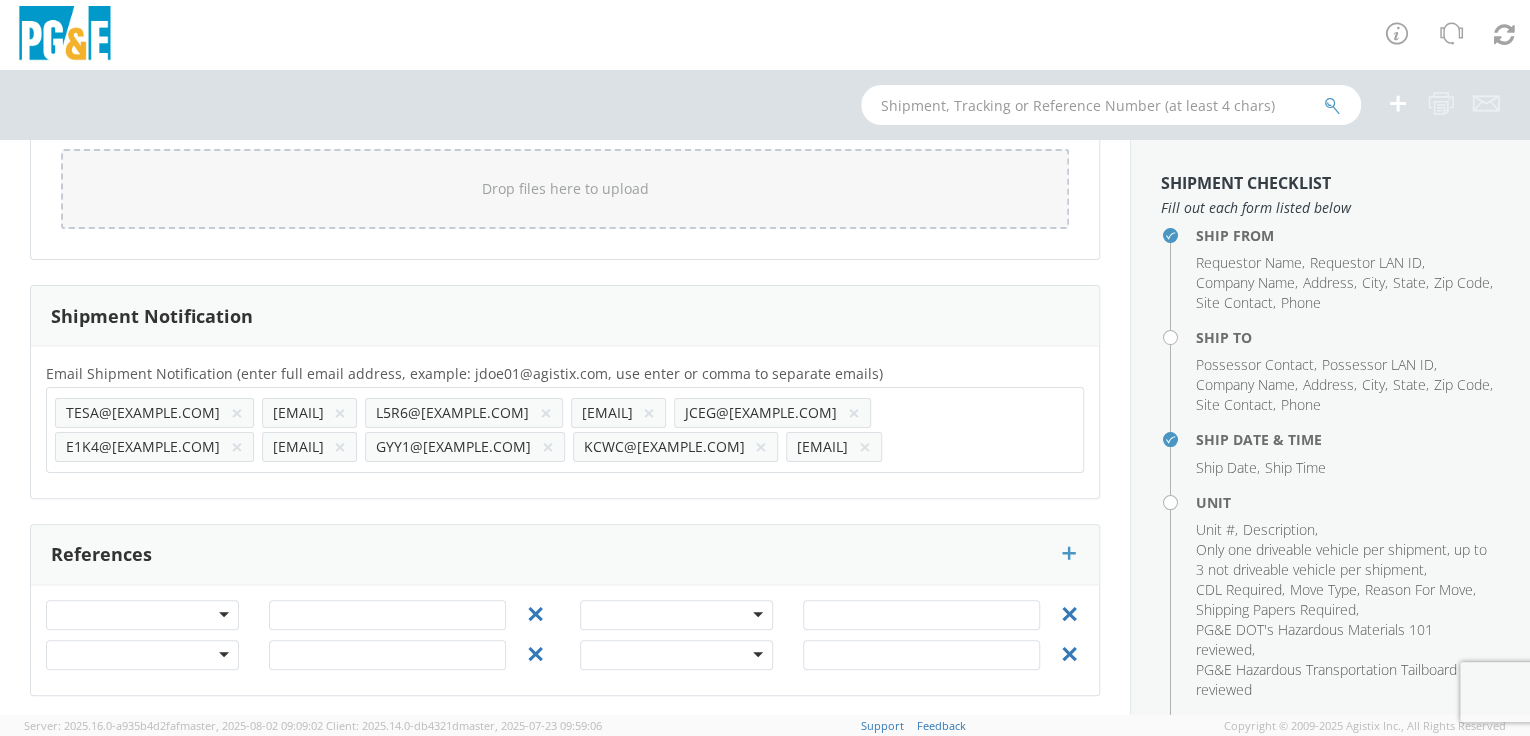 click 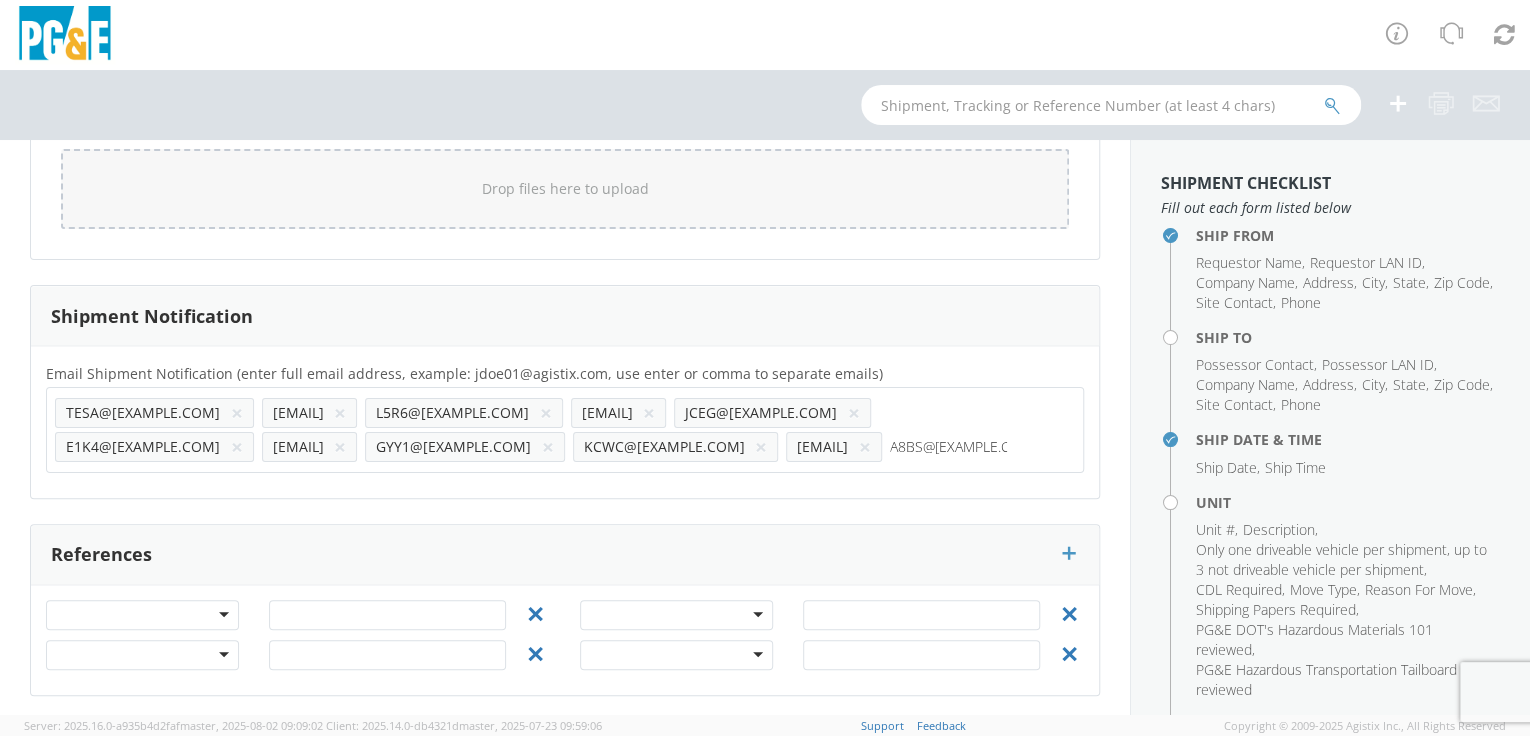 type on "A8BS@[EXAMPLE.COM]" 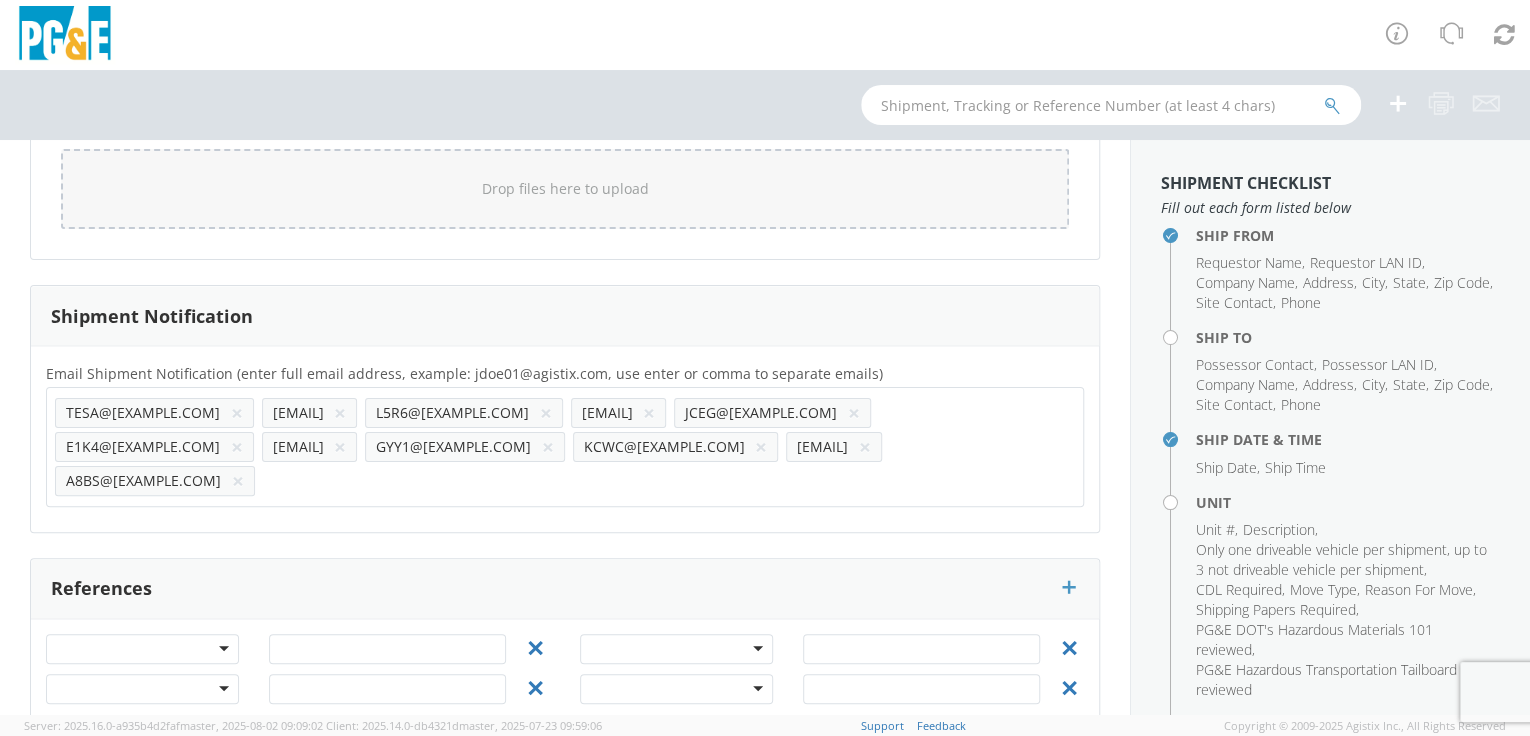 click on "Email Shipment Notification (enter full email address, example: jdoe01@agistix.com, use enter or comma to separate emails)        *                                       TESA@[EXAMPLE.COM] × BALP@[EXAMPLE.COM] × L5R6@[EXAMPLE.COM] × SEHZ@[EXAMPLE.COM] × JCEG@[EXAMPLE.COM] × E1K4@[EXAMPLE.COM] × KLDE@[EXAMPLE.COM] × GYY1@[EXAMPLE.COM] × KCWC@[EXAMPLE.COM] × RENTALS@[EXAMPLE.COM] × A8BS@[EXAMPLE.COM] × A8BS@[EXAMPLE.COM]" 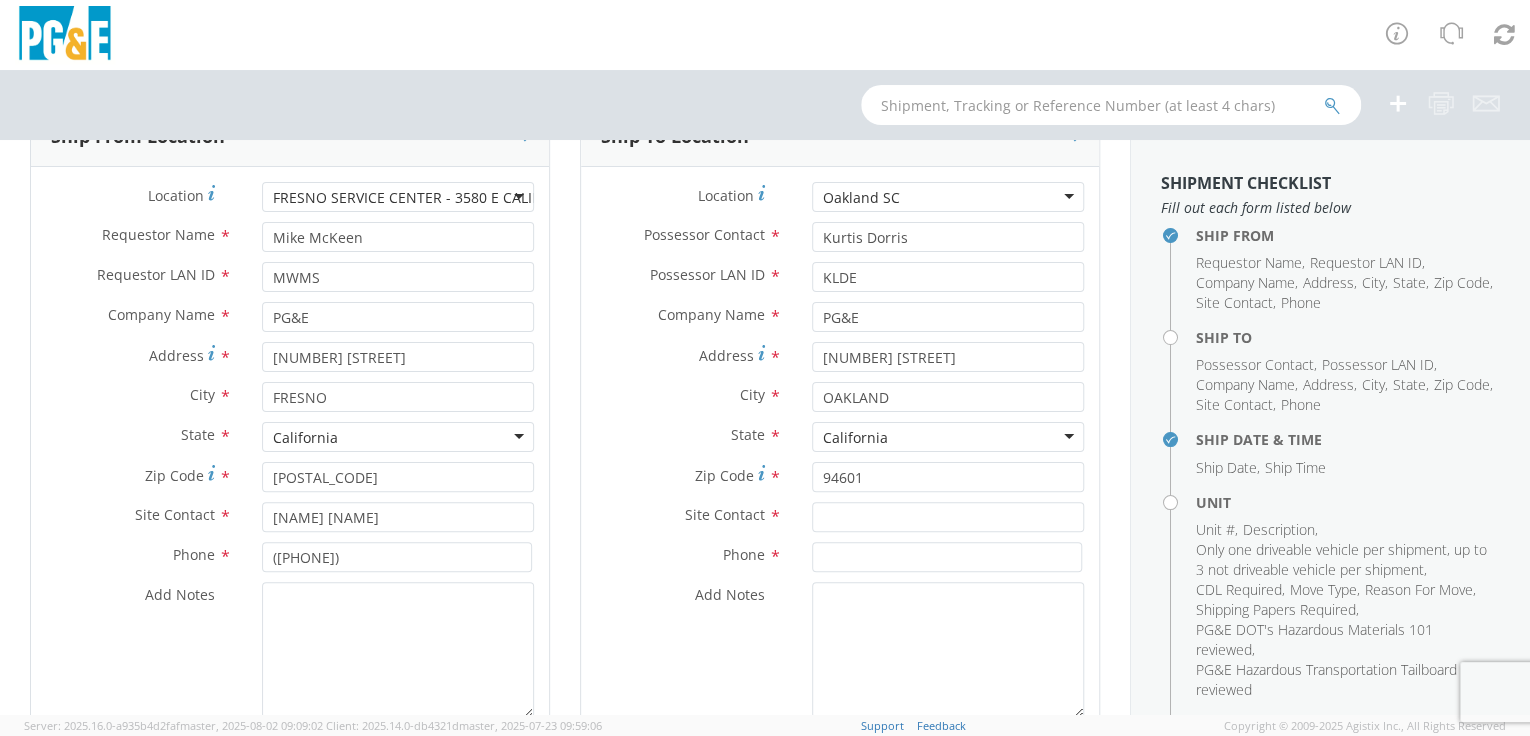 scroll, scrollTop: 124, scrollLeft: 0, axis: vertical 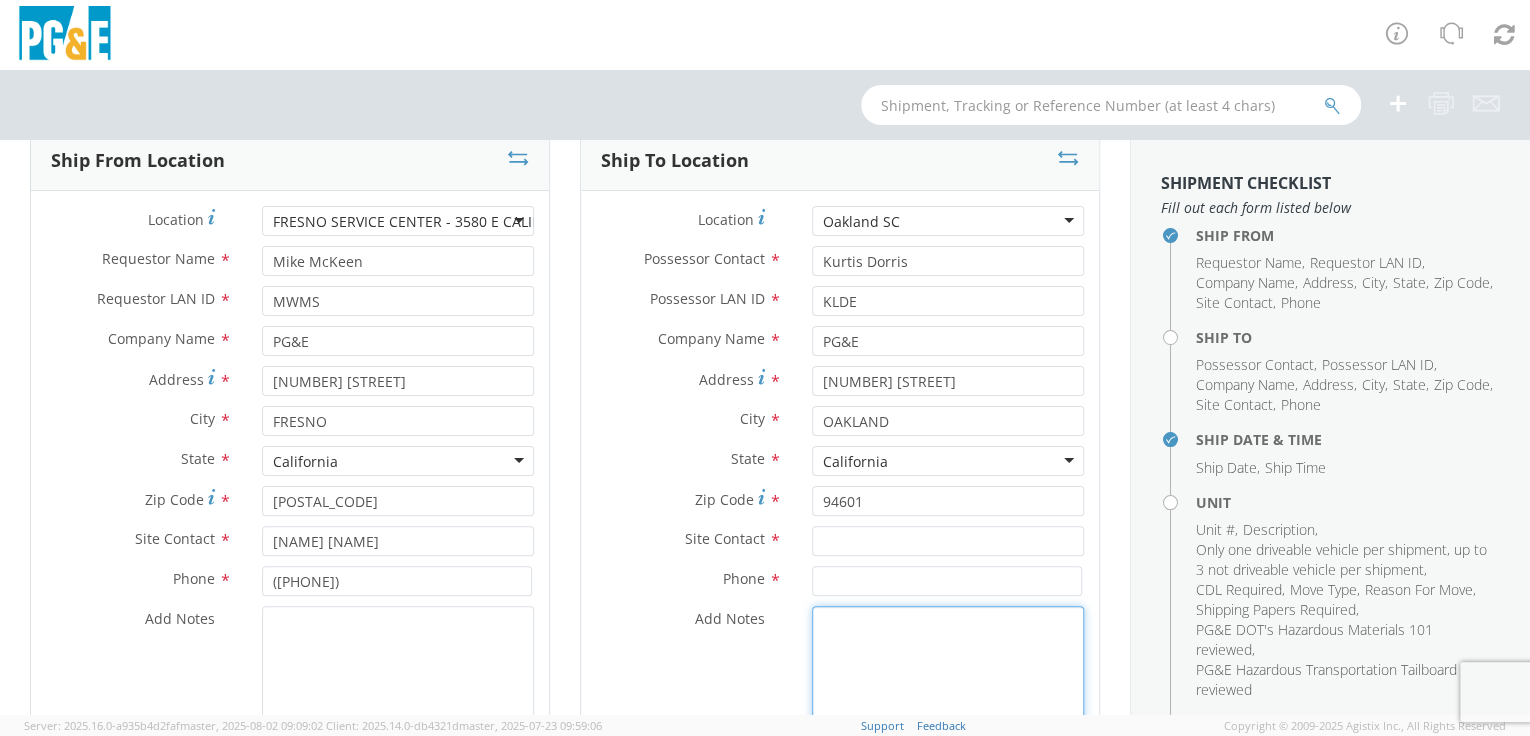 click on "Add Notes        *" at bounding box center [948, 674] 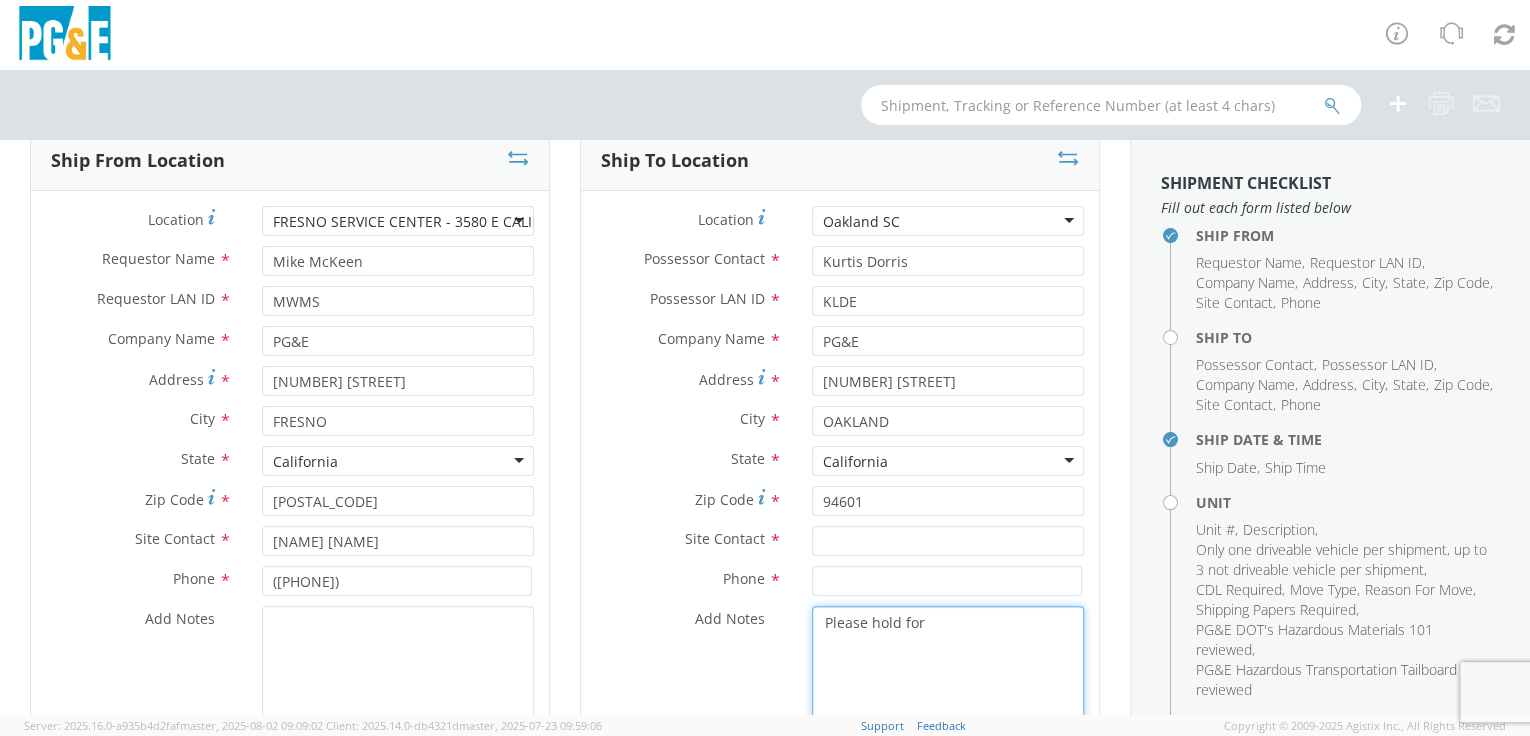 paste on "Adolfo Barron" 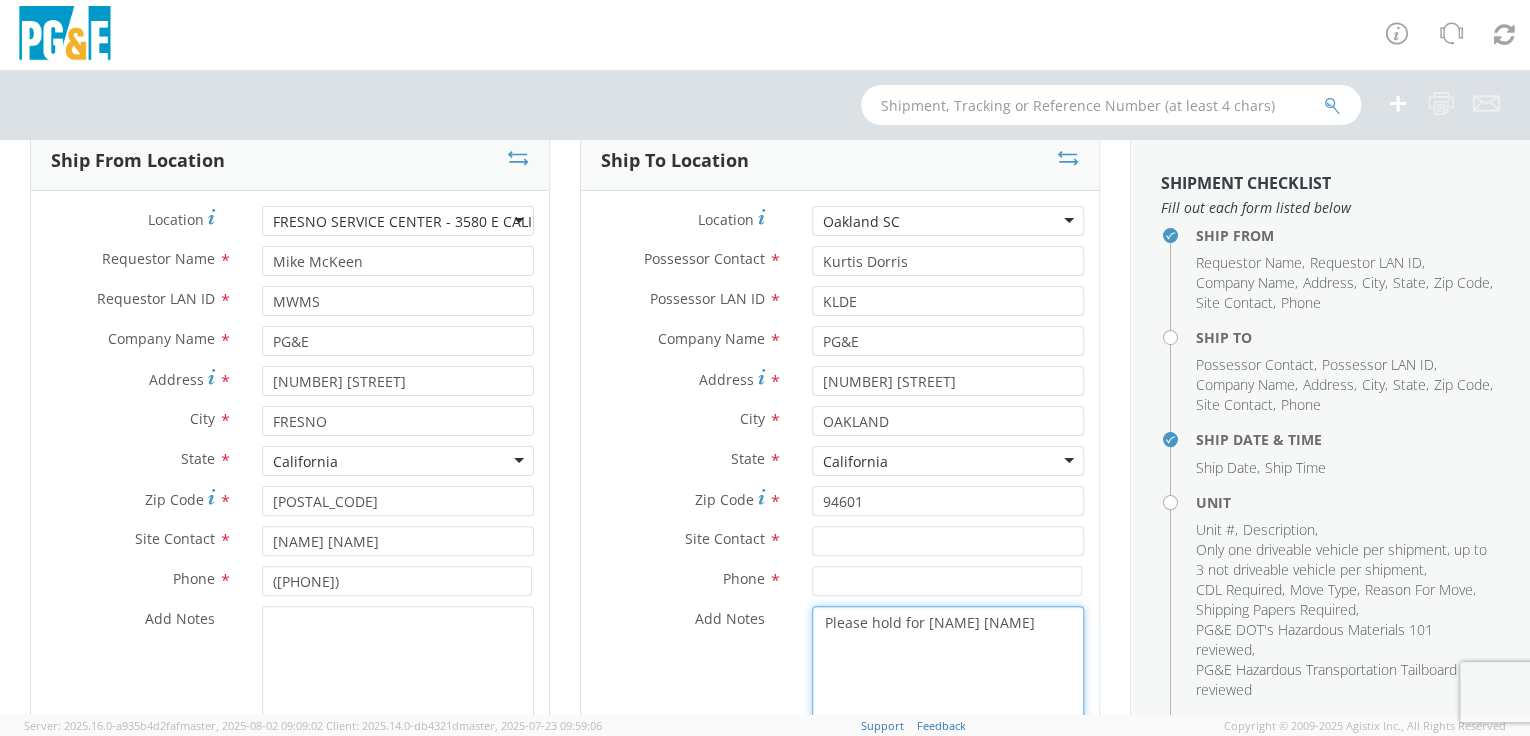 type on "Please hold for [NAME] [NAME]" 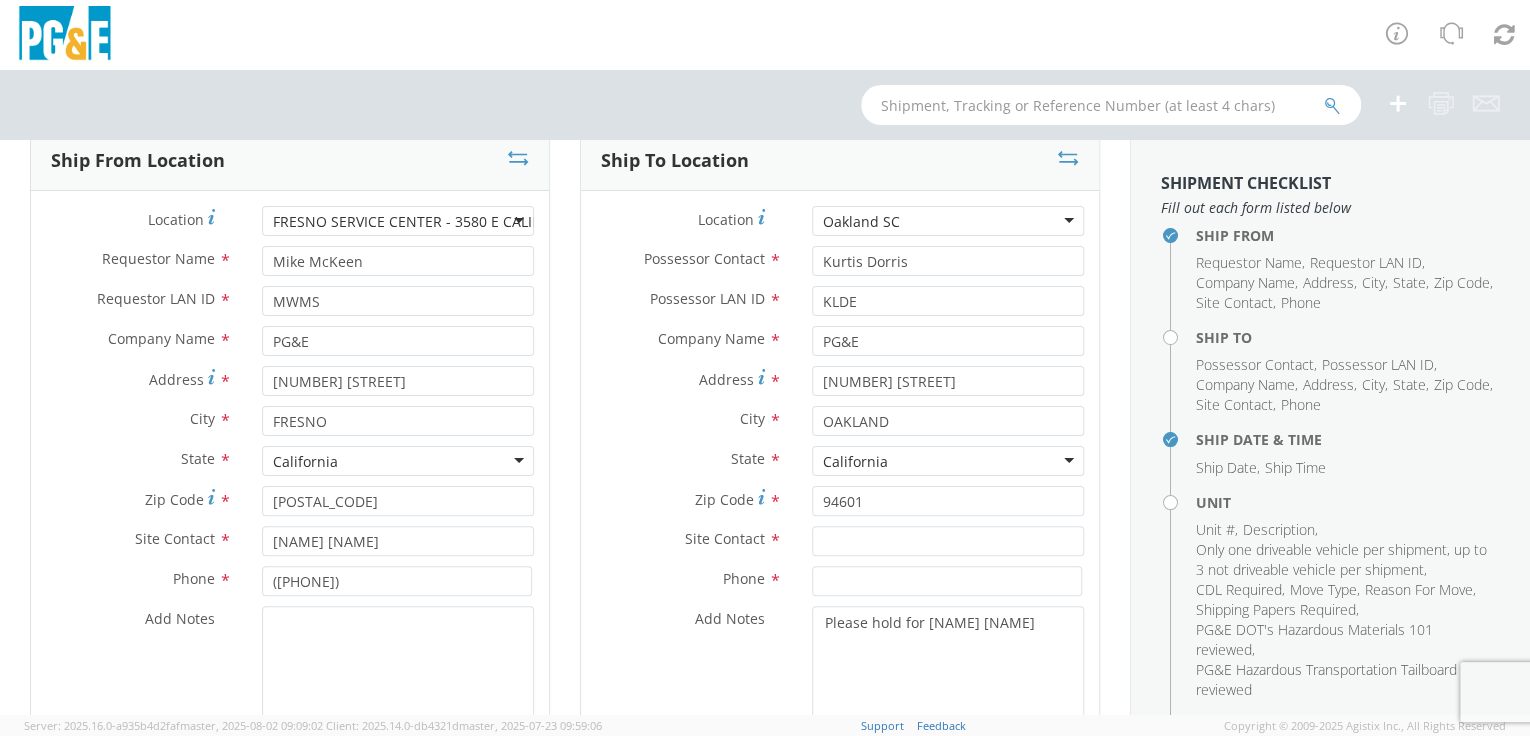 click on "Please hold for [NAME] [NAME]" at bounding box center (840, 674) 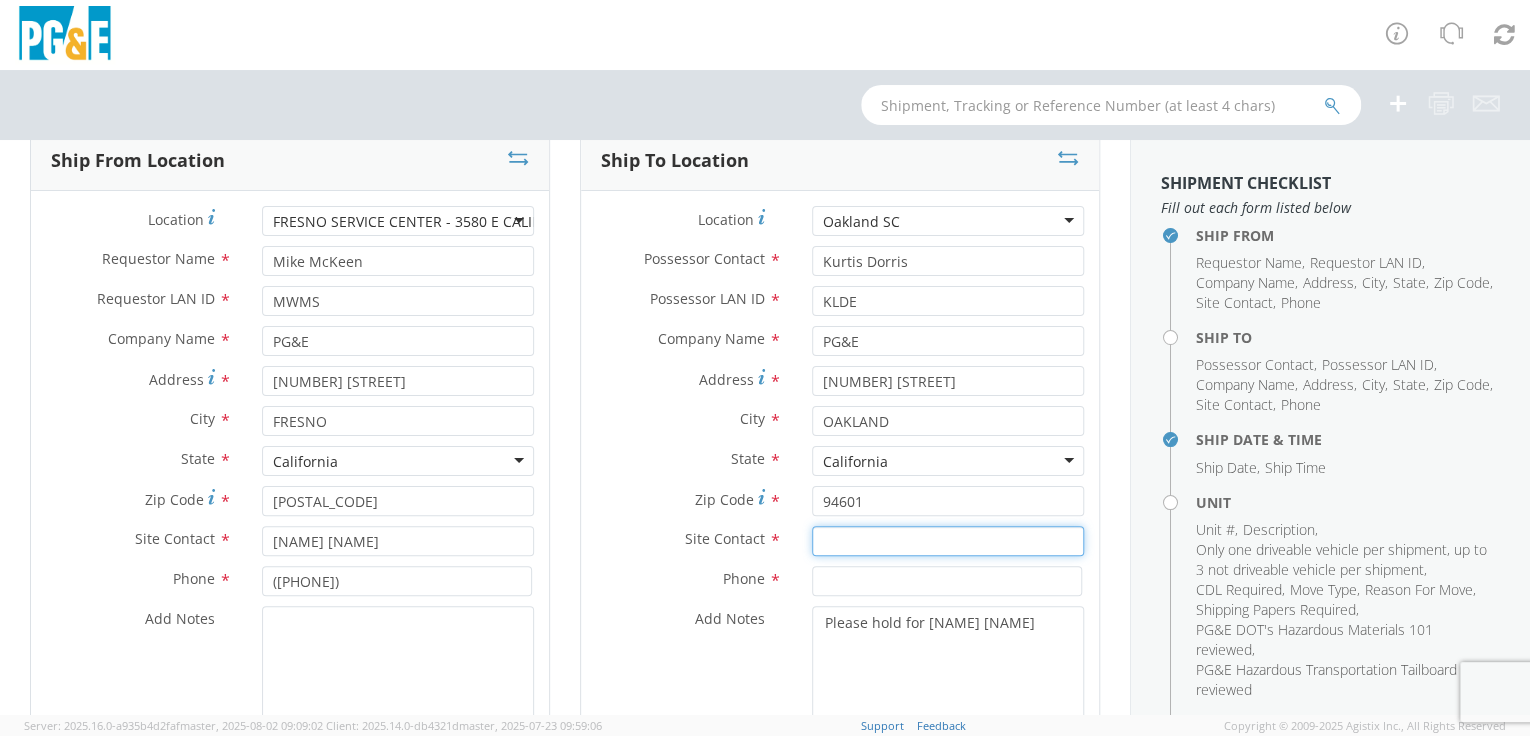 click at bounding box center (948, 541) 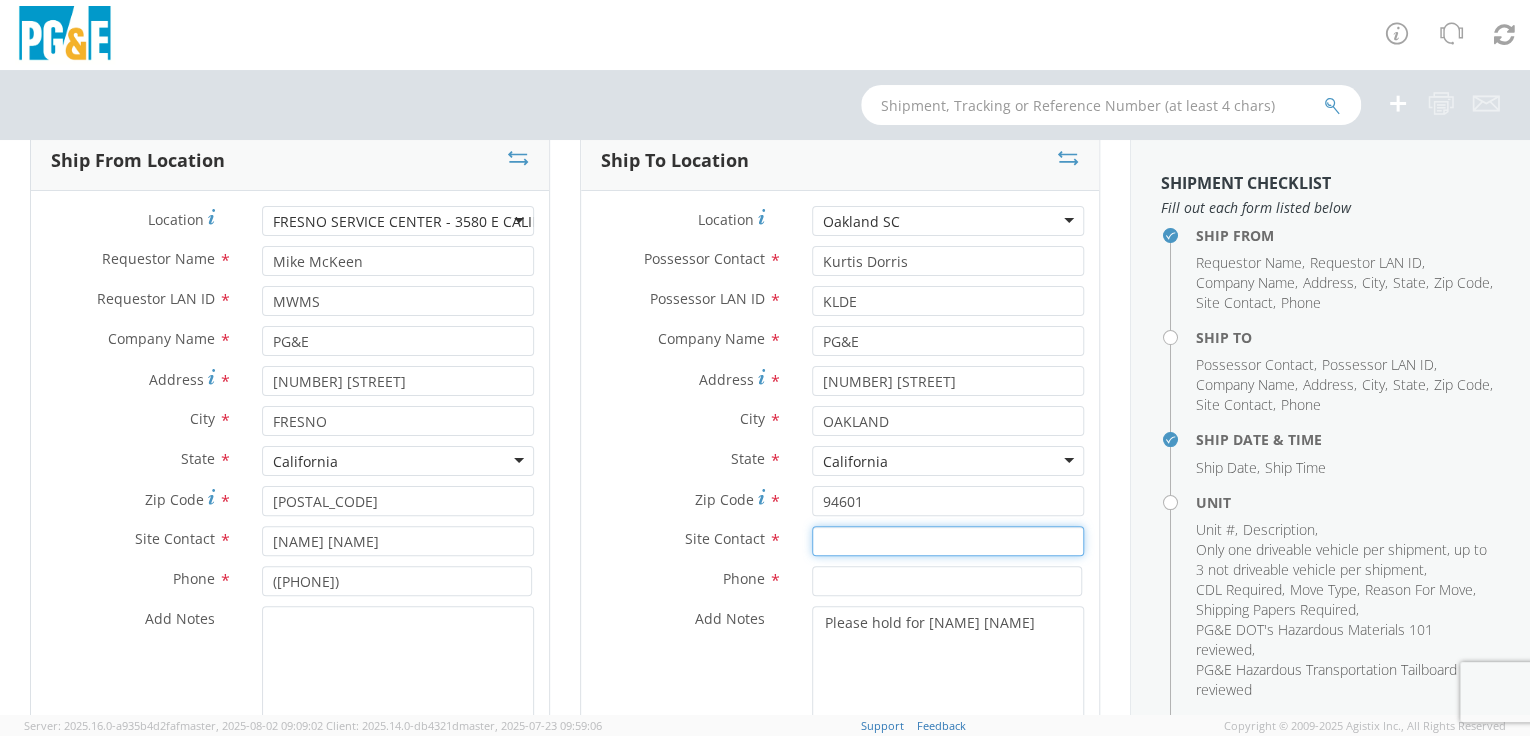 paste on "Scott Yu" 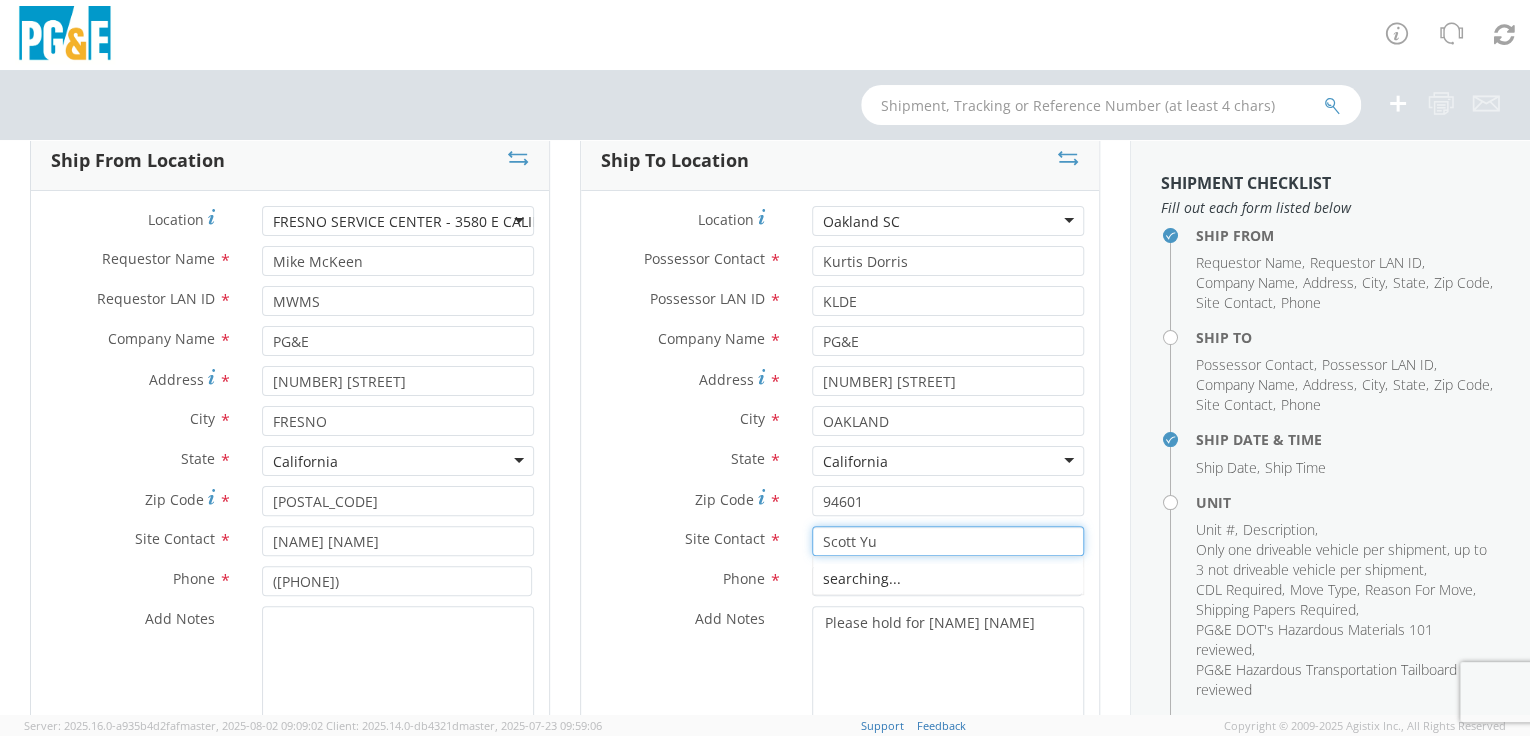 type on "Scott Yu" 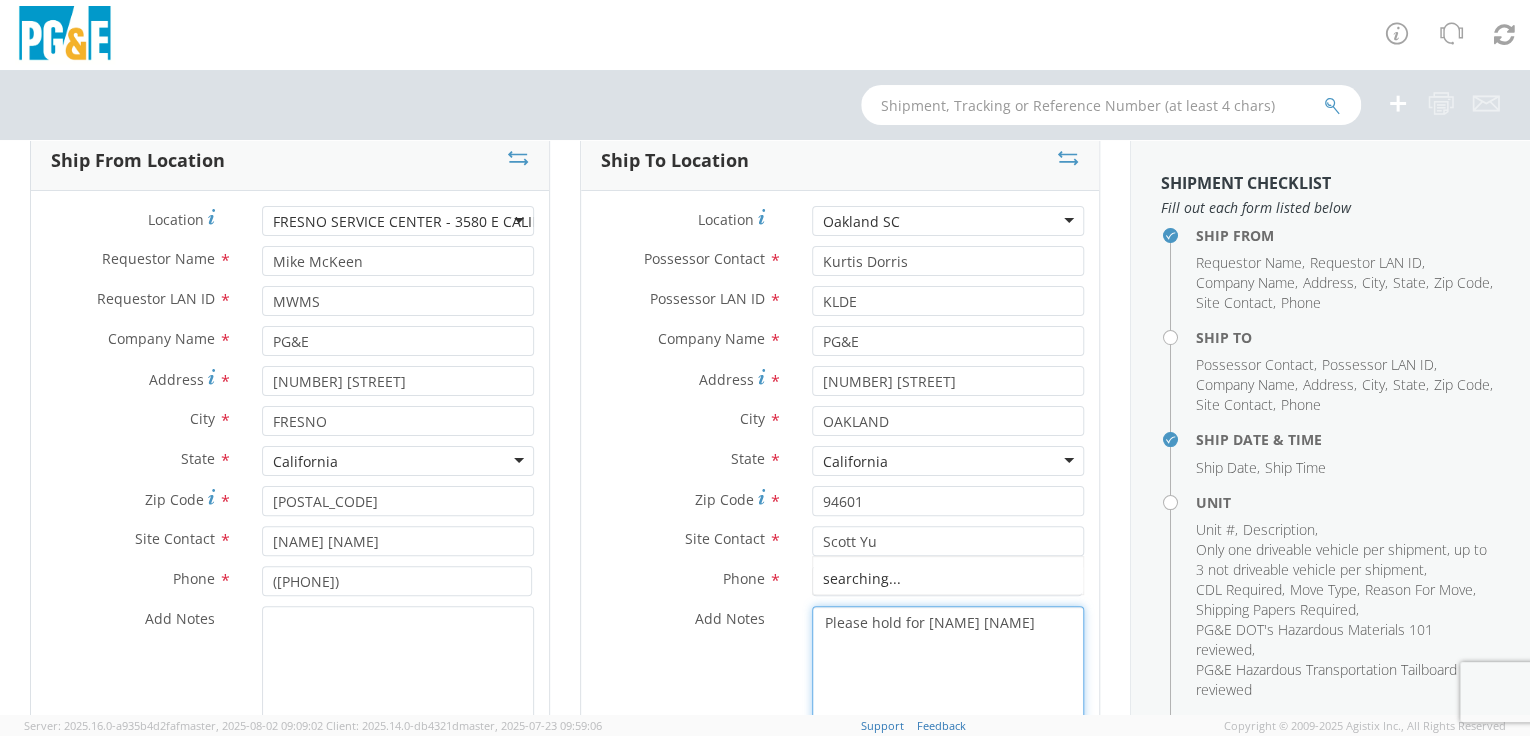 click on "Please hold for [NAME] [NAME]" at bounding box center (948, 674) 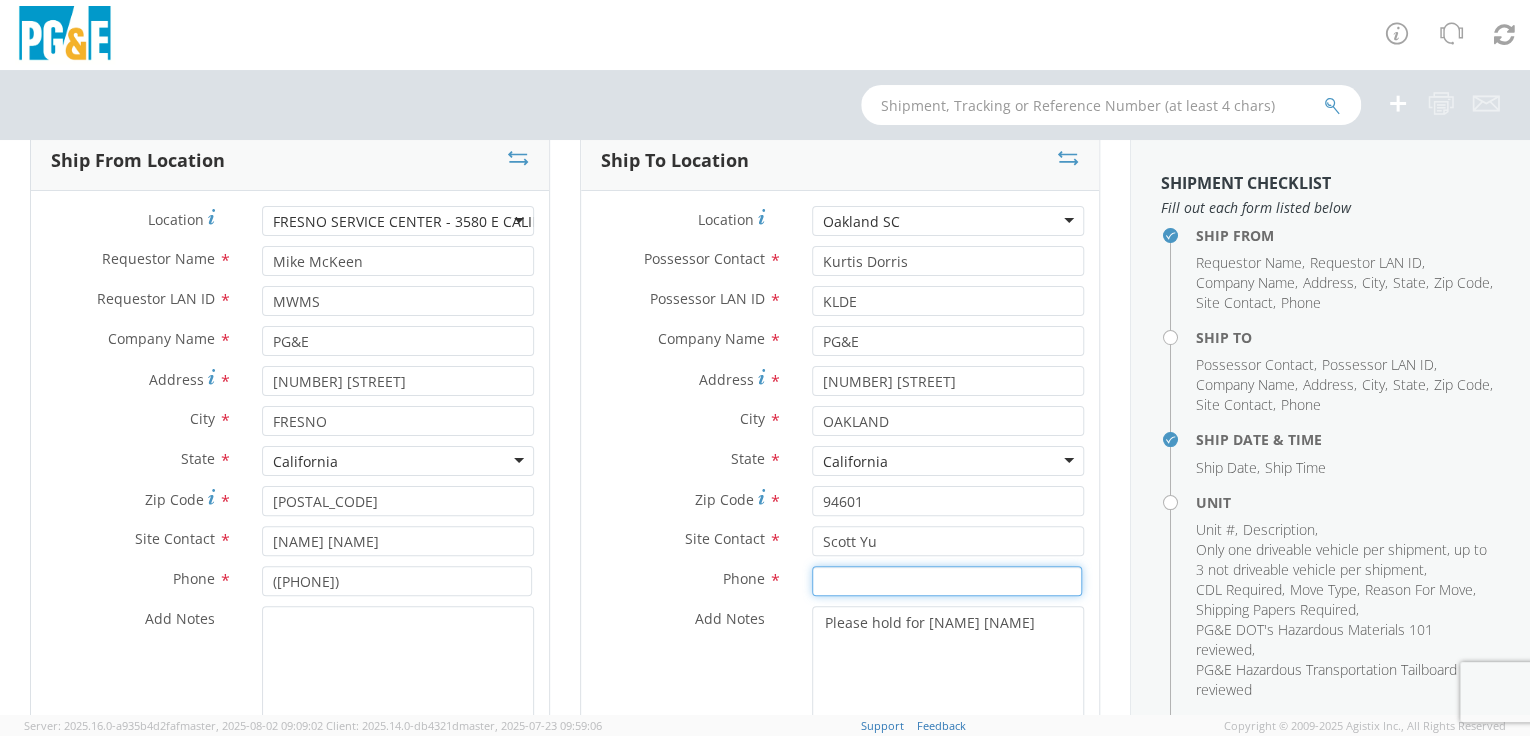 click at bounding box center (947, 581) 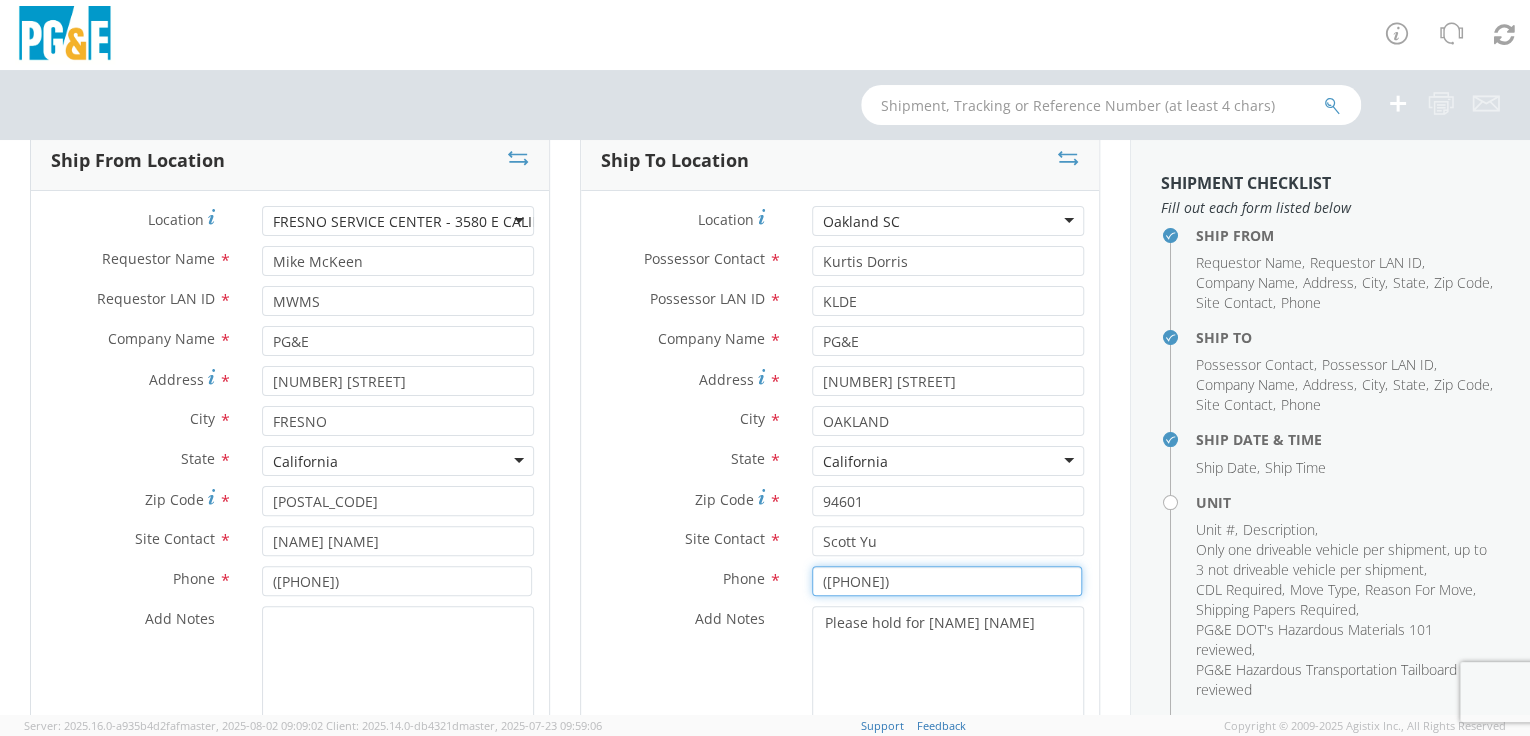 type on "([PHONE])" 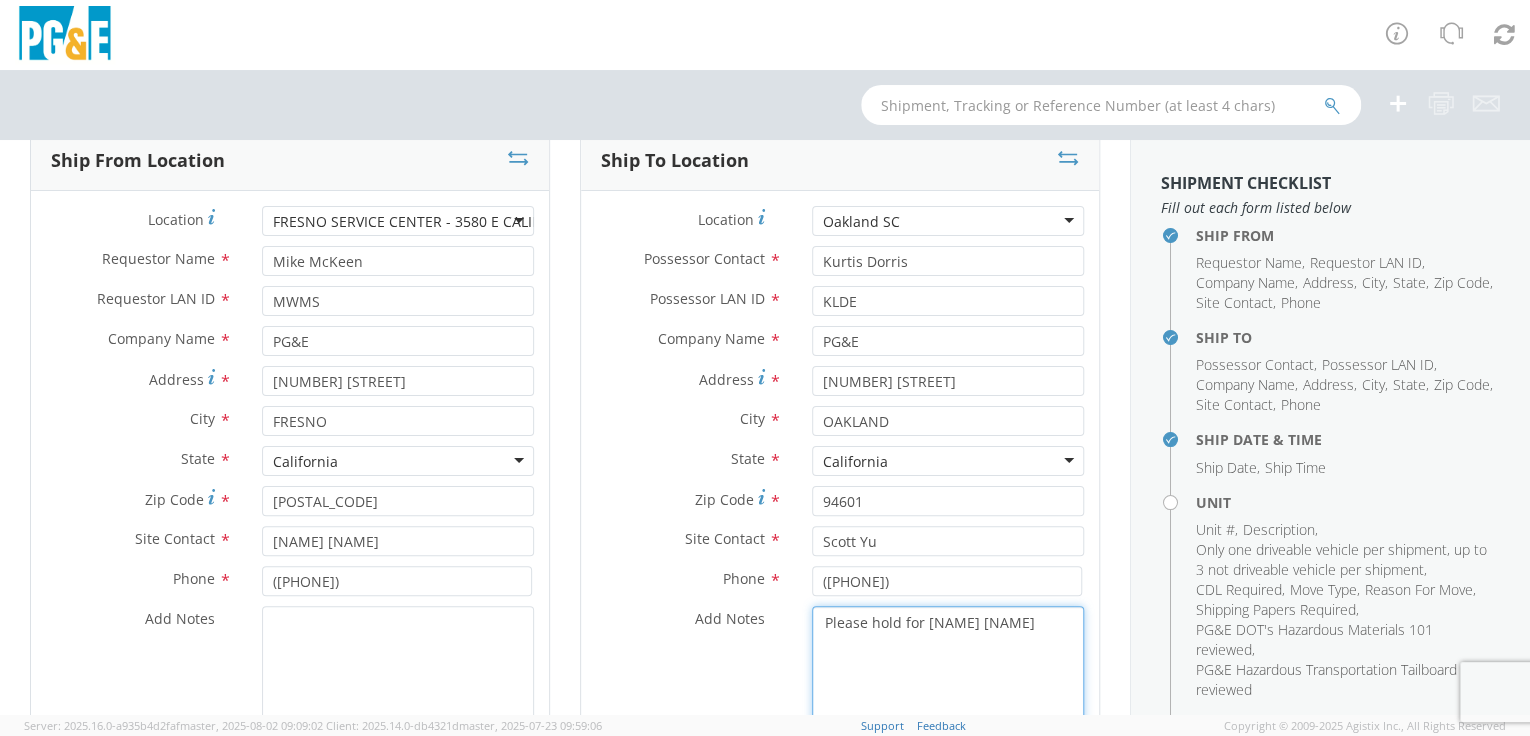 click on "Please hold for [NAME] [NAME]" at bounding box center (948, 674) 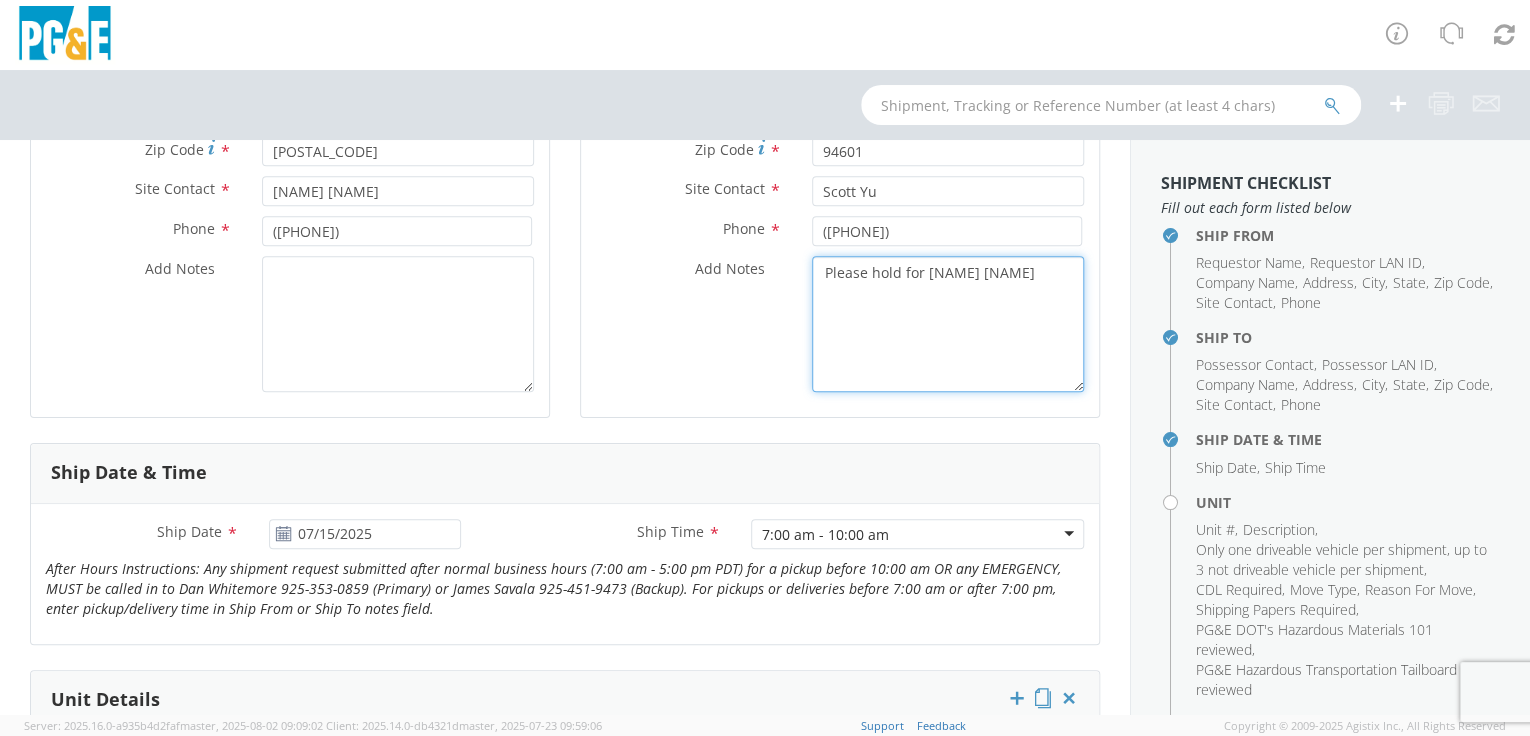 scroll, scrollTop: 502, scrollLeft: 0, axis: vertical 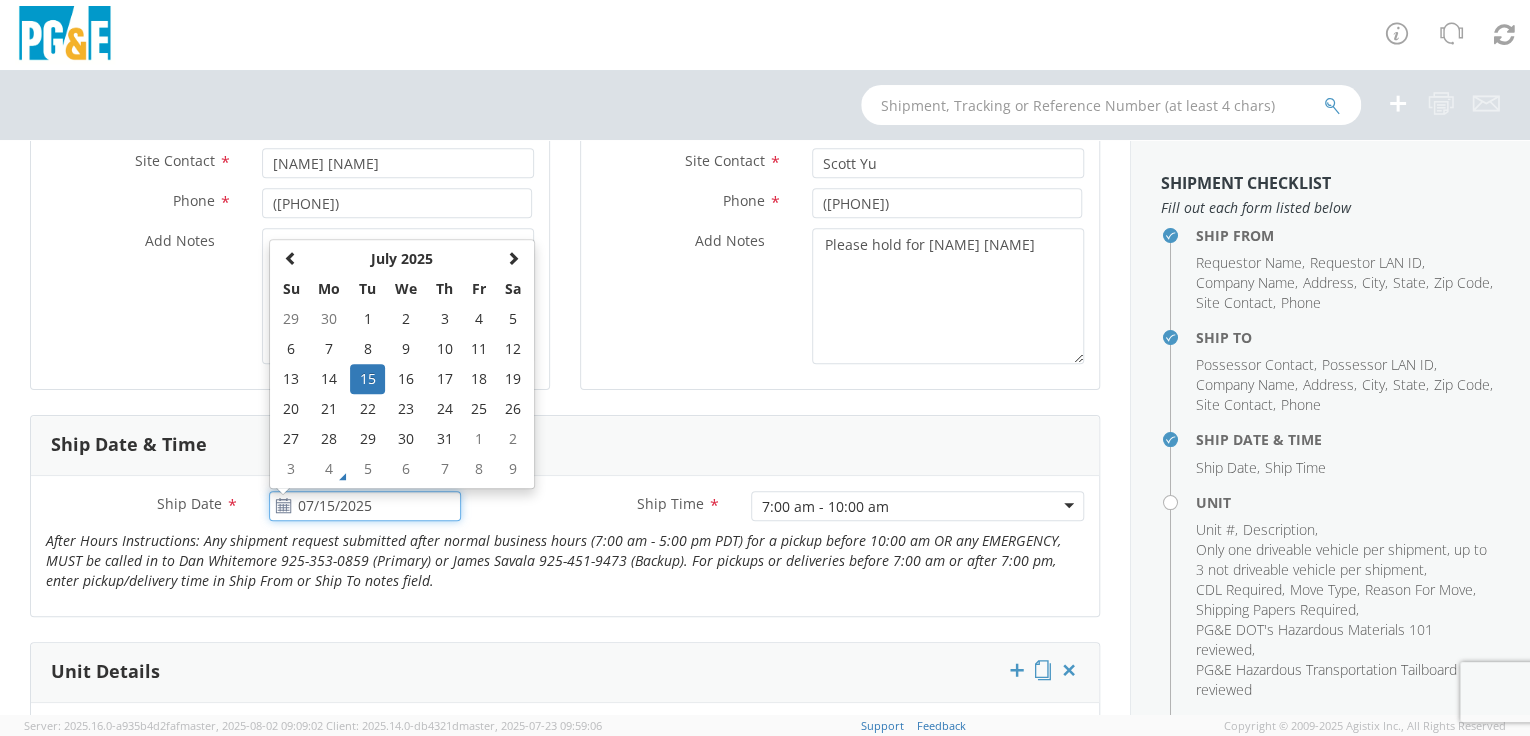 click on "07/15/2025" at bounding box center (365, 506) 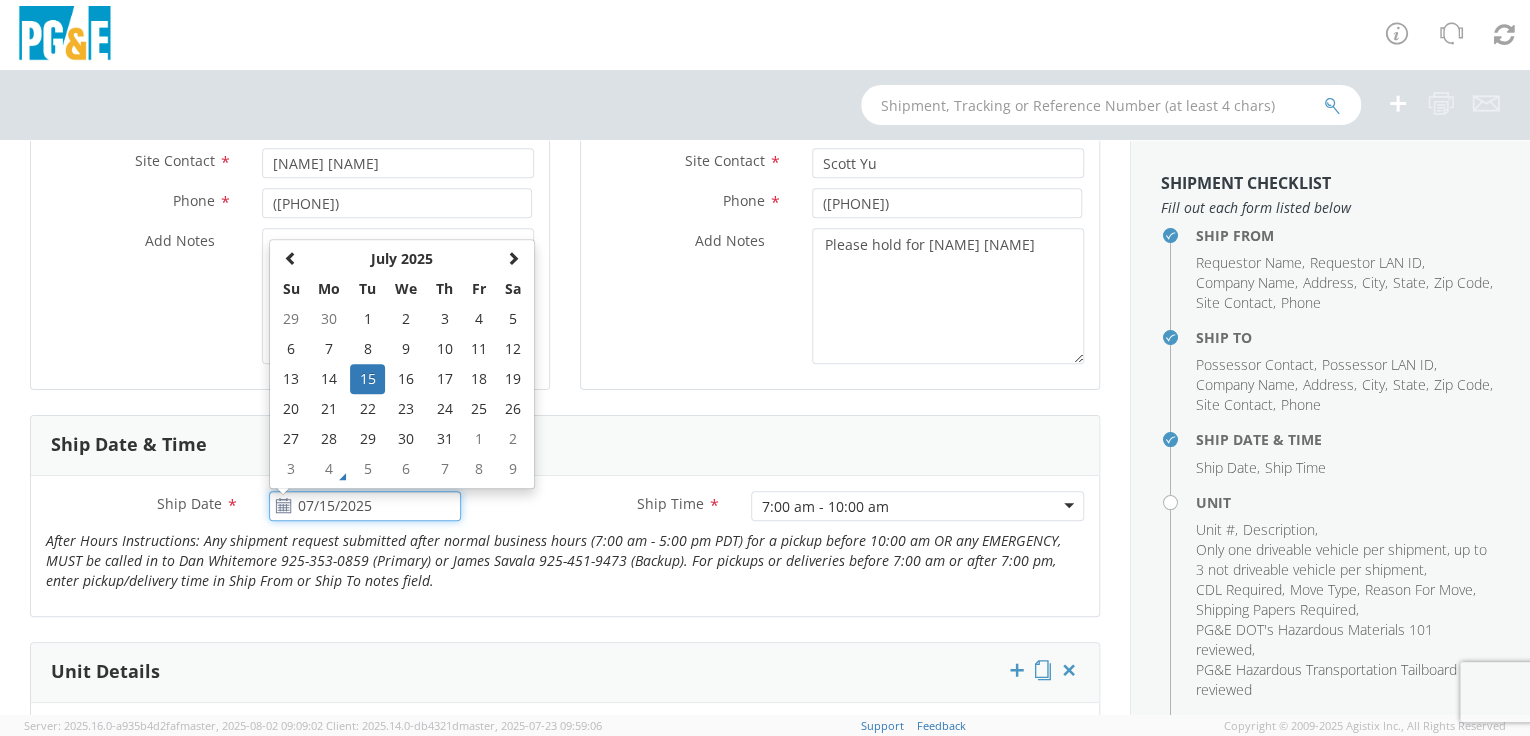 click on "6" 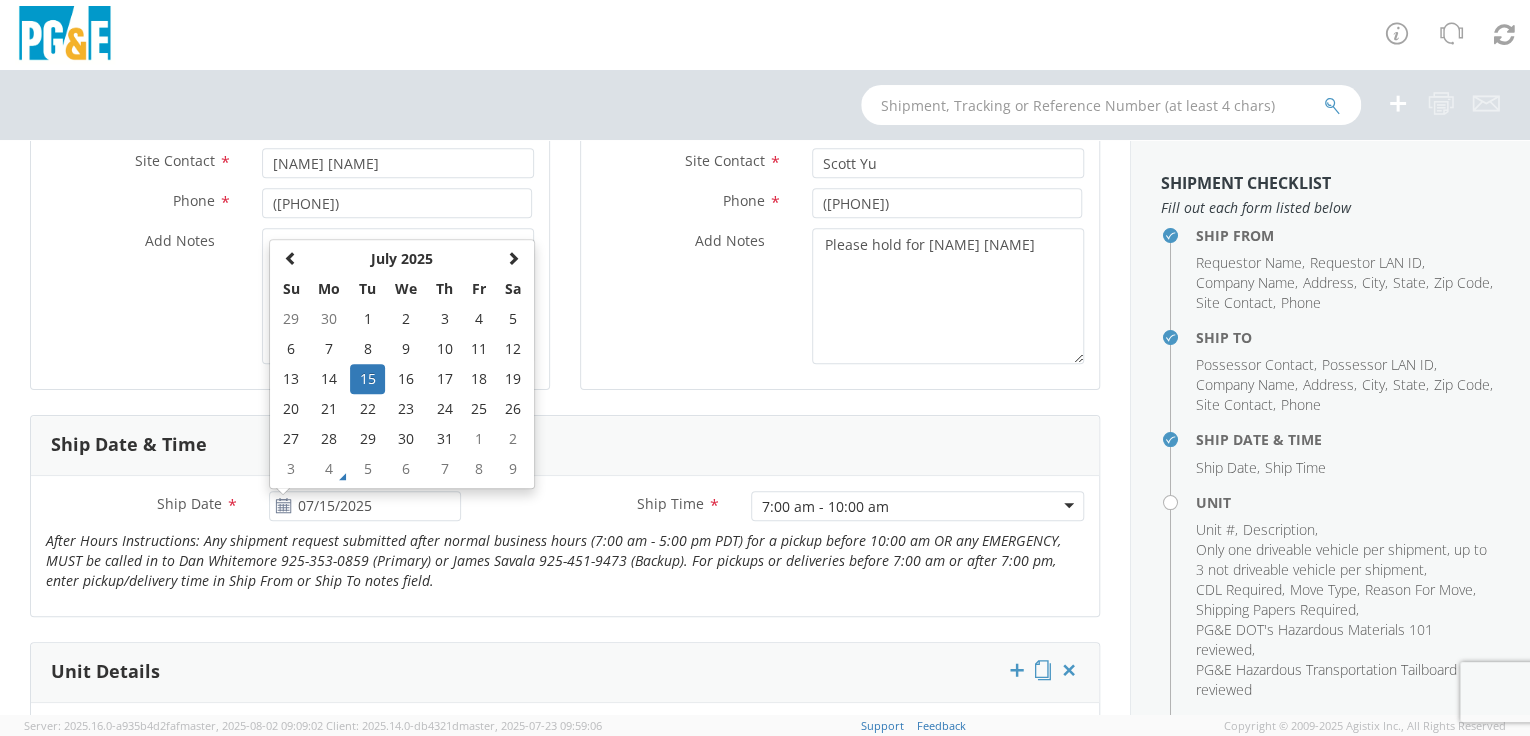 click on "Ship Date & Time" at bounding box center (565, 673) 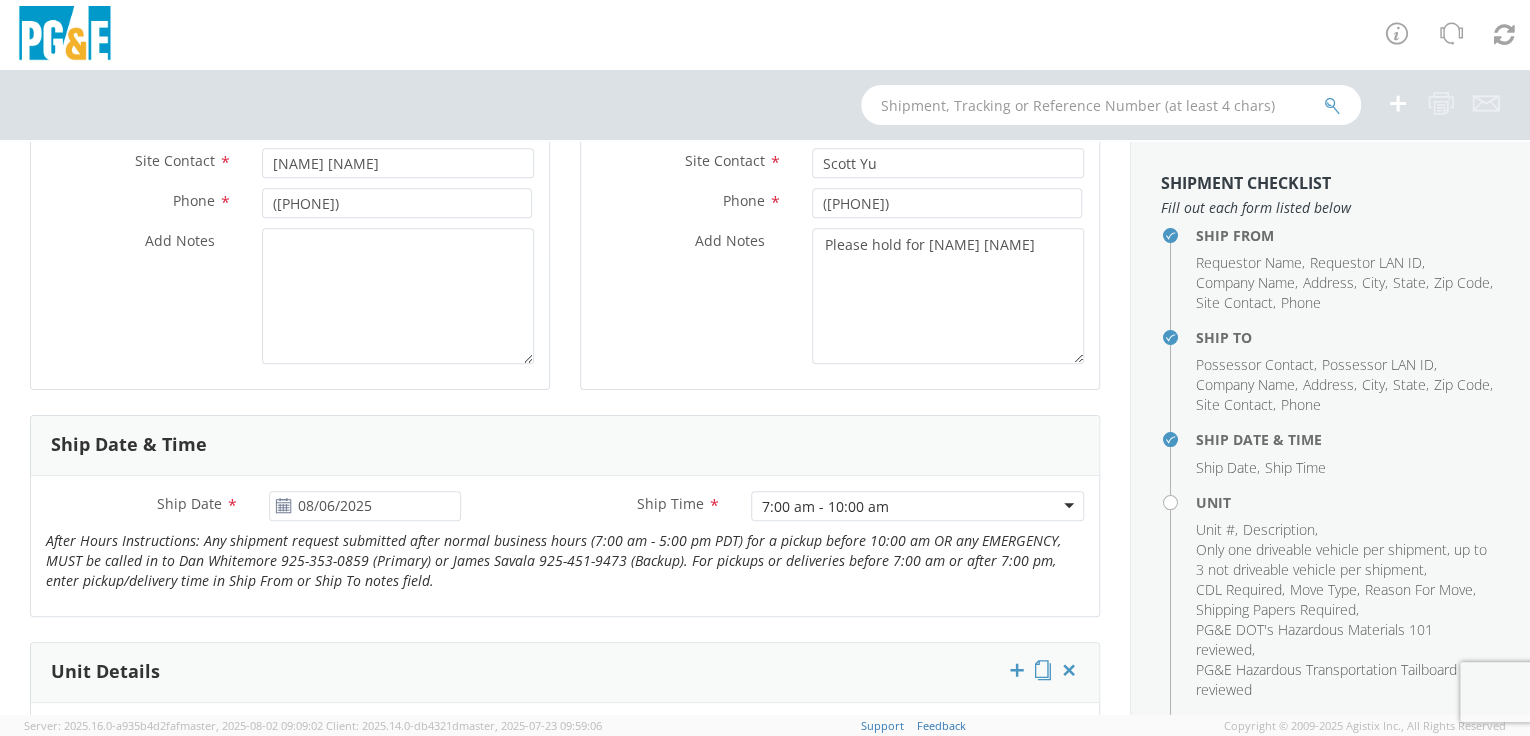 click on "Ship Date & Time" at bounding box center [565, 673] 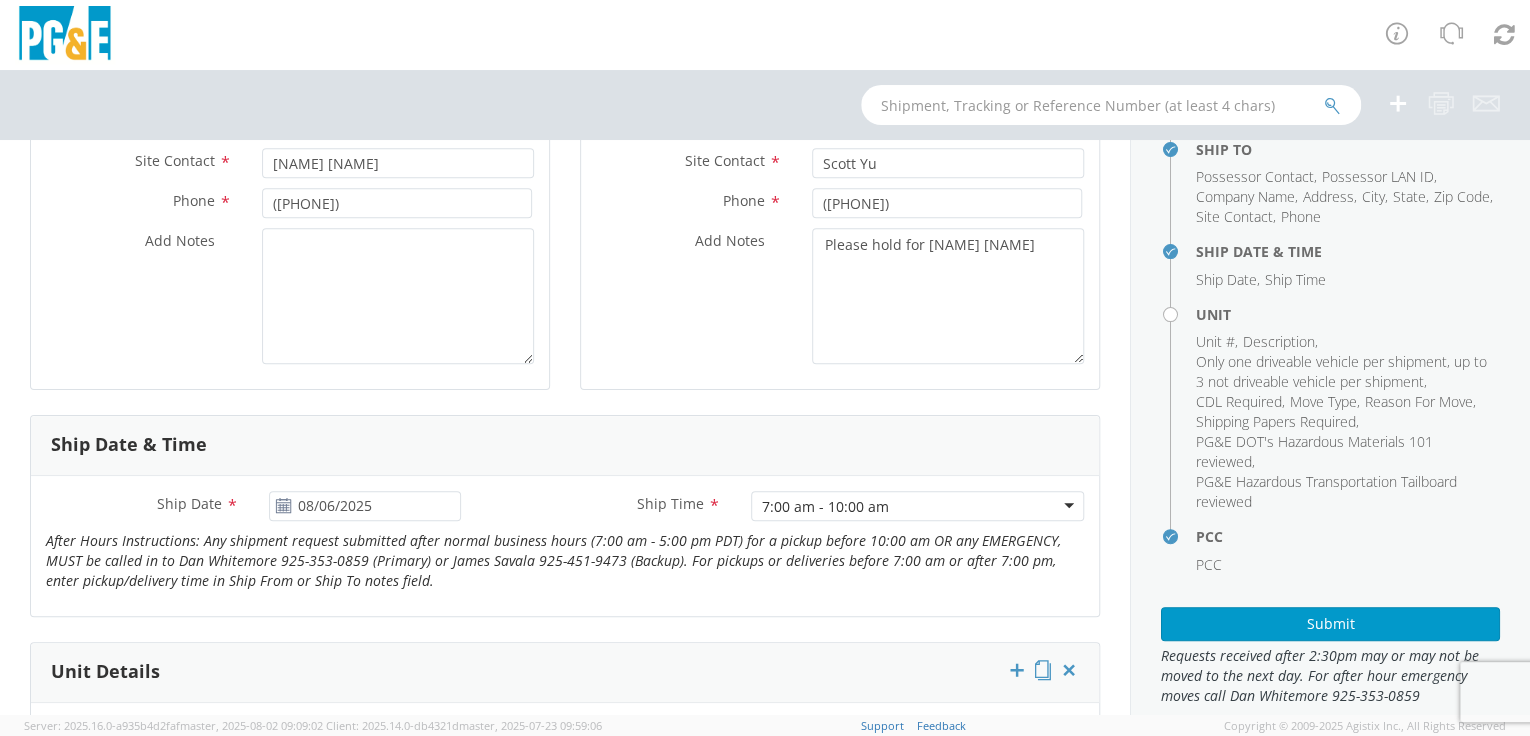scroll, scrollTop: 218, scrollLeft: 0, axis: vertical 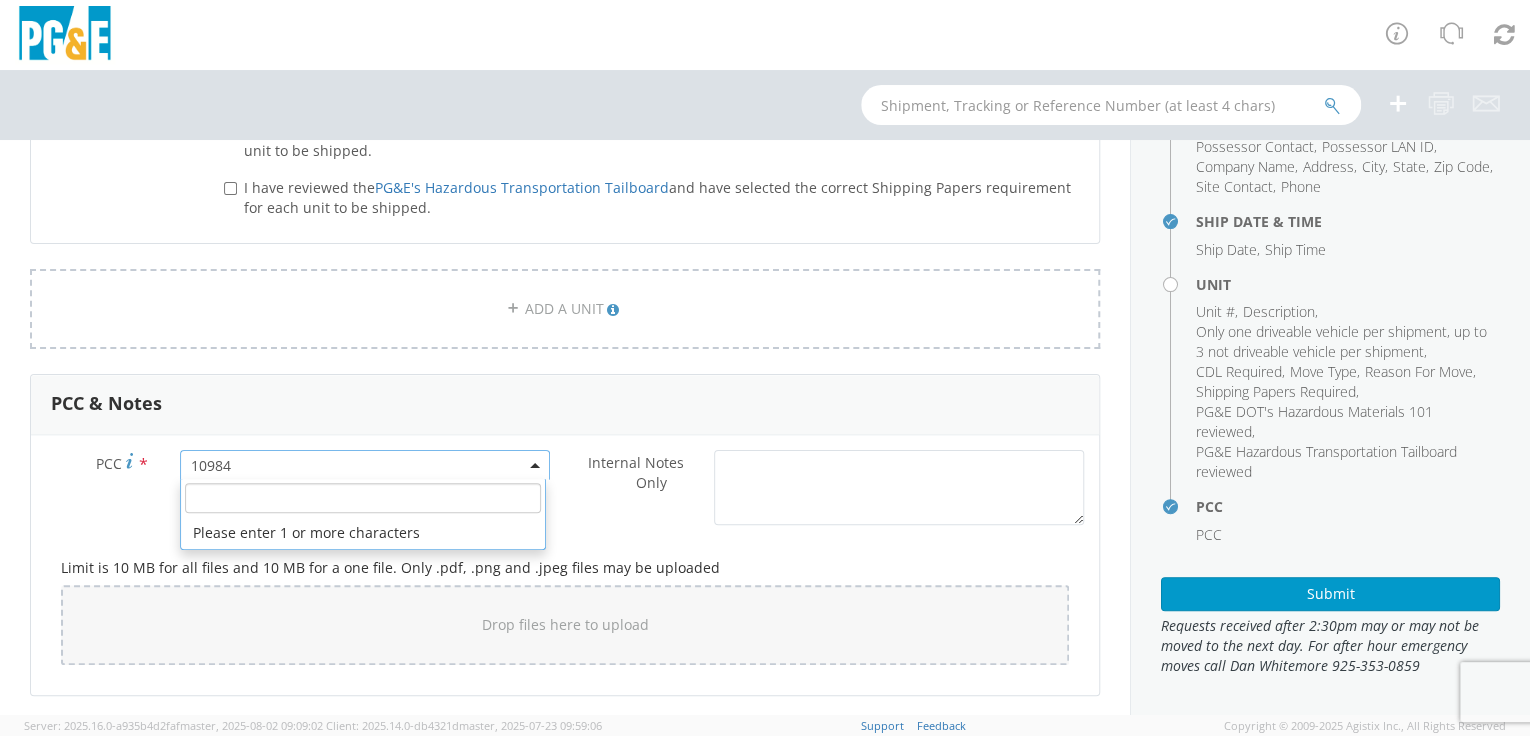 click on "10984" at bounding box center [365, 465] 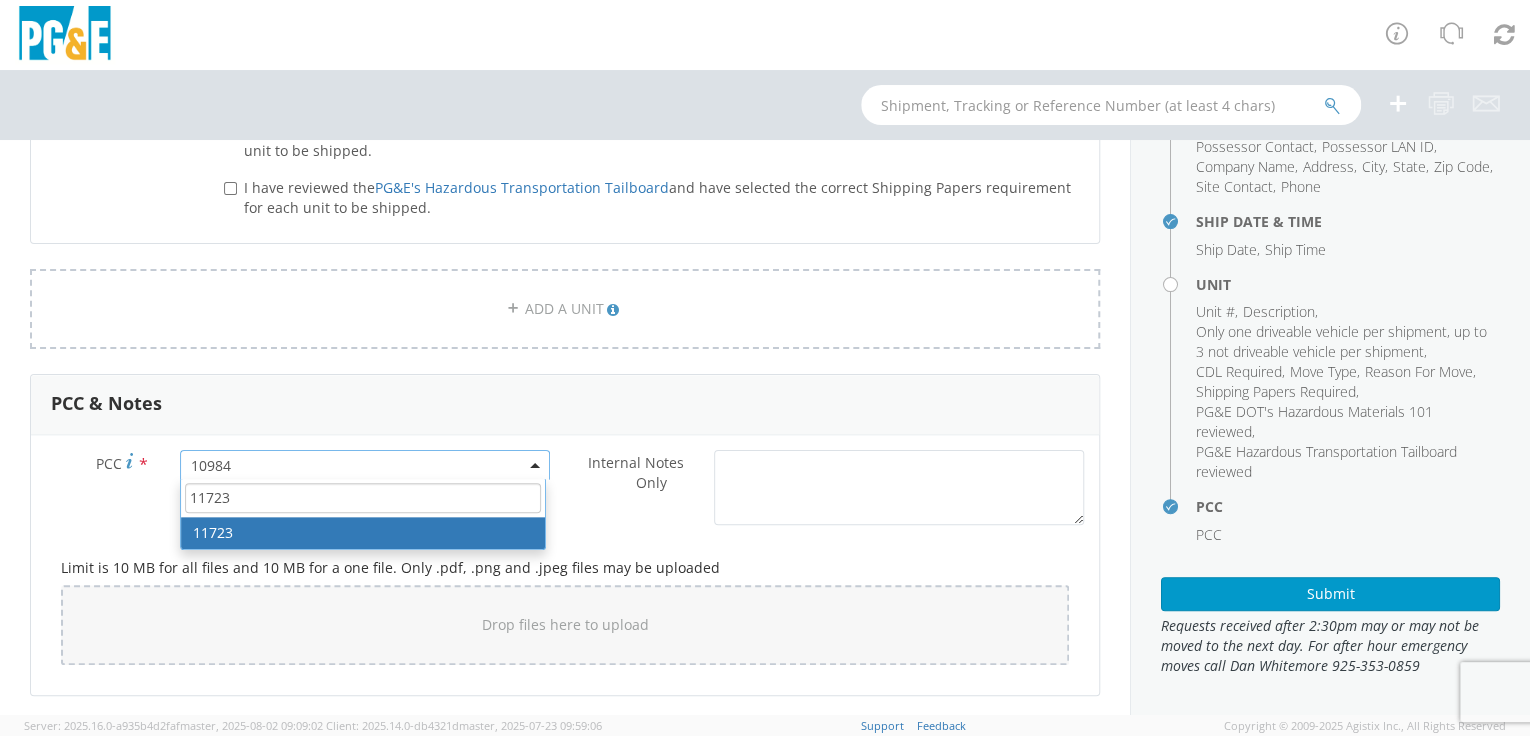 type on "11723" 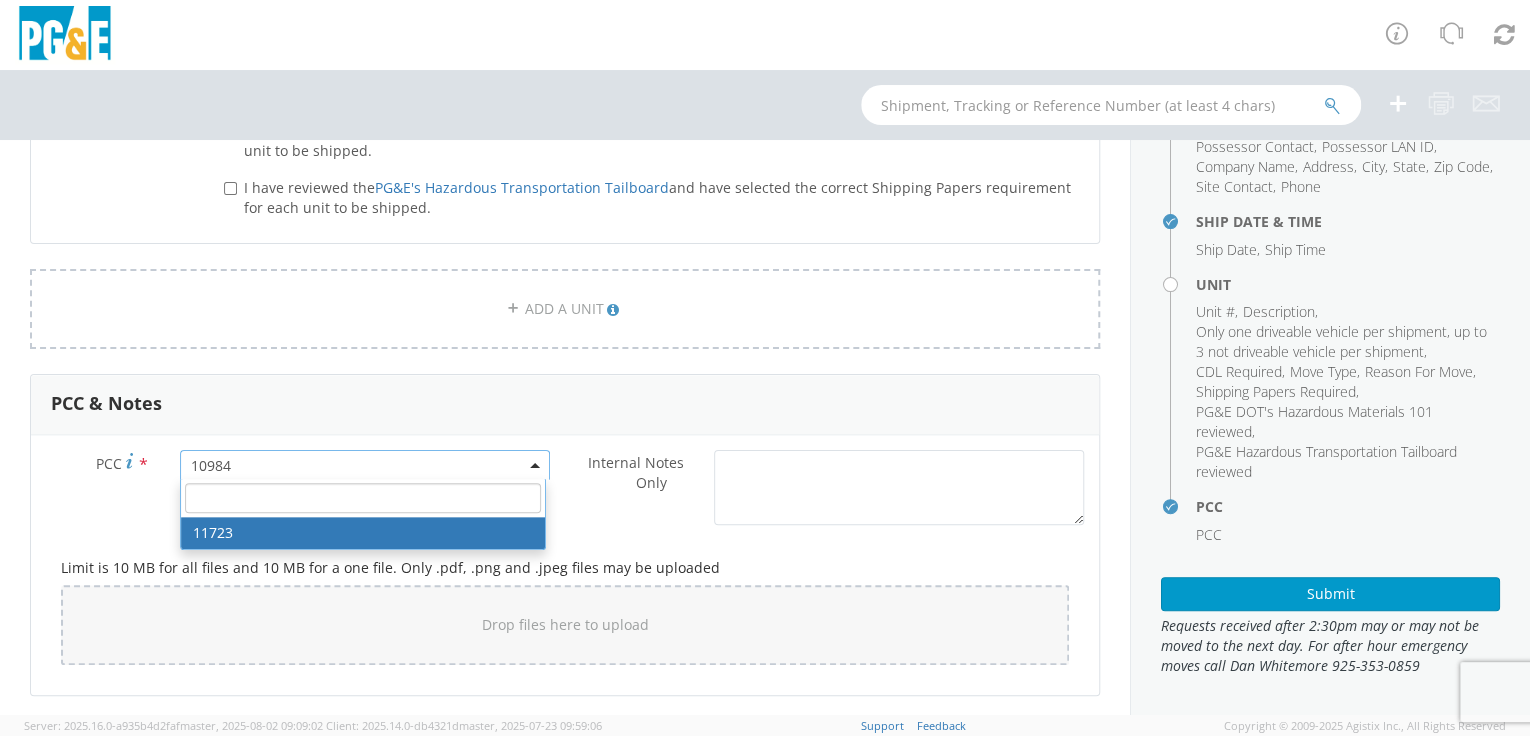 select on "11723" 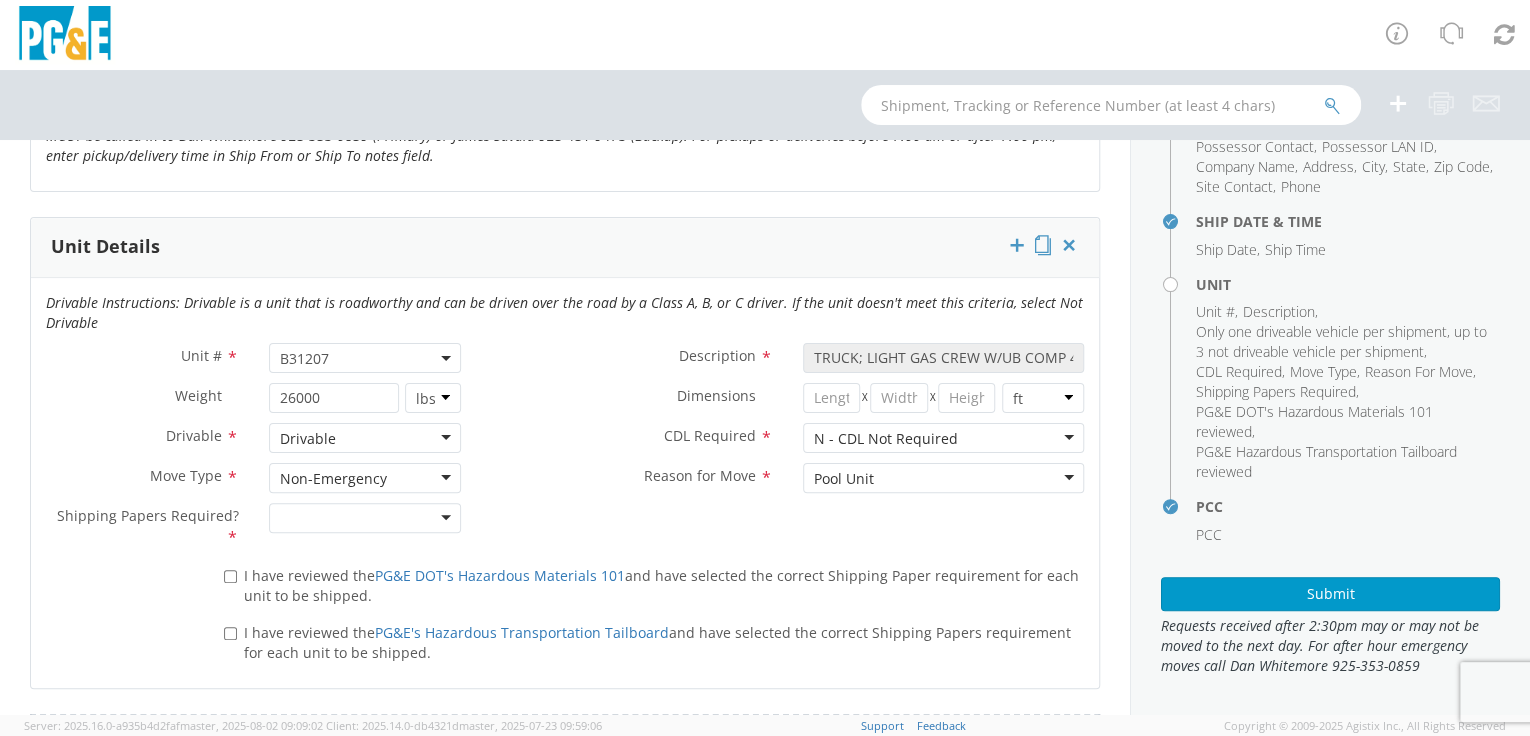 scroll, scrollTop: 923, scrollLeft: 0, axis: vertical 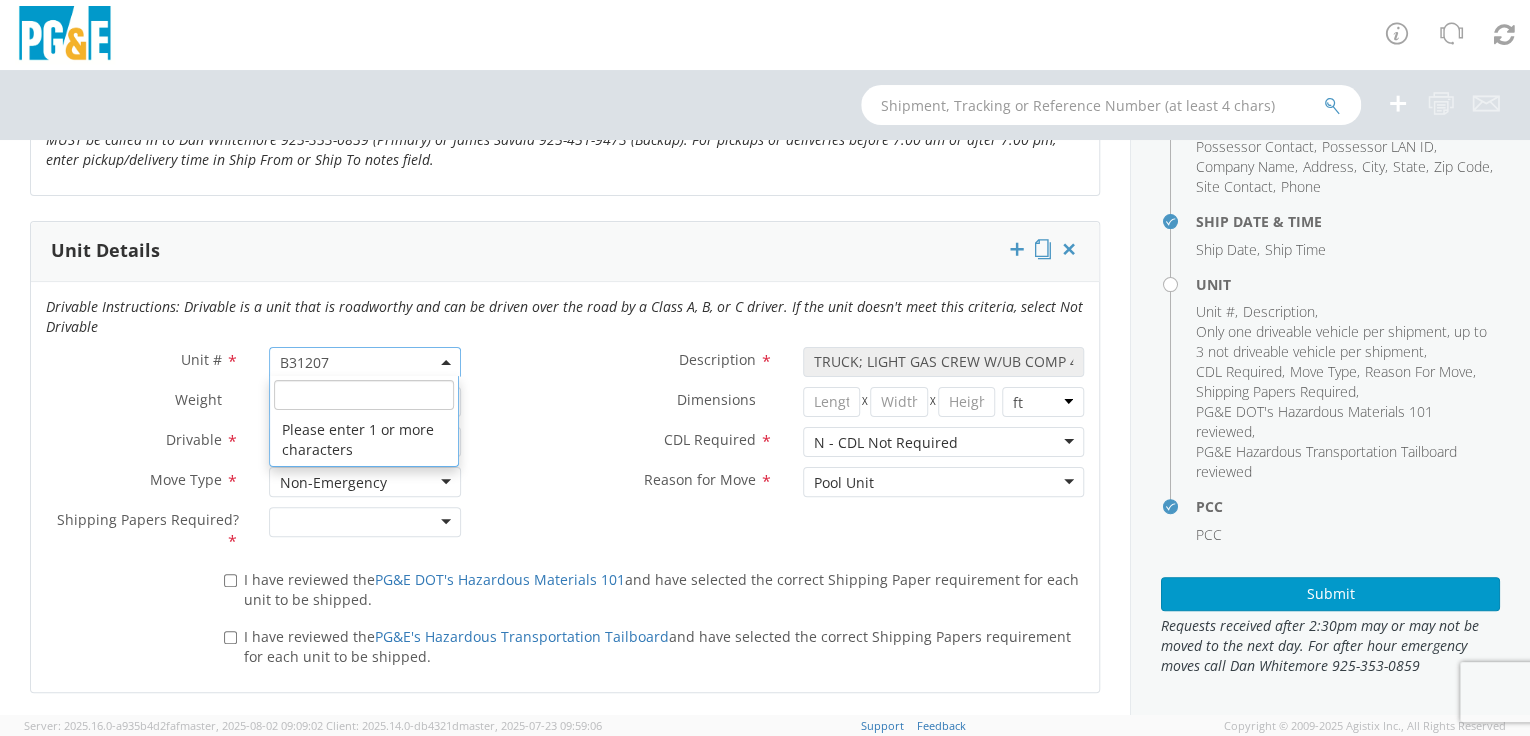 click on "B31207" at bounding box center [365, 362] 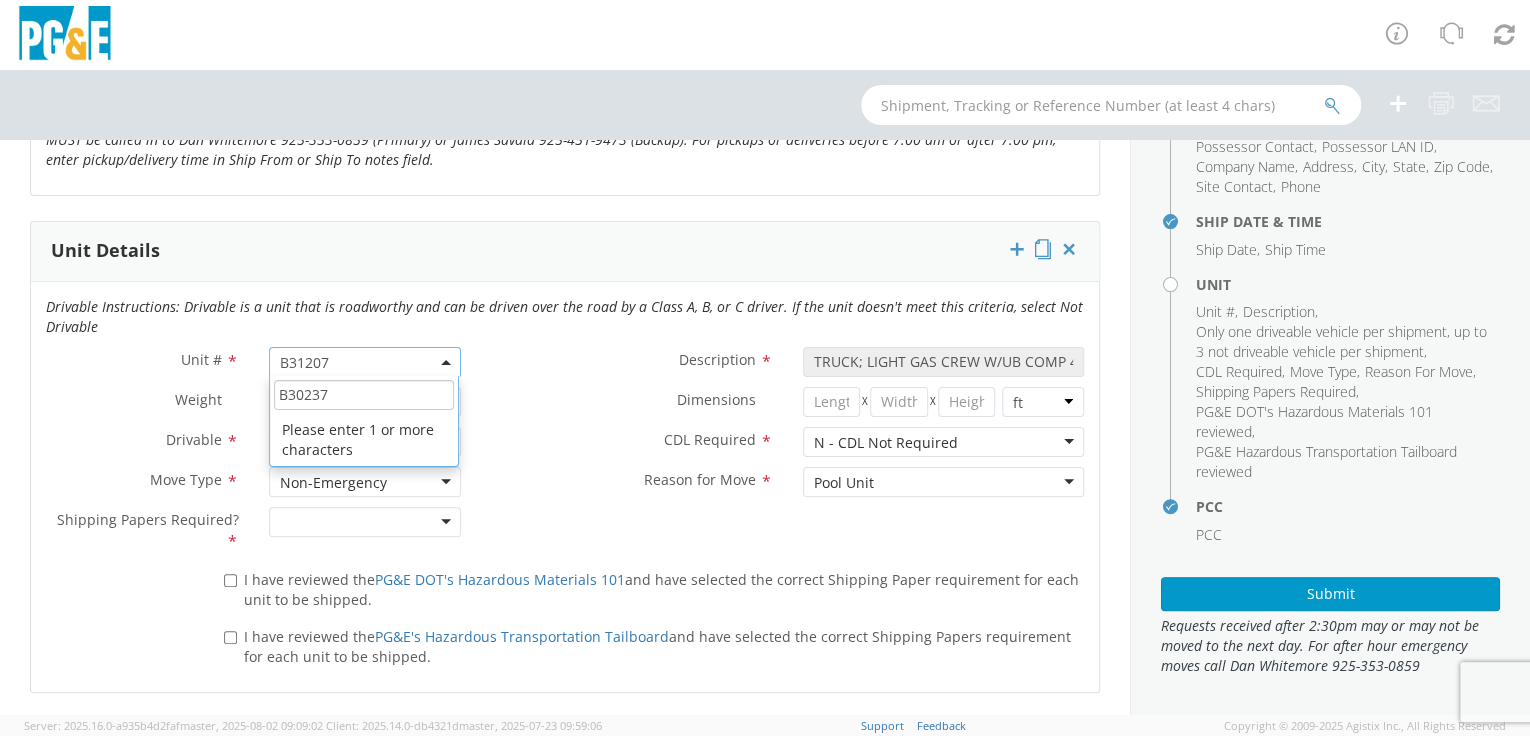 click on "Shipping Papers Required?        *             No Yes" 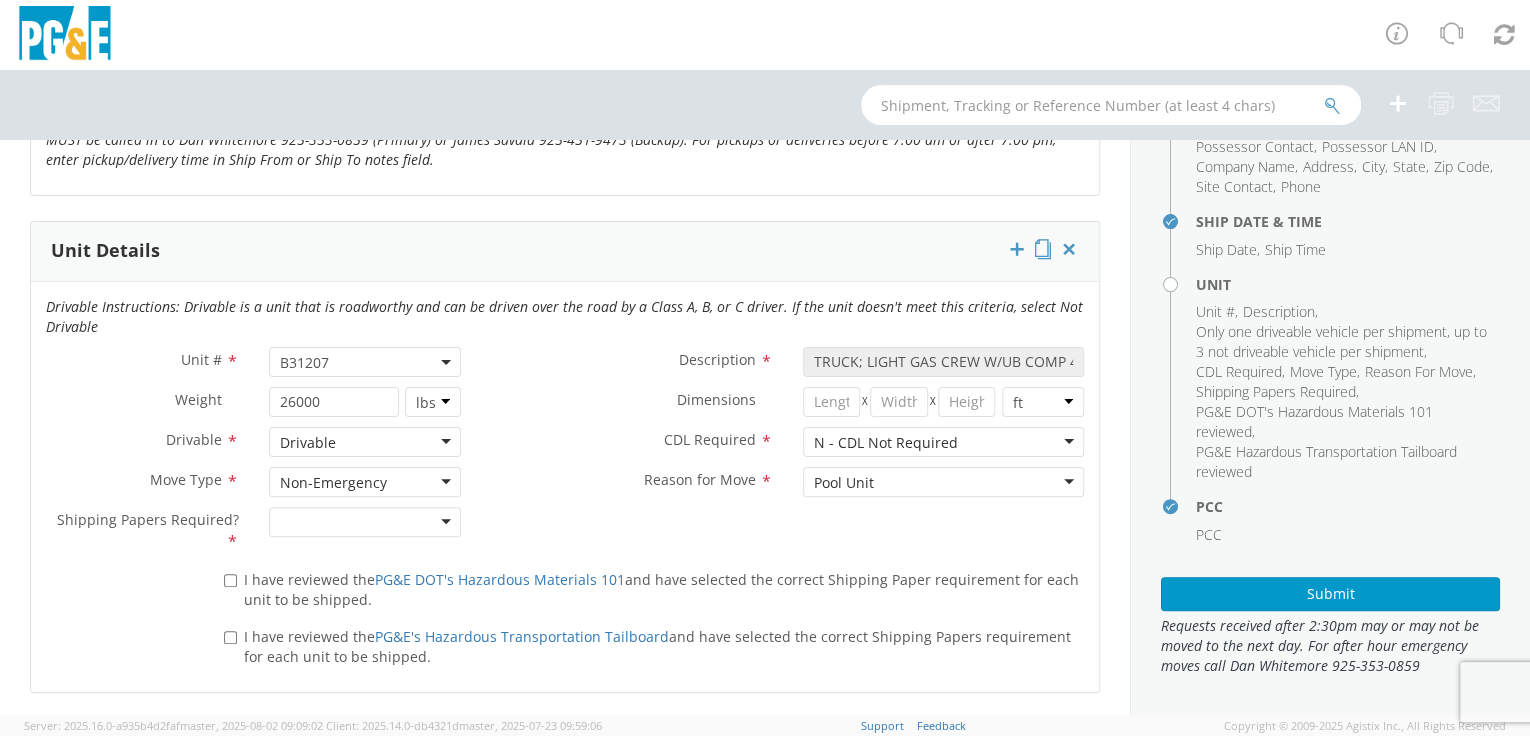 drag, startPoint x: 444, startPoint y: 519, endPoint x: 360, endPoint y: 542, distance: 87.0919 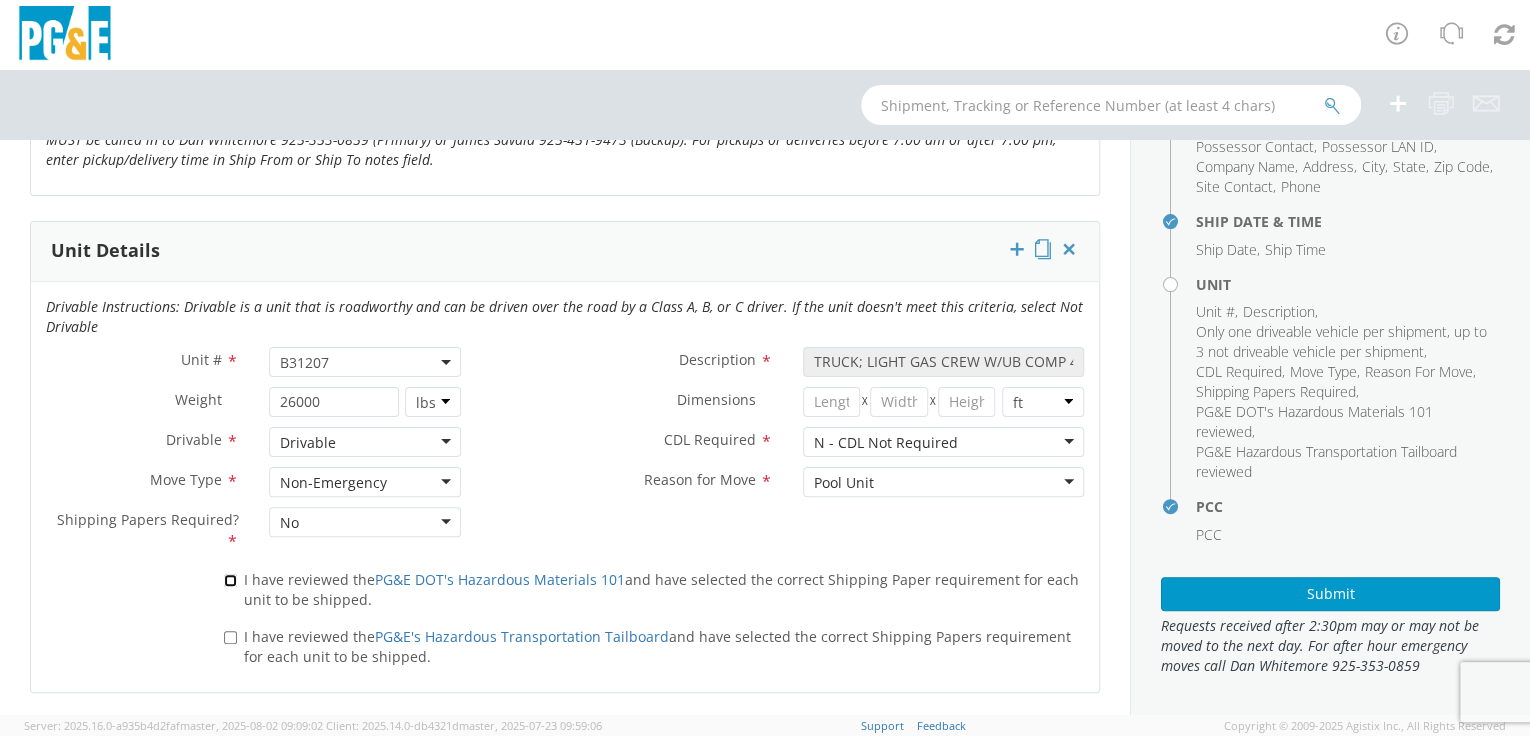 drag, startPoint x: 228, startPoint y: 577, endPoint x: 228, endPoint y: 605, distance: 28 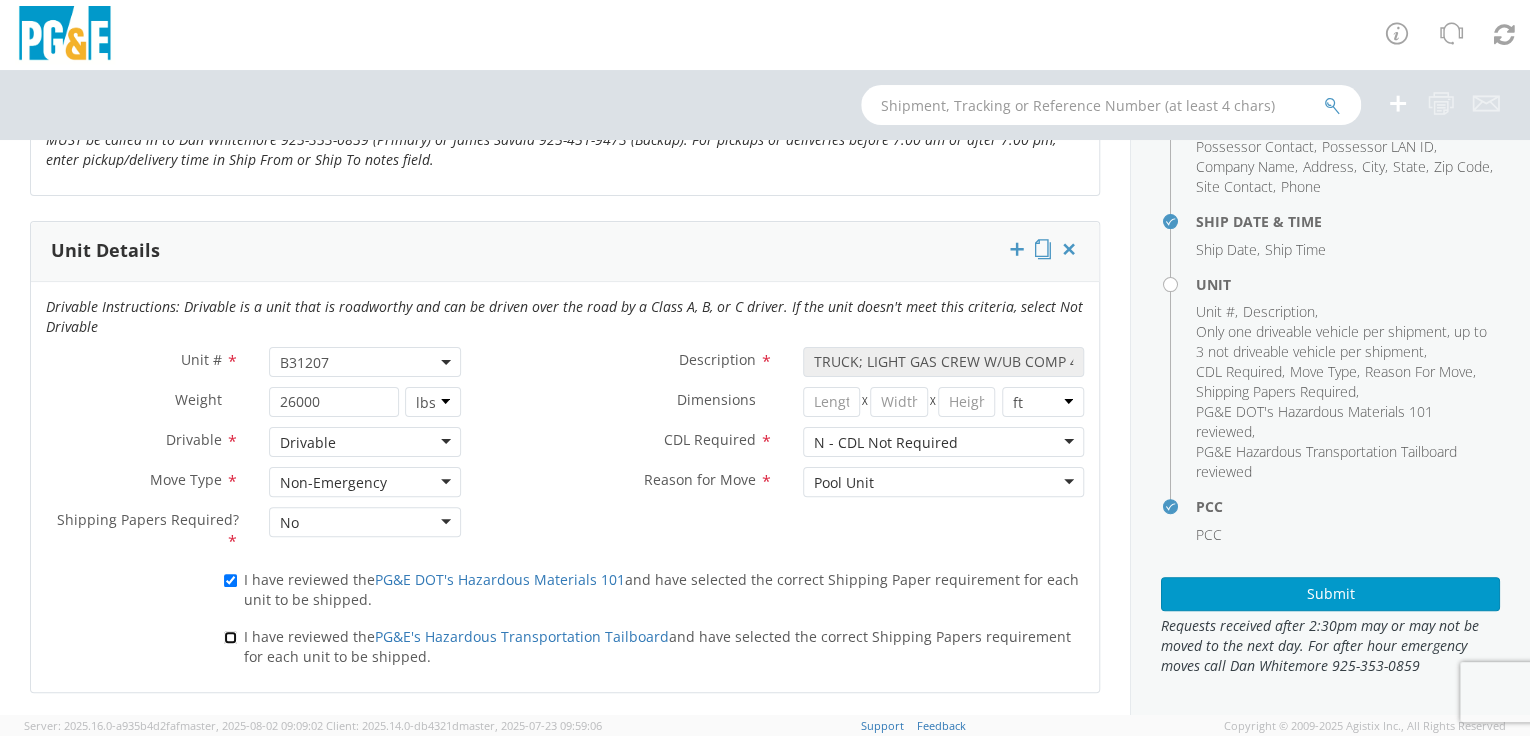 click on "I have reviewed the  PG&E's Hazardous Transportation Tailboard
and have selected the correct Shipping Papers requirement for each unit to be shipped." at bounding box center (230, 637) 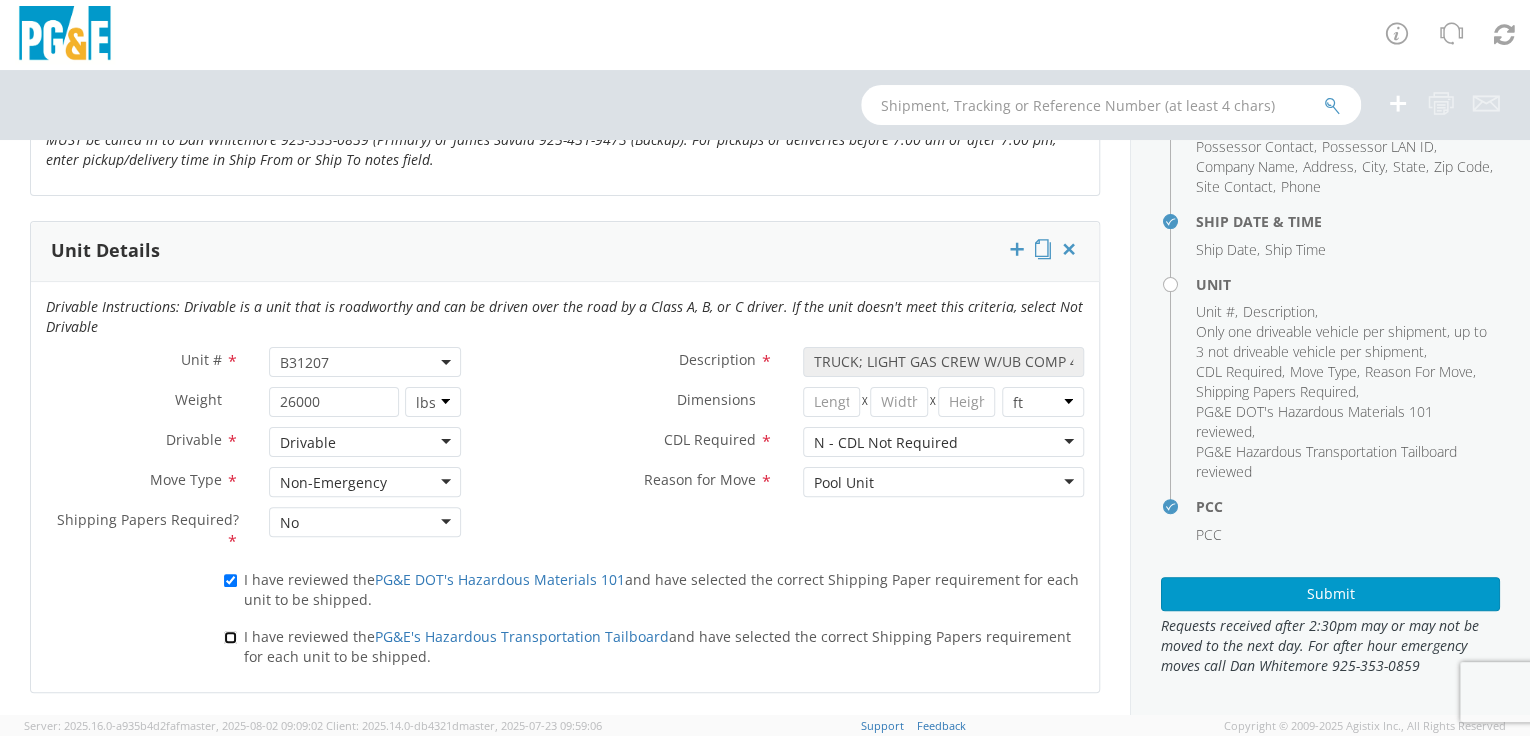 checkbox on "true" 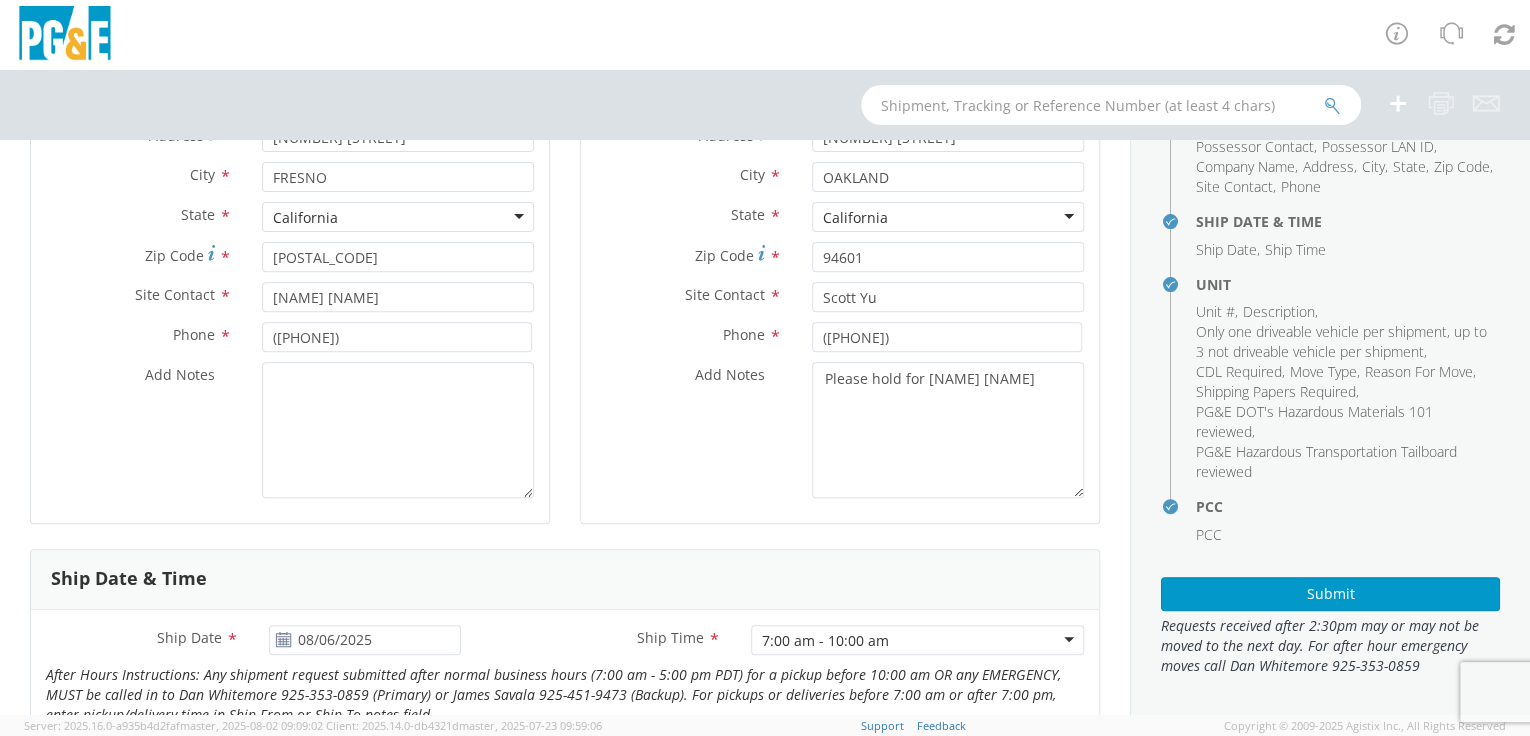 scroll, scrollTop: 343, scrollLeft: 0, axis: vertical 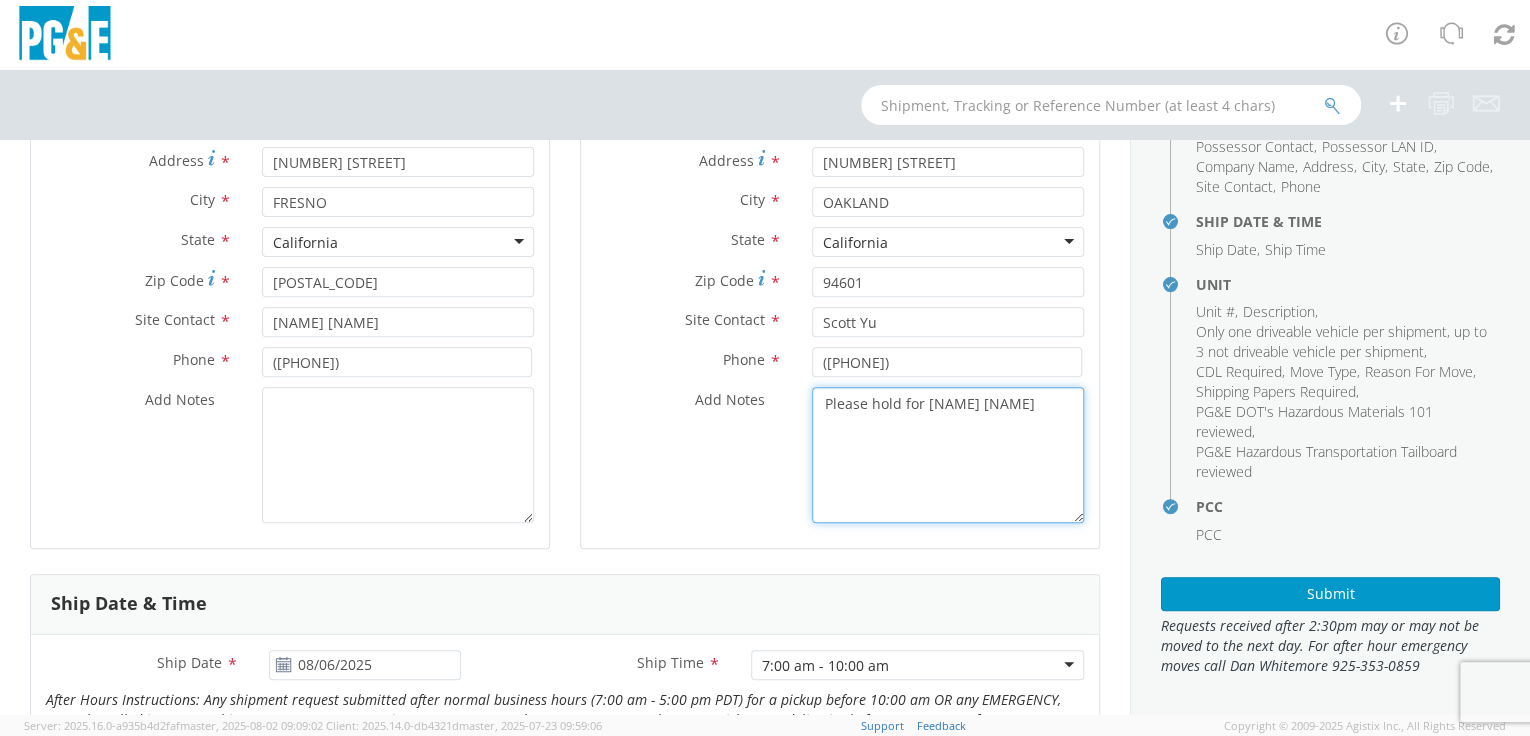 click on "Please hold for [NAME] [NAME]" at bounding box center [948, 455] 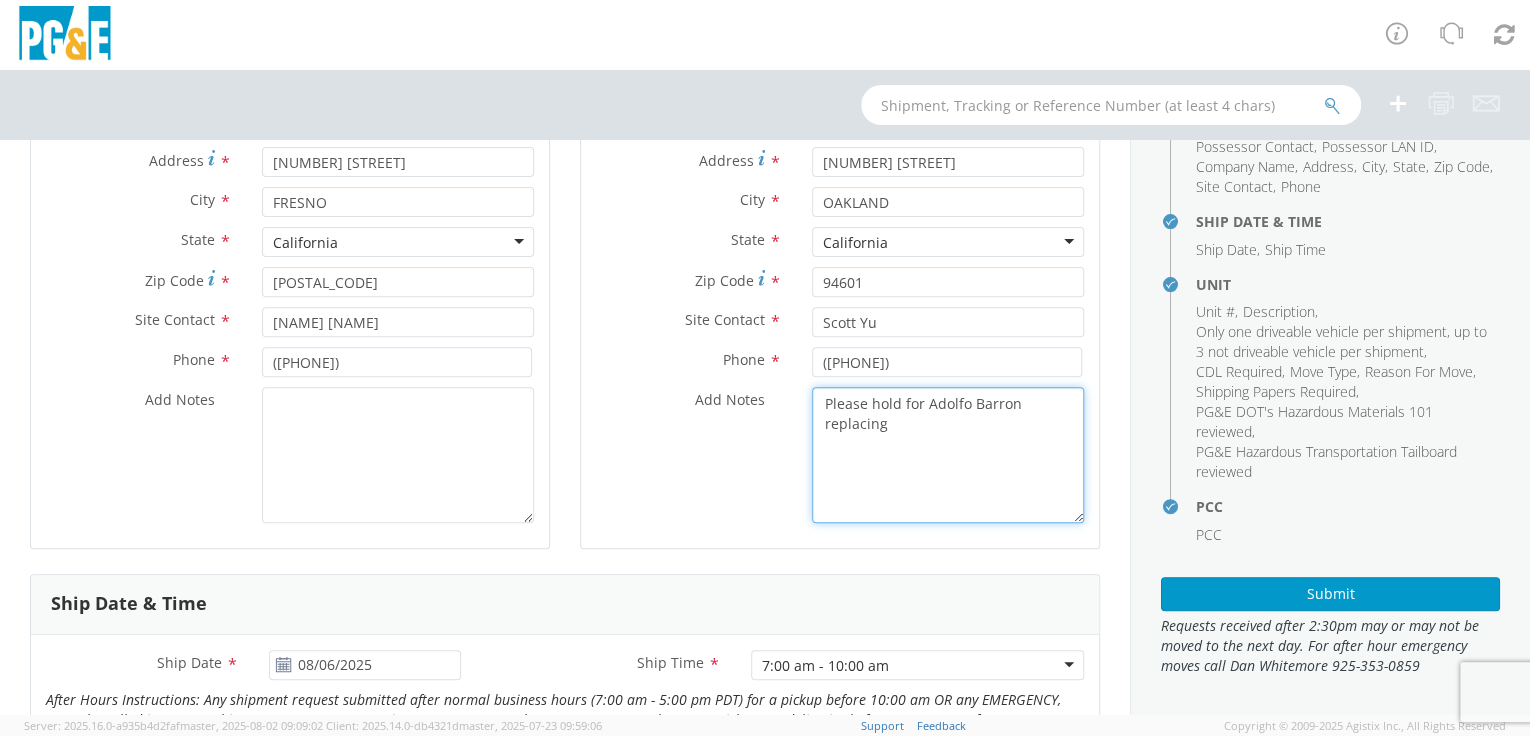 paste on "B27537" 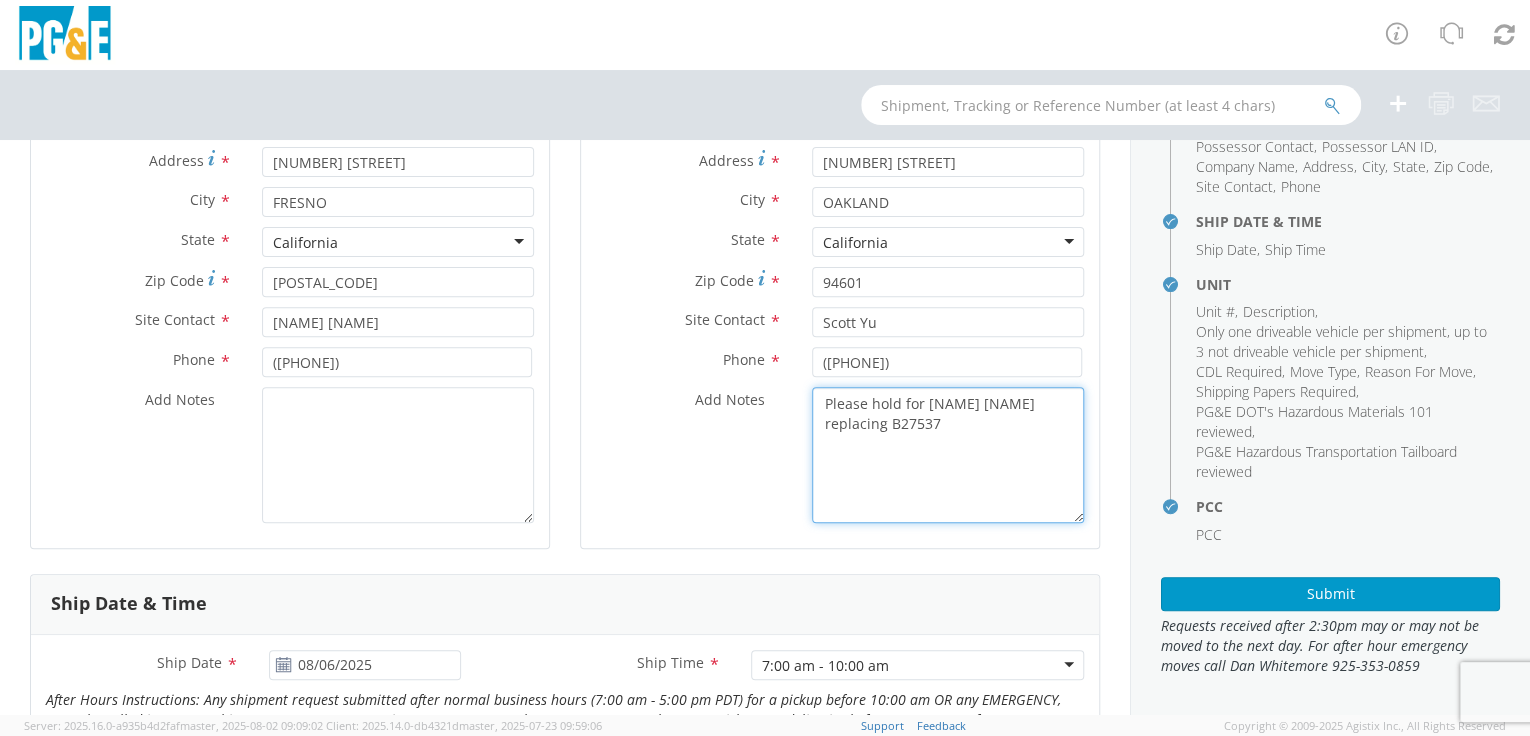 click on "Please hold for [NAME] [NAME]
replacing B27537" at bounding box center [948, 455] 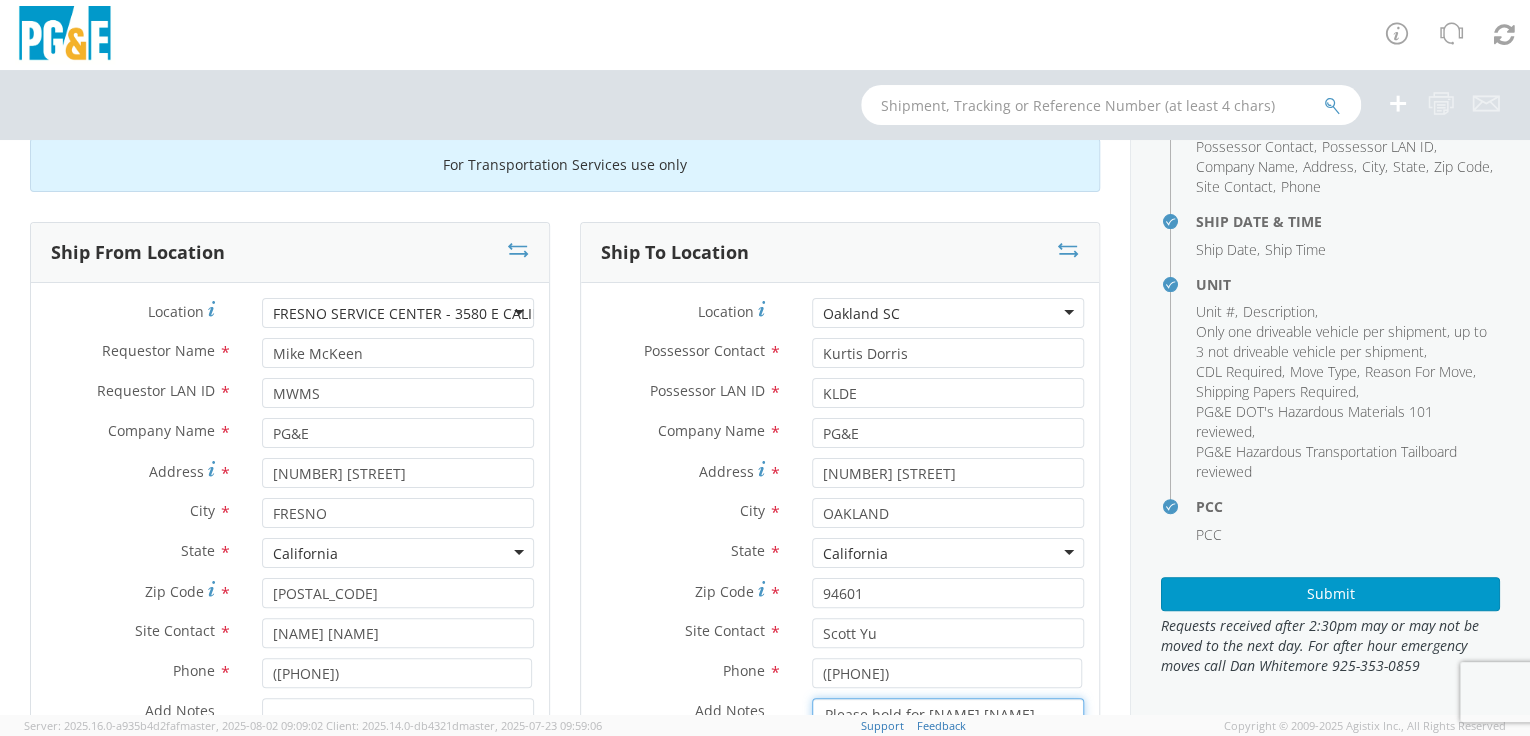 scroll, scrollTop: 10, scrollLeft: 0, axis: vertical 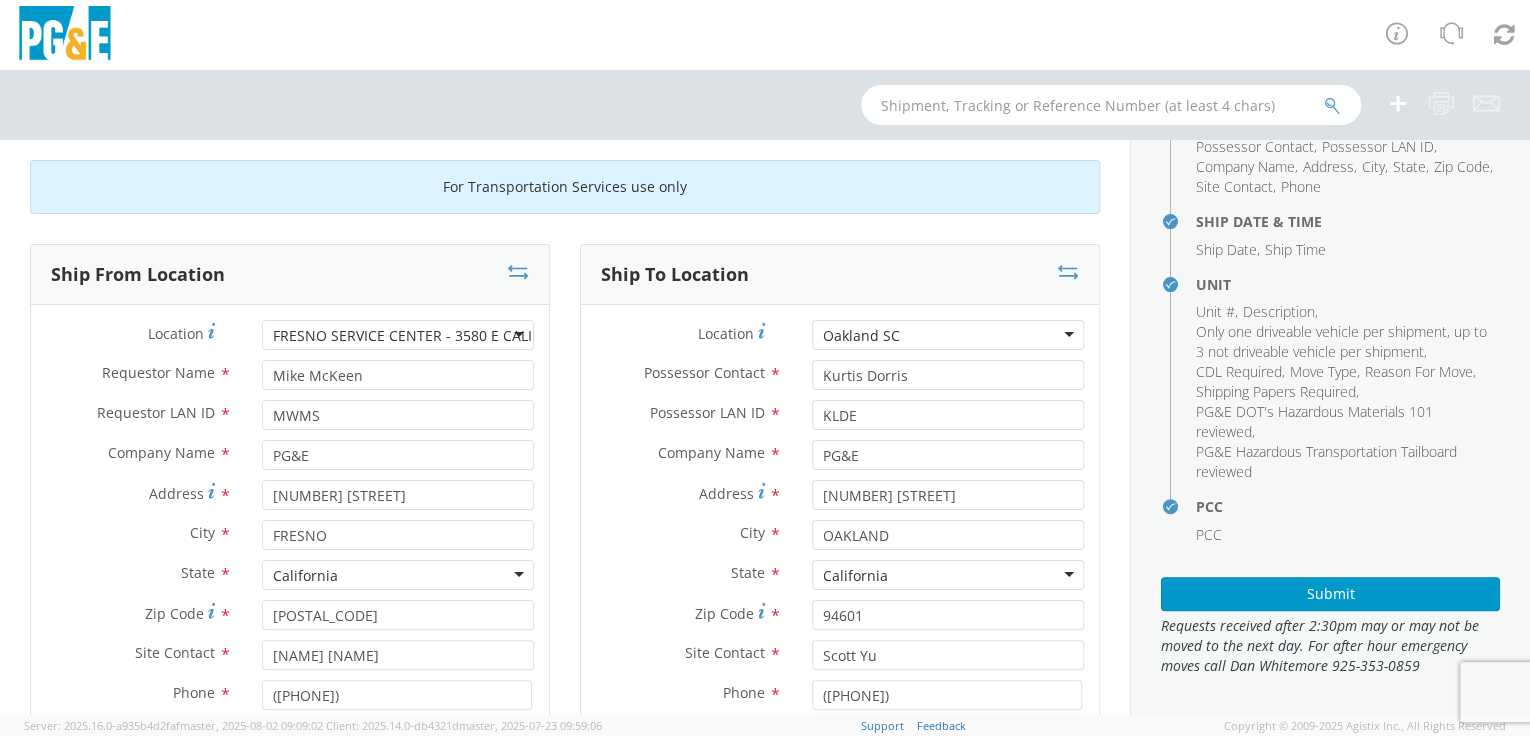 type on "Please hold for [NAME] [NAME]
replacing B27537" 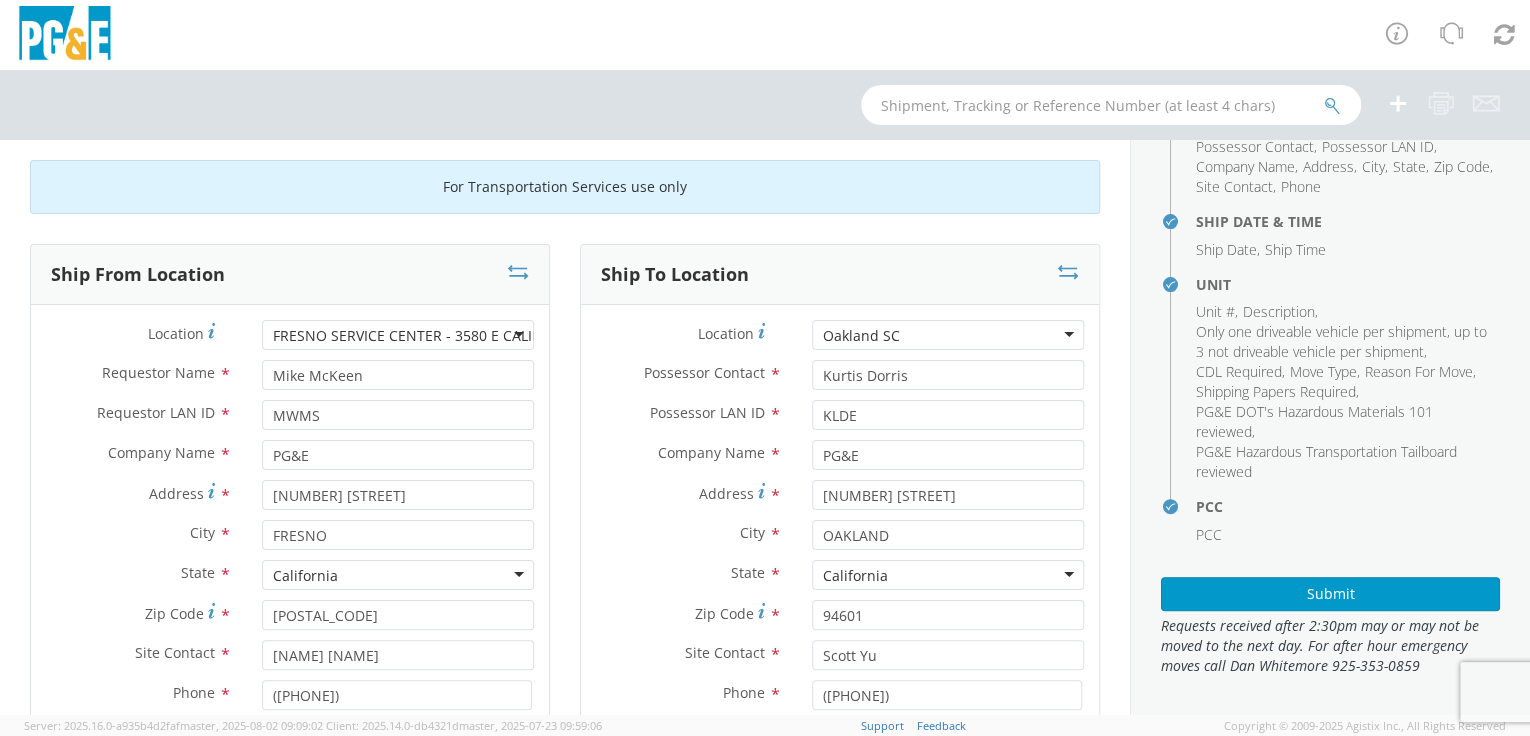 click on "Shipment Checklist     Fill out each form listed below       Ship From       Requestor Name ,     Requestor LAN ID ,     Company Name ,     Address ,     City ,     State ,     Zip Code ,     Site Contact ,     Phone         Ship To       Possessor Contact ,     Possessor LAN ID ,     Company Name ,     Address ,     City ,     State ,     Zip Code ,     Site Contact ,     Phone         Ship Date & Time       Ship Date ,     Ship Time         Unit       Unit # ,     Description ,     Only one driveable vehicle per shipment, up to 3 not driveable vehicle per shipment ,     CDL Required ,     Move Type ,     Reason For Move ,     Shipping Papers Required ,     PG&E DOT's Hazardous Materials 101 reviewed ,     PG&E Hazardous Transportation Tailboard reviewed         PCC       PCC                 Submit     Requests received after 2:30pm may or may not be moved to the next day. For after hour emergency moves call Dan Whitemore [PHONE]" at bounding box center [1330, 427] 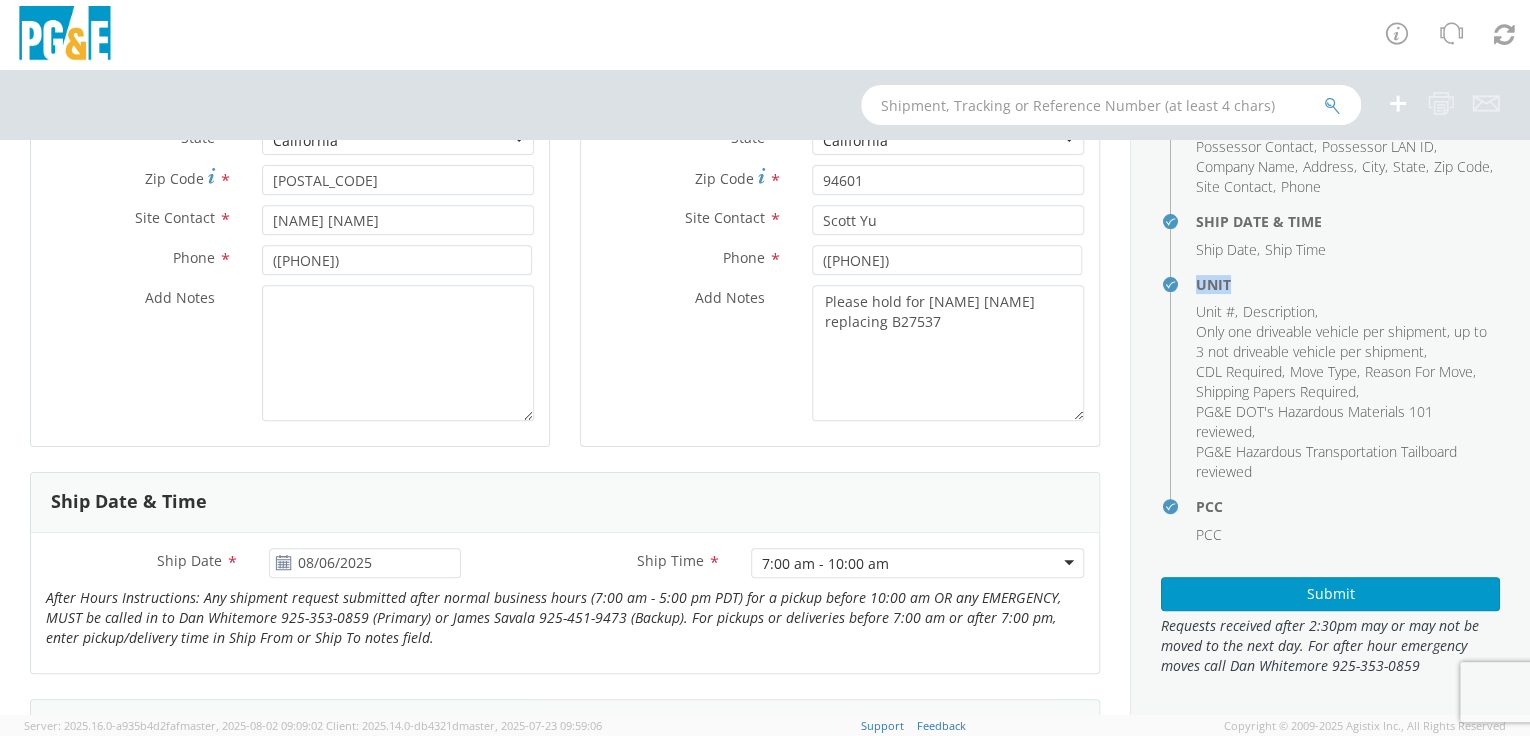 scroll, scrollTop: 1808, scrollLeft: 0, axis: vertical 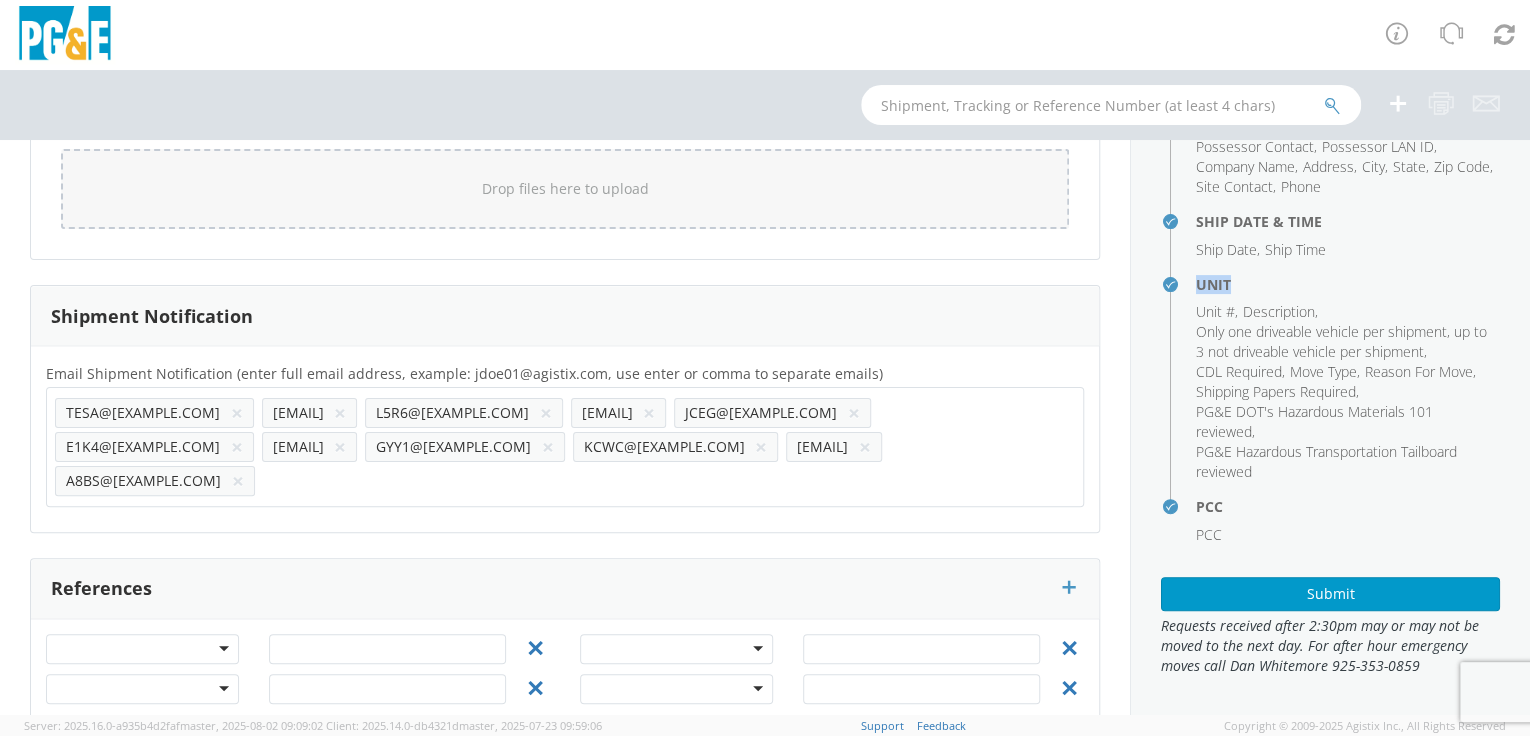 click 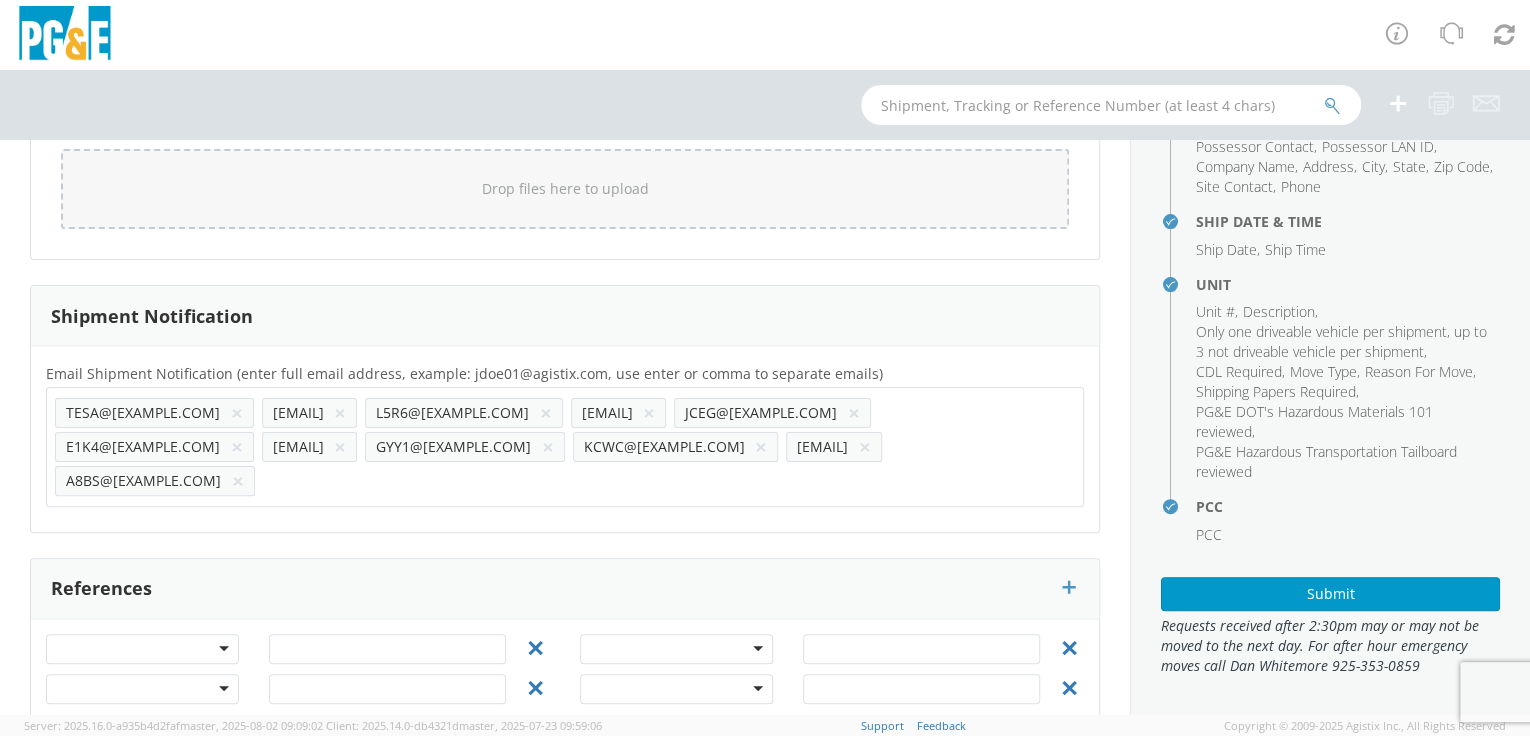 paste on "MJP0" 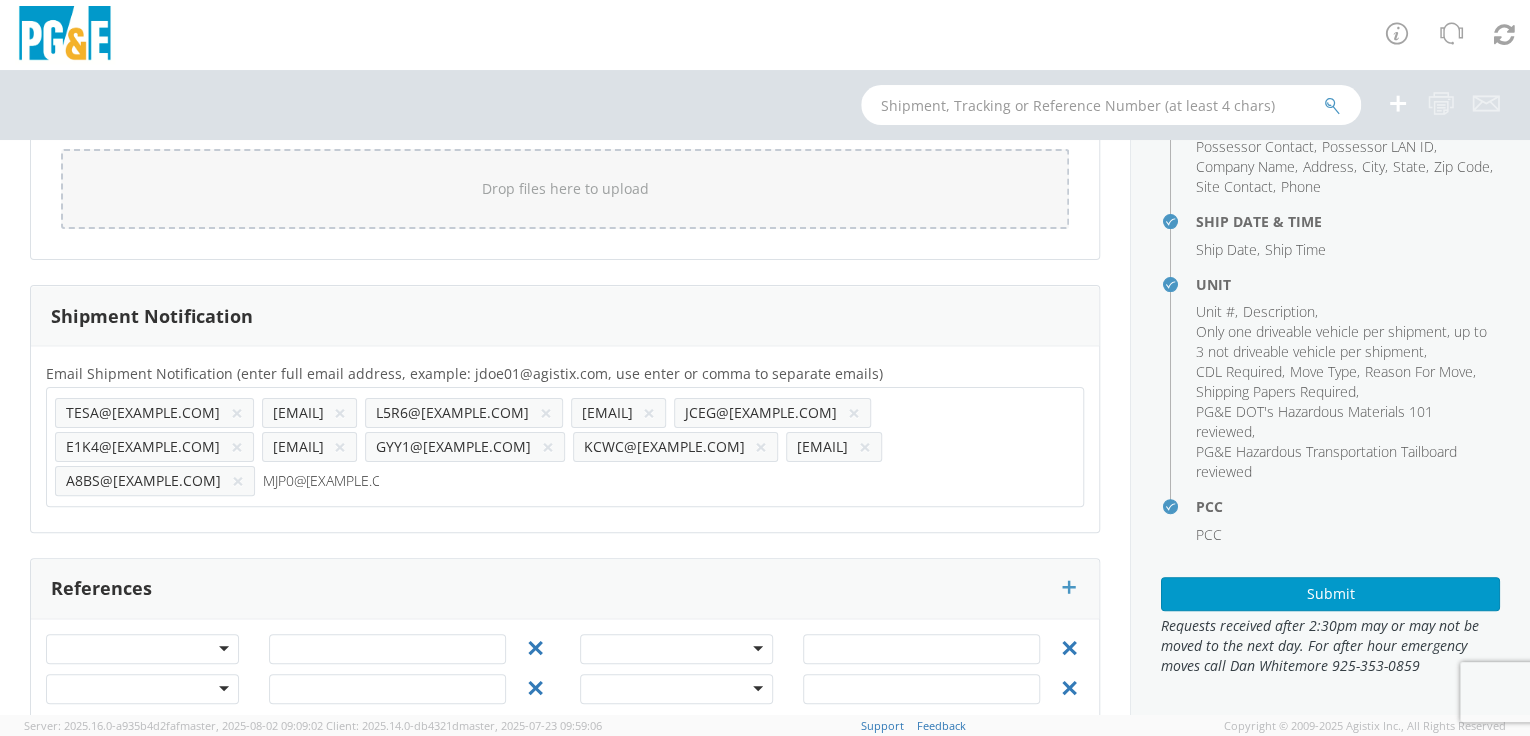 type on "MJP0@[EXAMPLE.COM]" 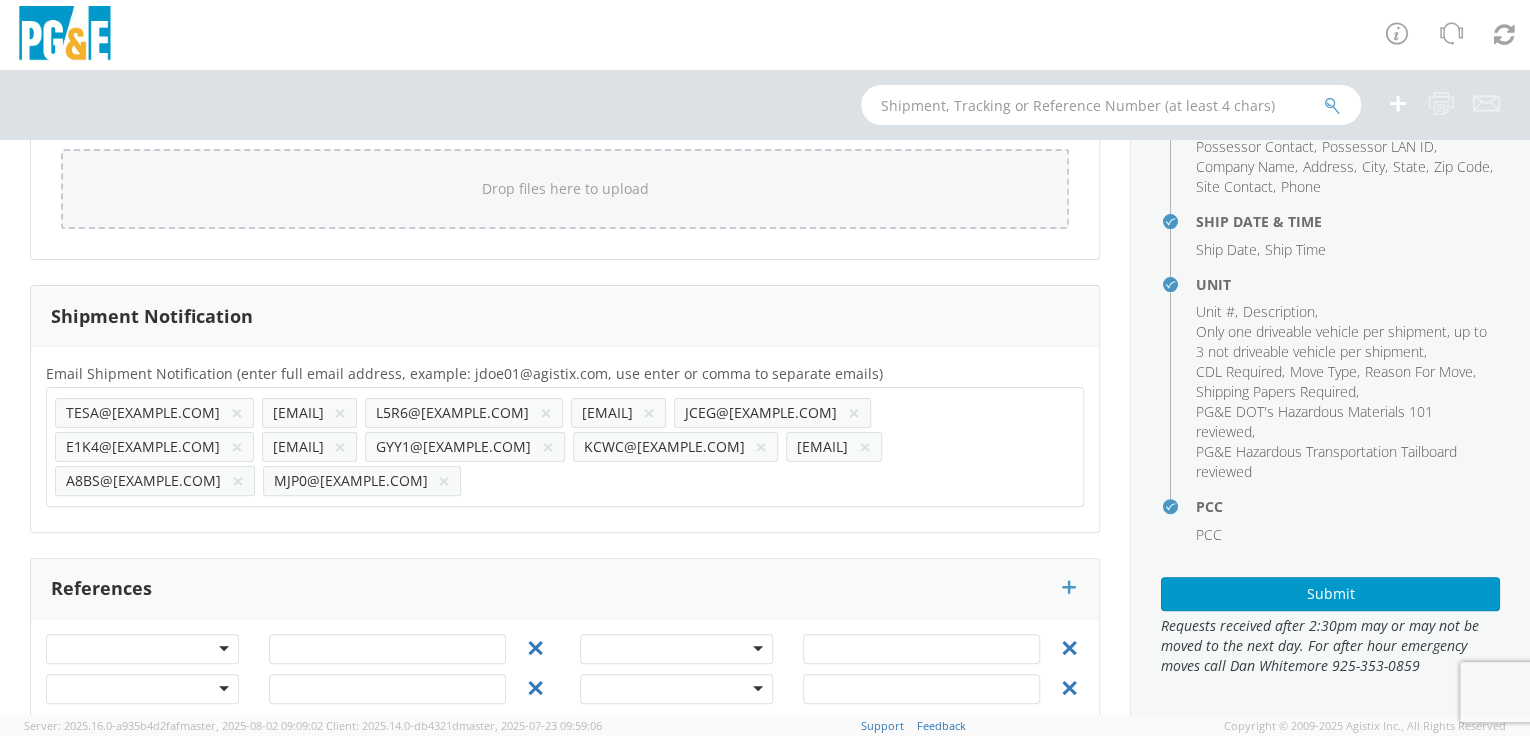 click on "[EMAIL] × [EMAIL] × [EMAIL] × [EMAIL] × [EMAIL] × [EMAIL] × [EMAIL] × [EMAIL] × [EMAIL] × [EMAIL] × [EMAIL] × [EMAIL]" 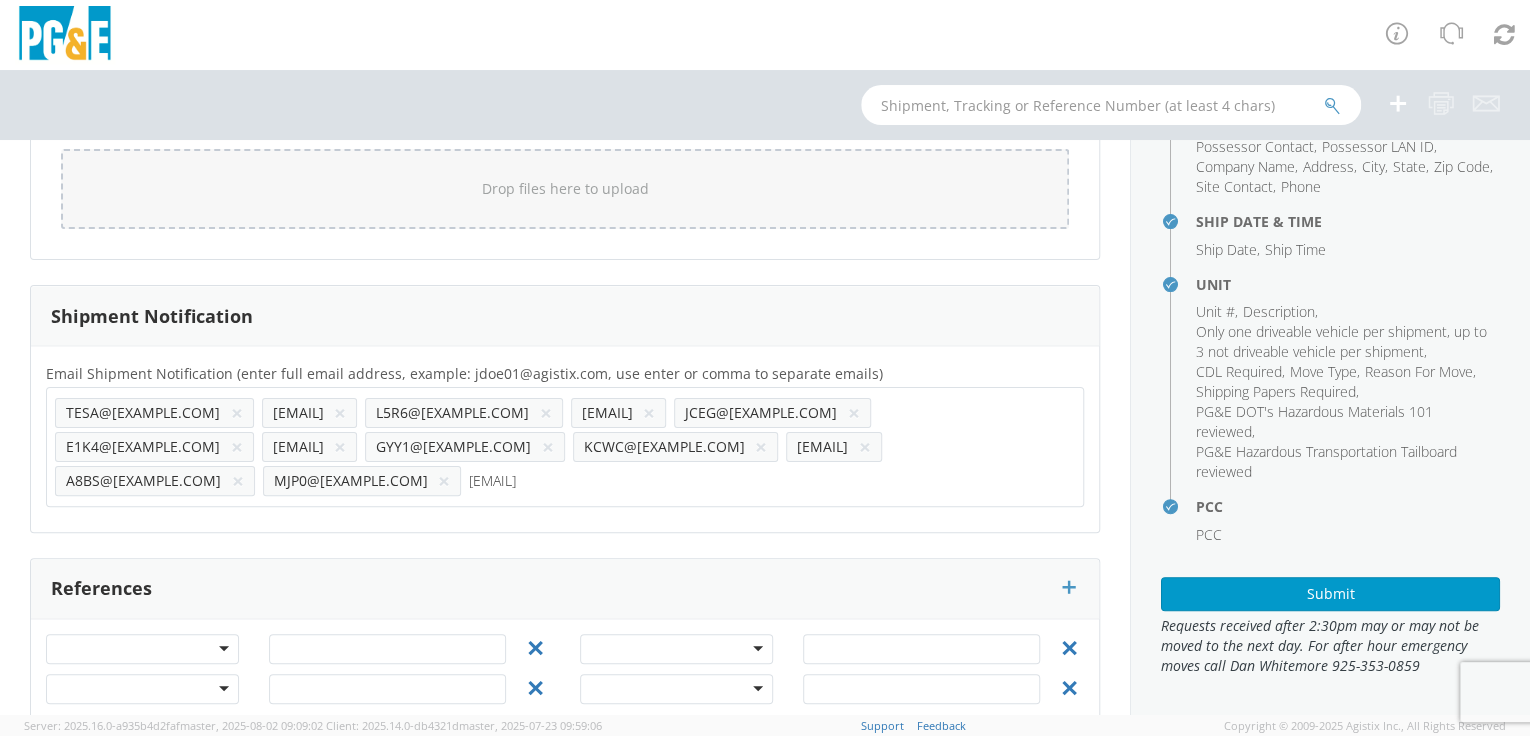 type on "[EMAIL]" 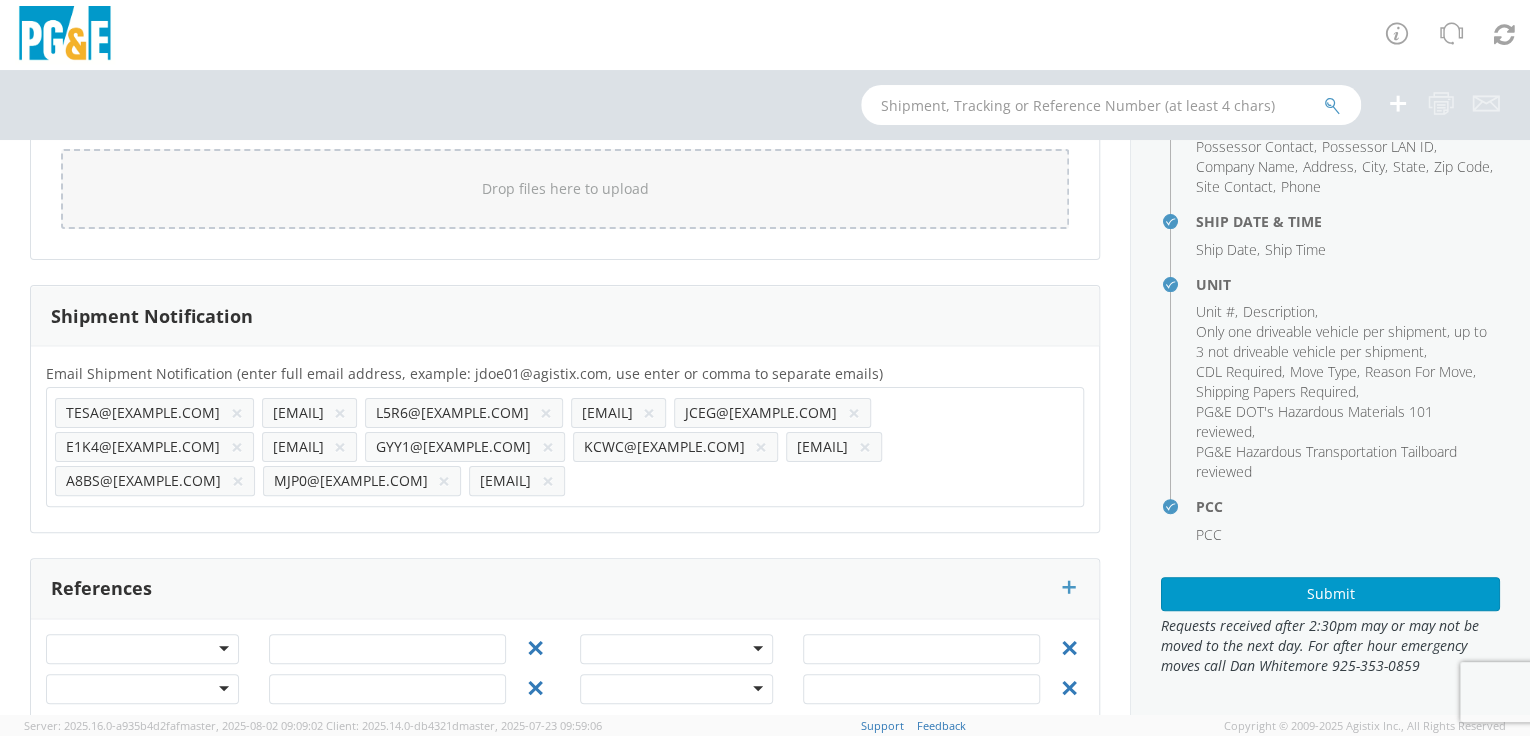 click on "Email Shipment Notification (enter full email address, example: jdoe01@agistix.com, use enter or comma to separate emails)        *                                       TESA@[EXAMPLE.COM] × BALP@[EXAMPLE.COM] × L5R6@[EXAMPLE.COM] × SEHZ@[EXAMPLE.COM] × JCEG@[EXAMPLE.COM] × E1K4@[EXAMPLE.COM] × KLDE@[EXAMPLE.COM] × GYY1@[EXAMPLE.COM] × KCWC@[EXAMPLE.COM] × RENTALS@[EXAMPLE.COM] × A8BS@[EXAMPLE.COM] × MJP0@[EXAMPLE.COM] × JBRG@[EXAMPLE.COM] × JBRG@[EXAMPLE.COM]" 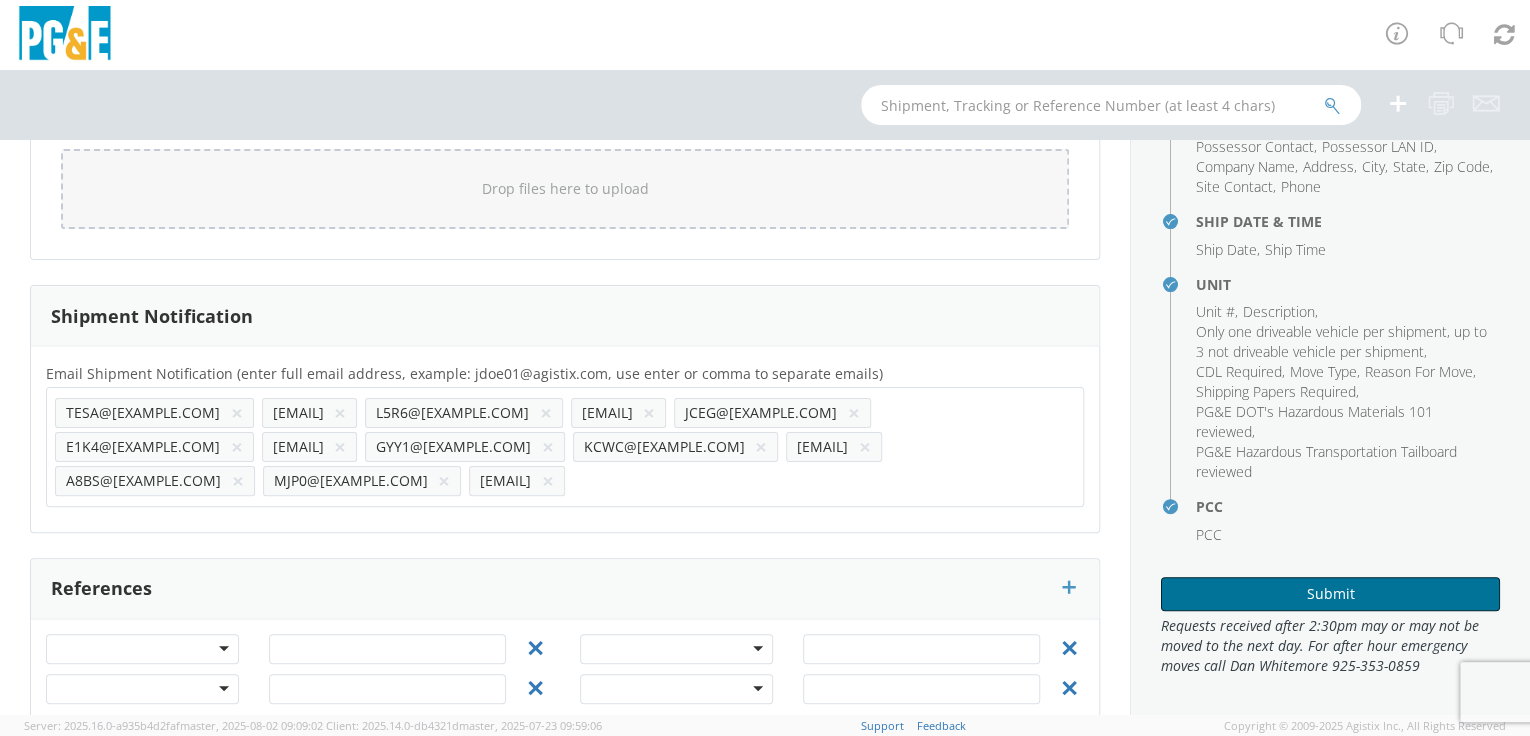 click on "Submit" at bounding box center (1330, 594) 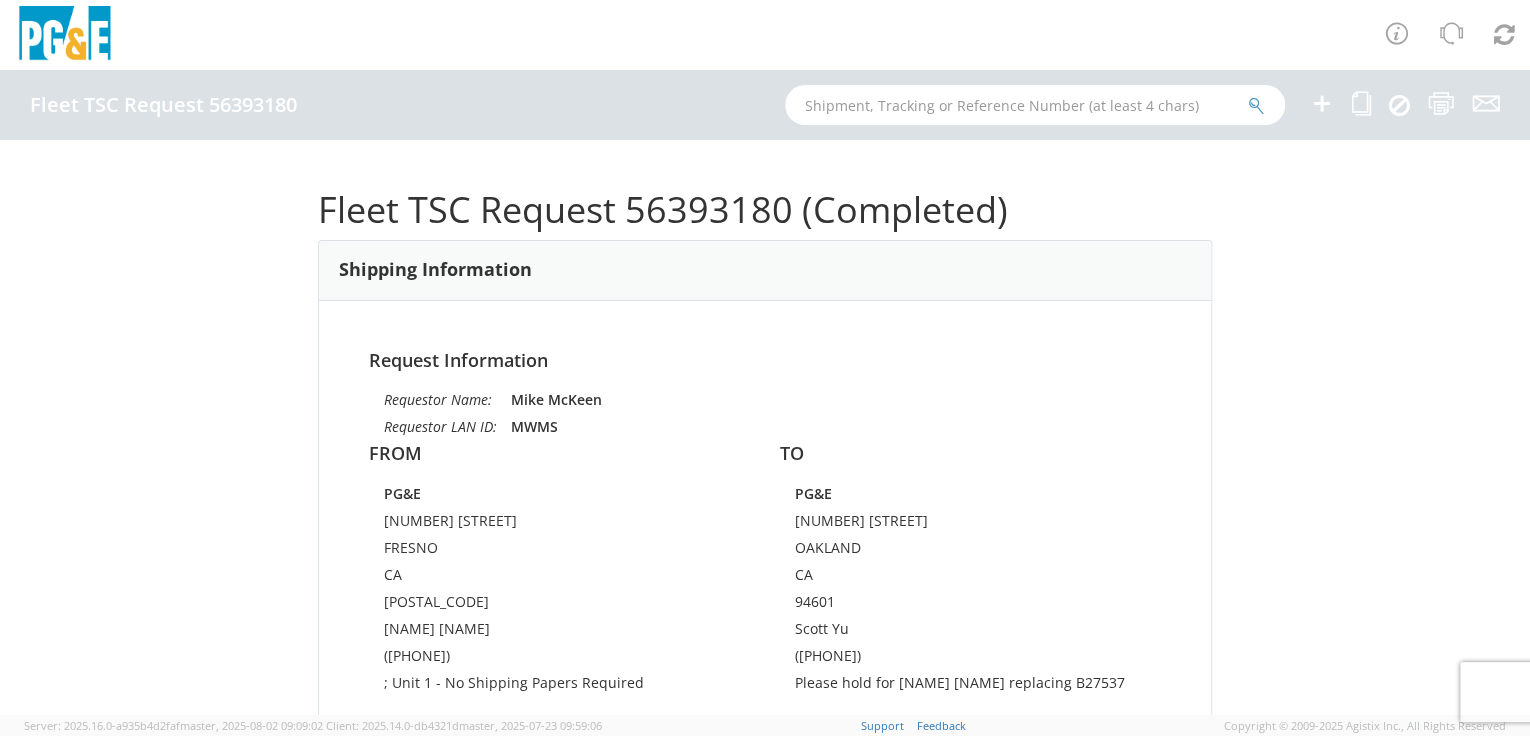 click on "Fleet TSC Request 56393180" at bounding box center (163, 105) 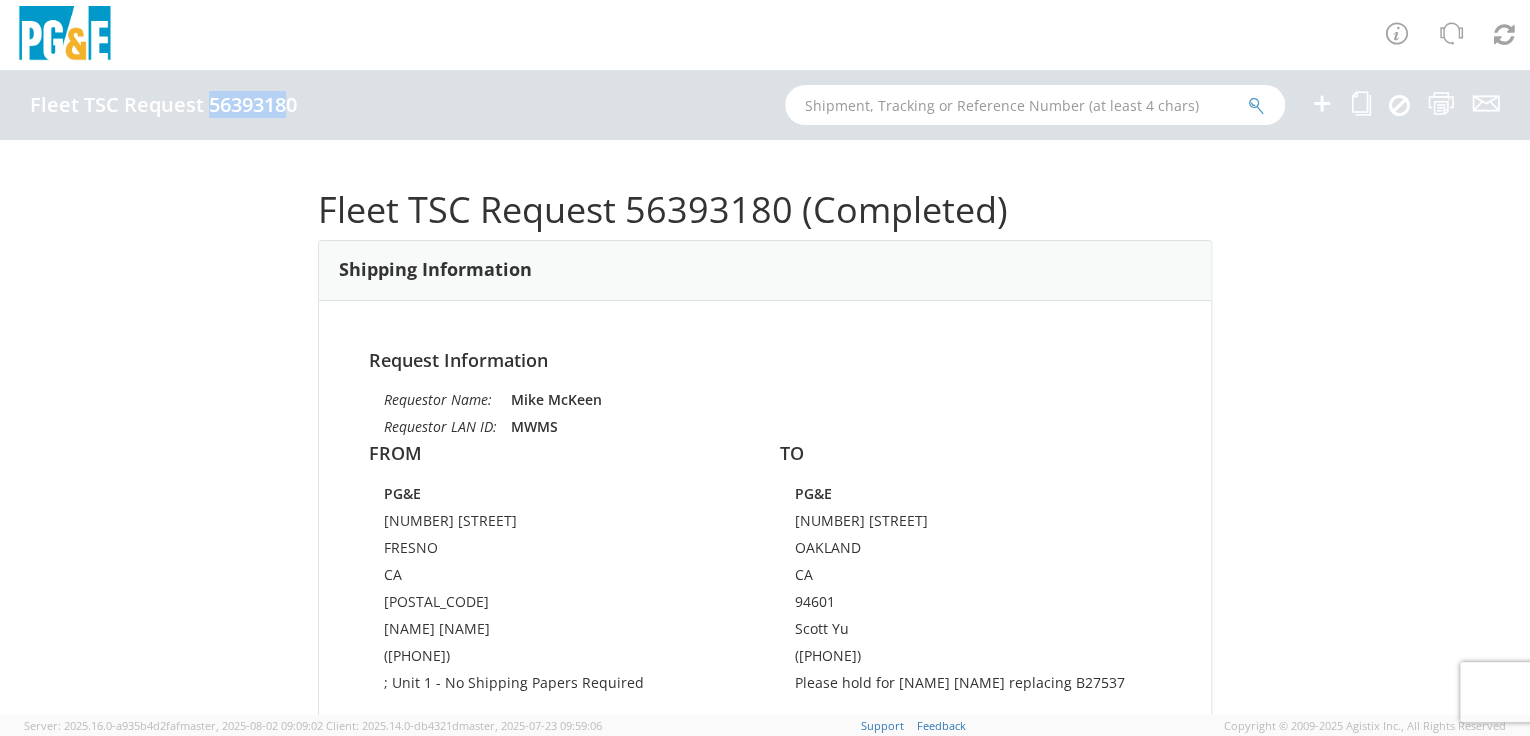 drag, startPoint x: 225, startPoint y: 106, endPoint x: 238, endPoint y: 107, distance: 13.038404 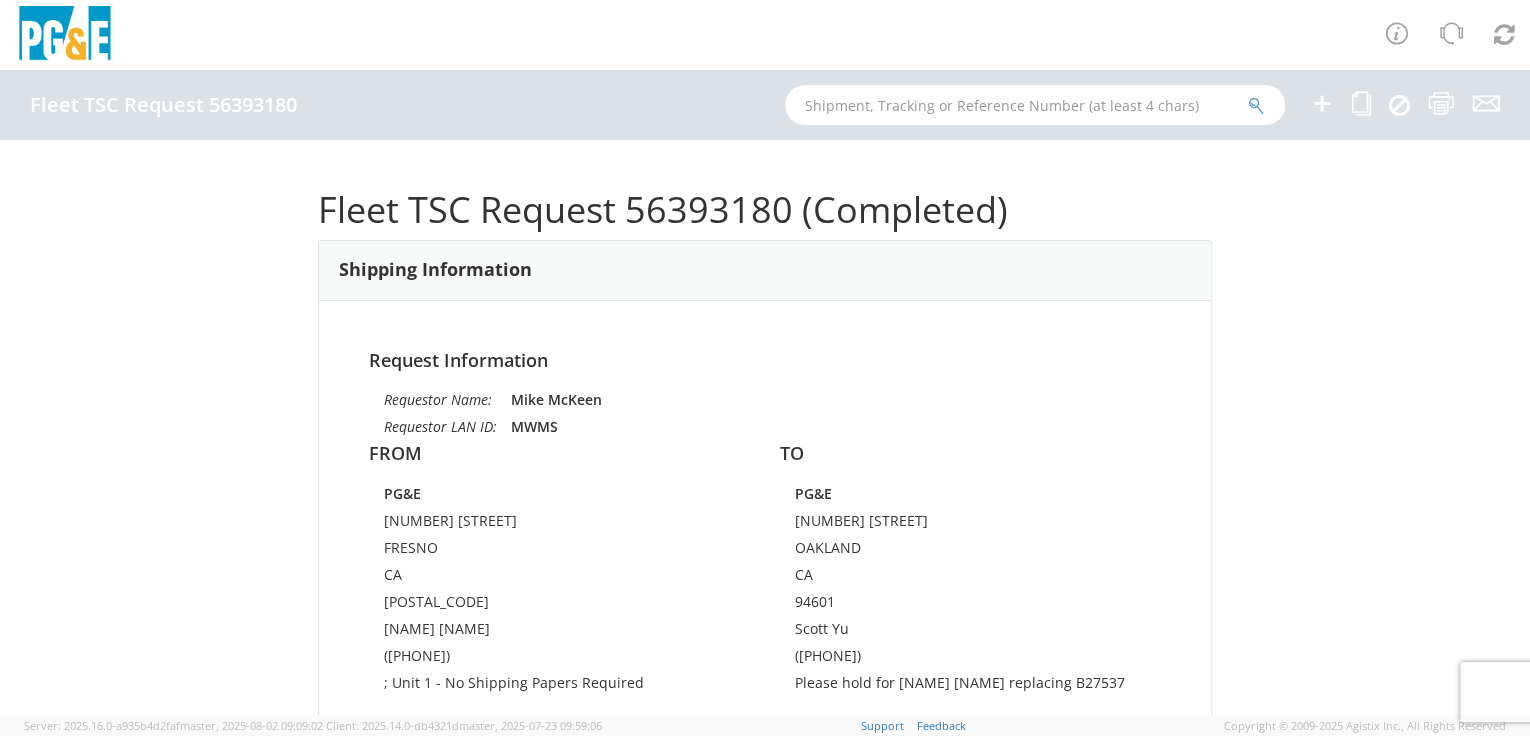 drag, startPoint x: 238, startPoint y: 107, endPoint x: 567, endPoint y: 163, distance: 333.73193 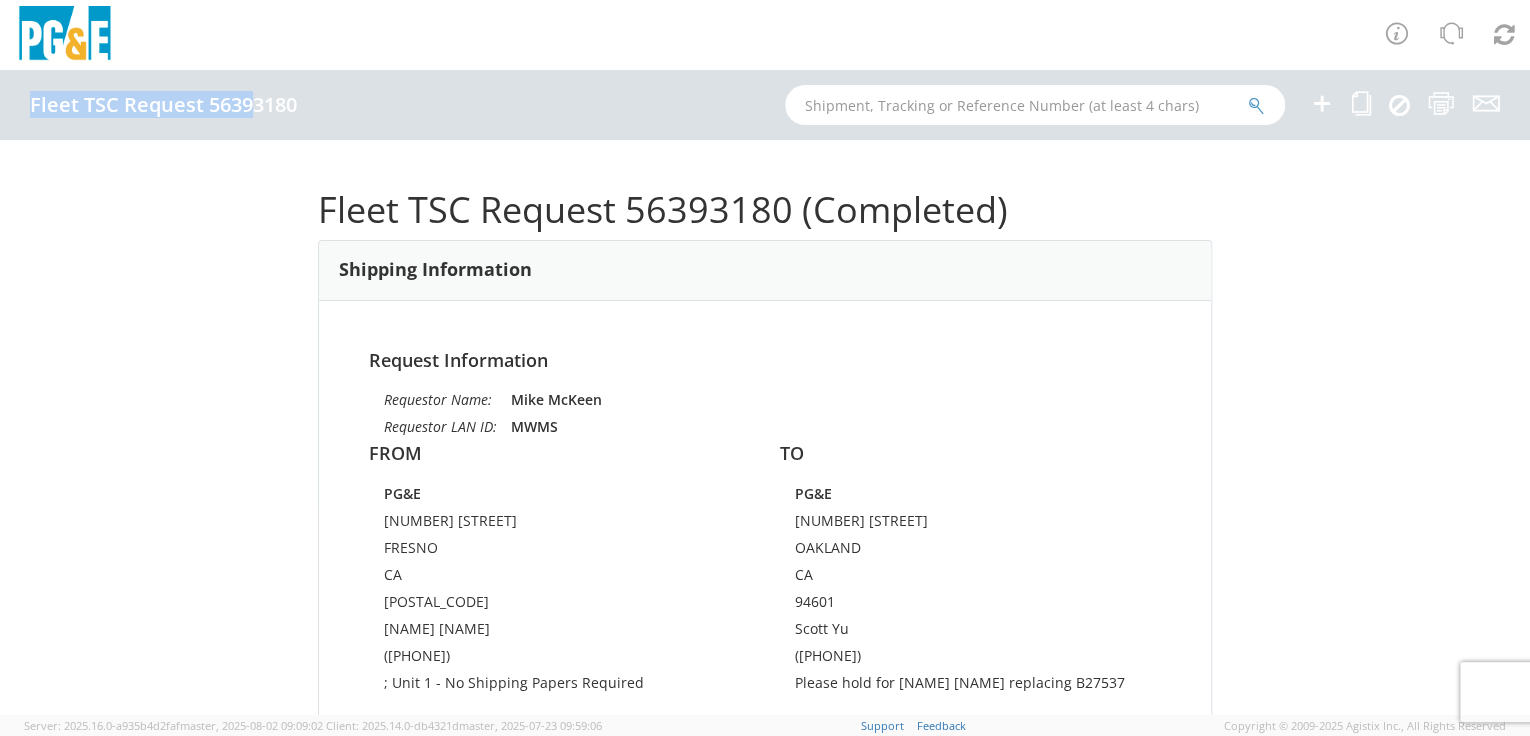 drag, startPoint x: 300, startPoint y: 102, endPoint x: 248, endPoint y: 109, distance: 52.46904 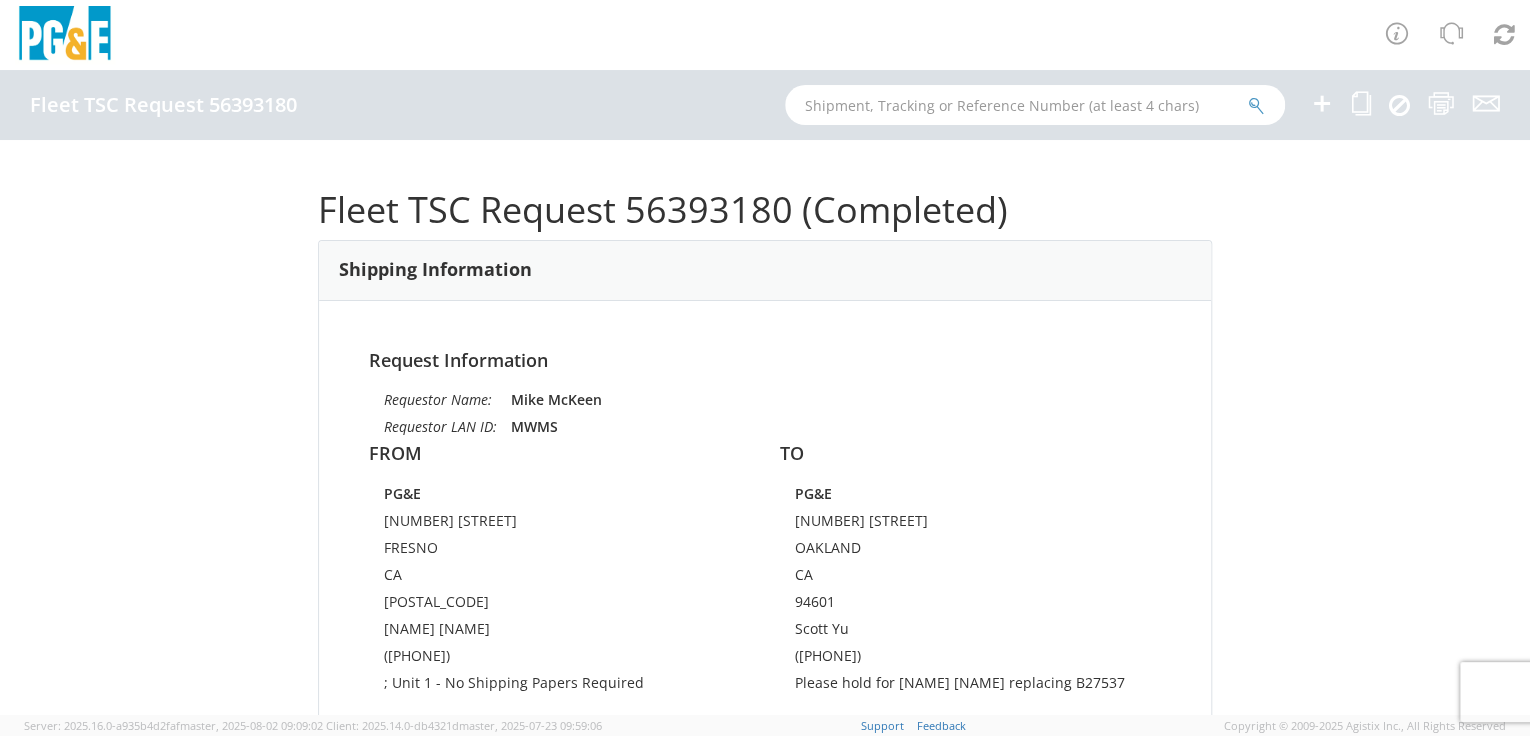 drag, startPoint x: 248, startPoint y: 109, endPoint x: 274, endPoint y: 137, distance: 38.209946 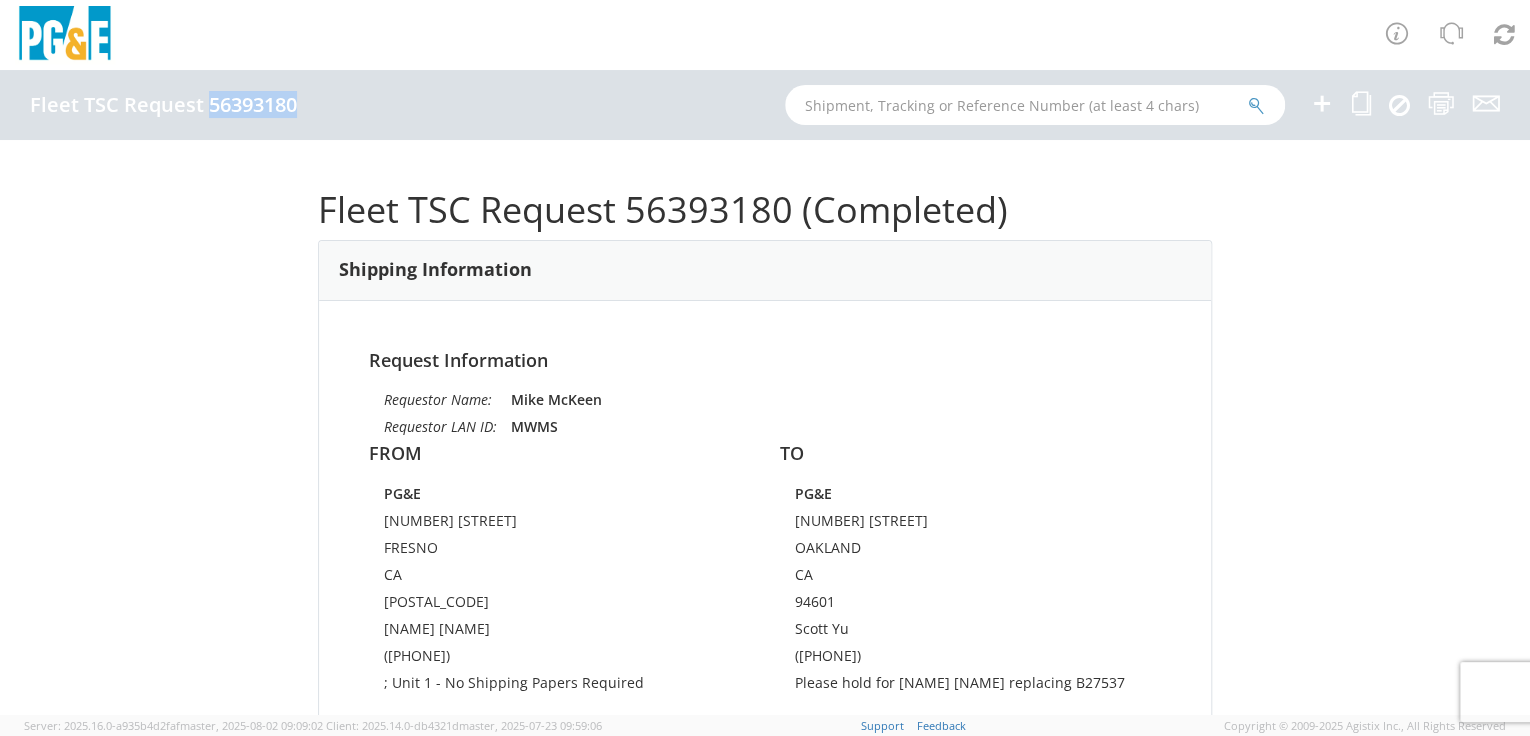 drag, startPoint x: 211, startPoint y: 103, endPoint x: 296, endPoint y: 109, distance: 85.2115 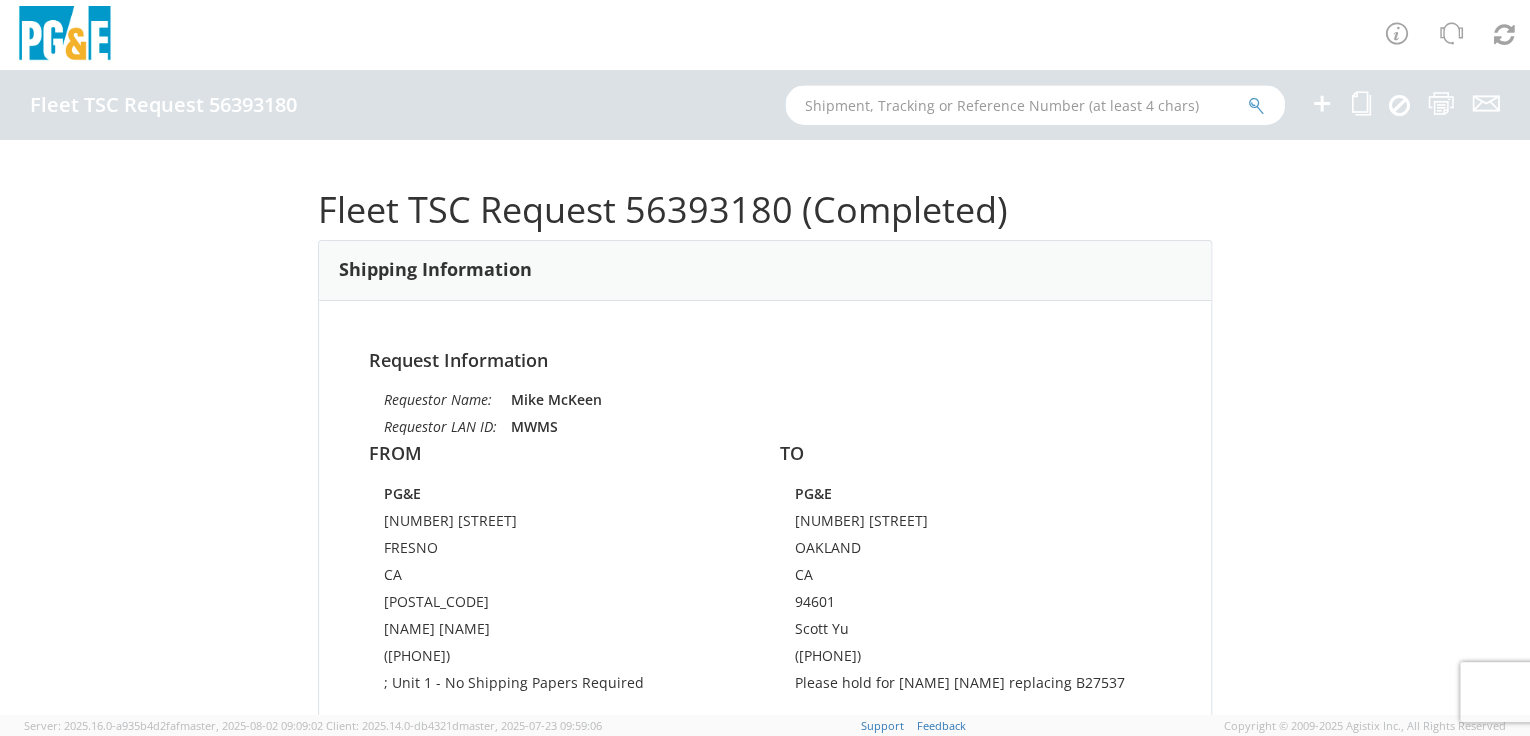 click at bounding box center (1035, 105) 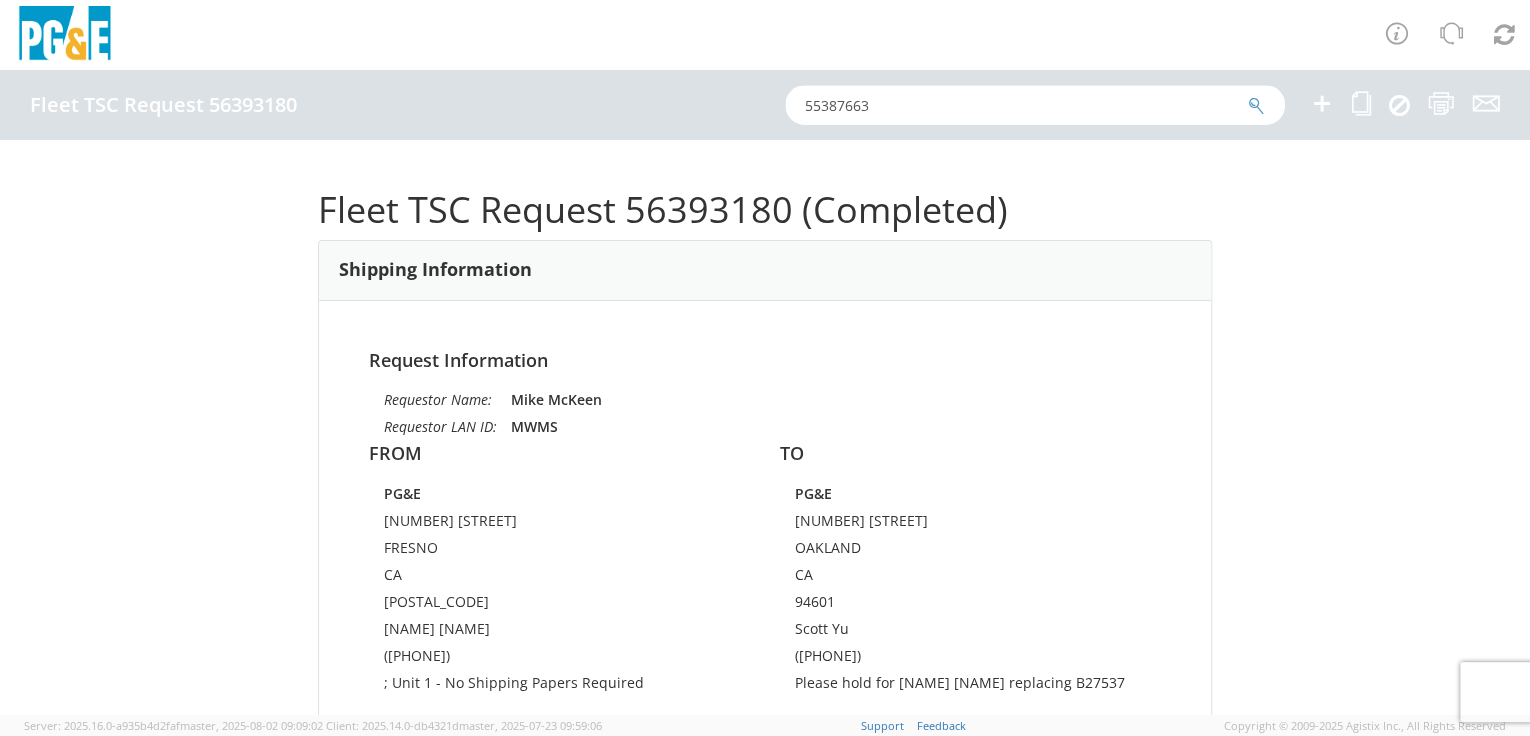 type on "55387663" 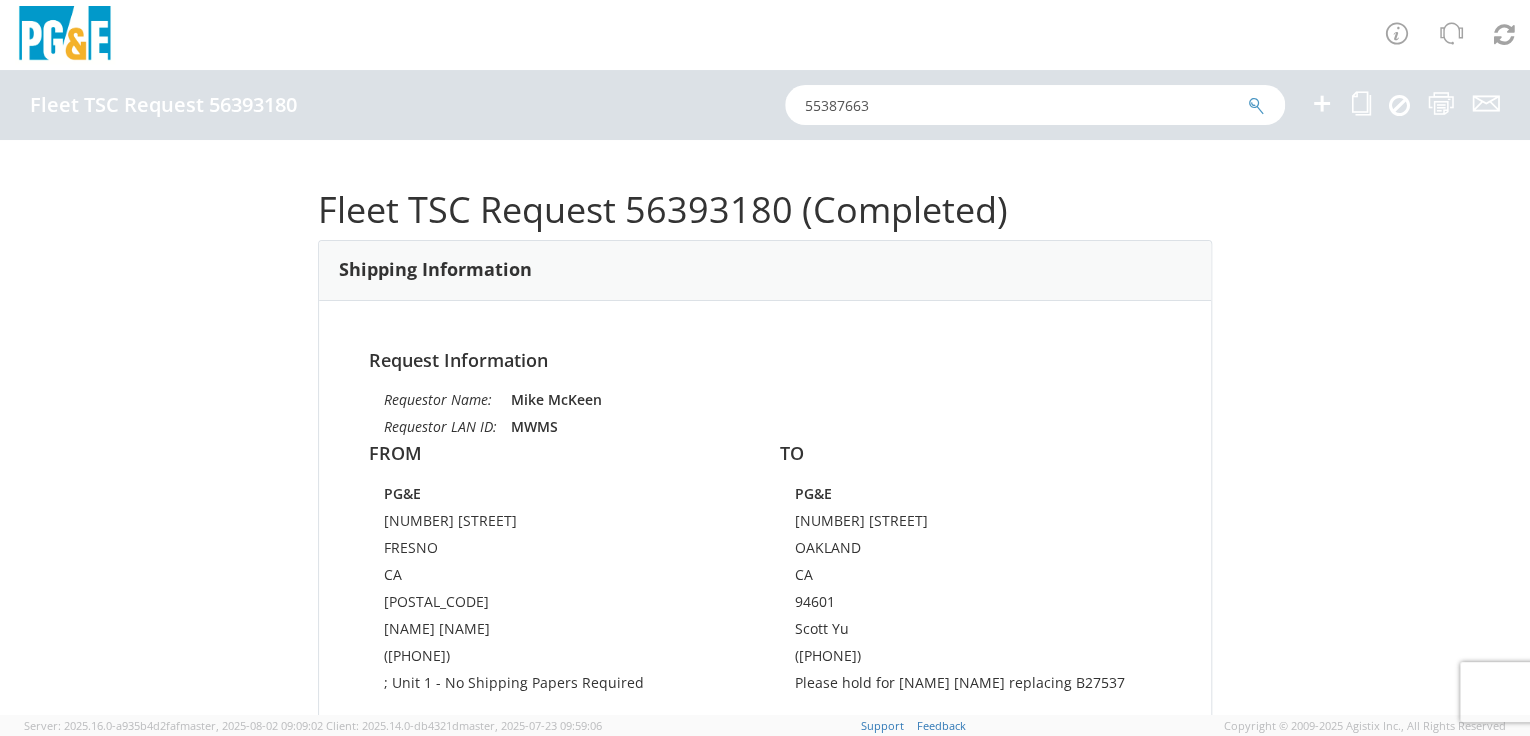click at bounding box center [1256, 106] 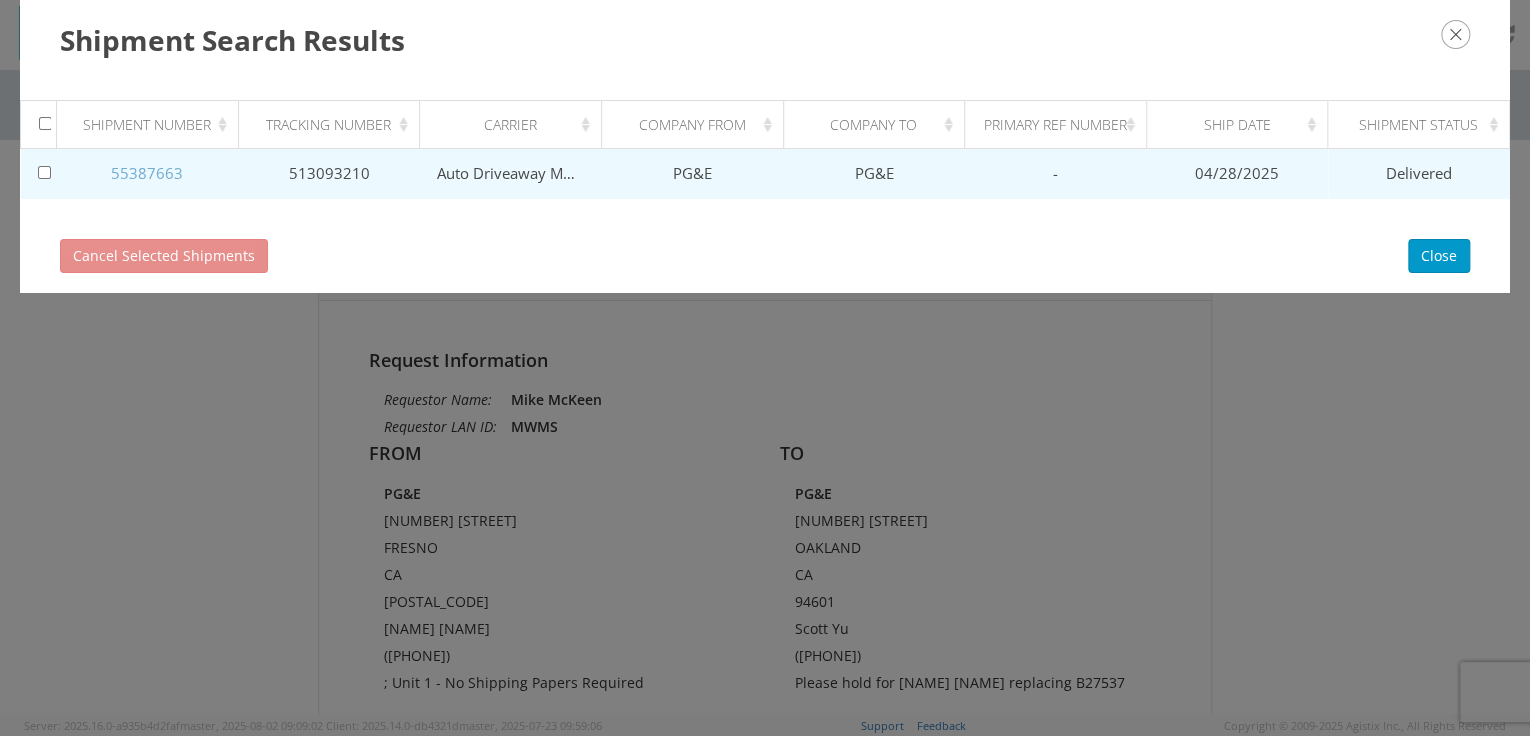 click on "55387663" at bounding box center (147, 173) 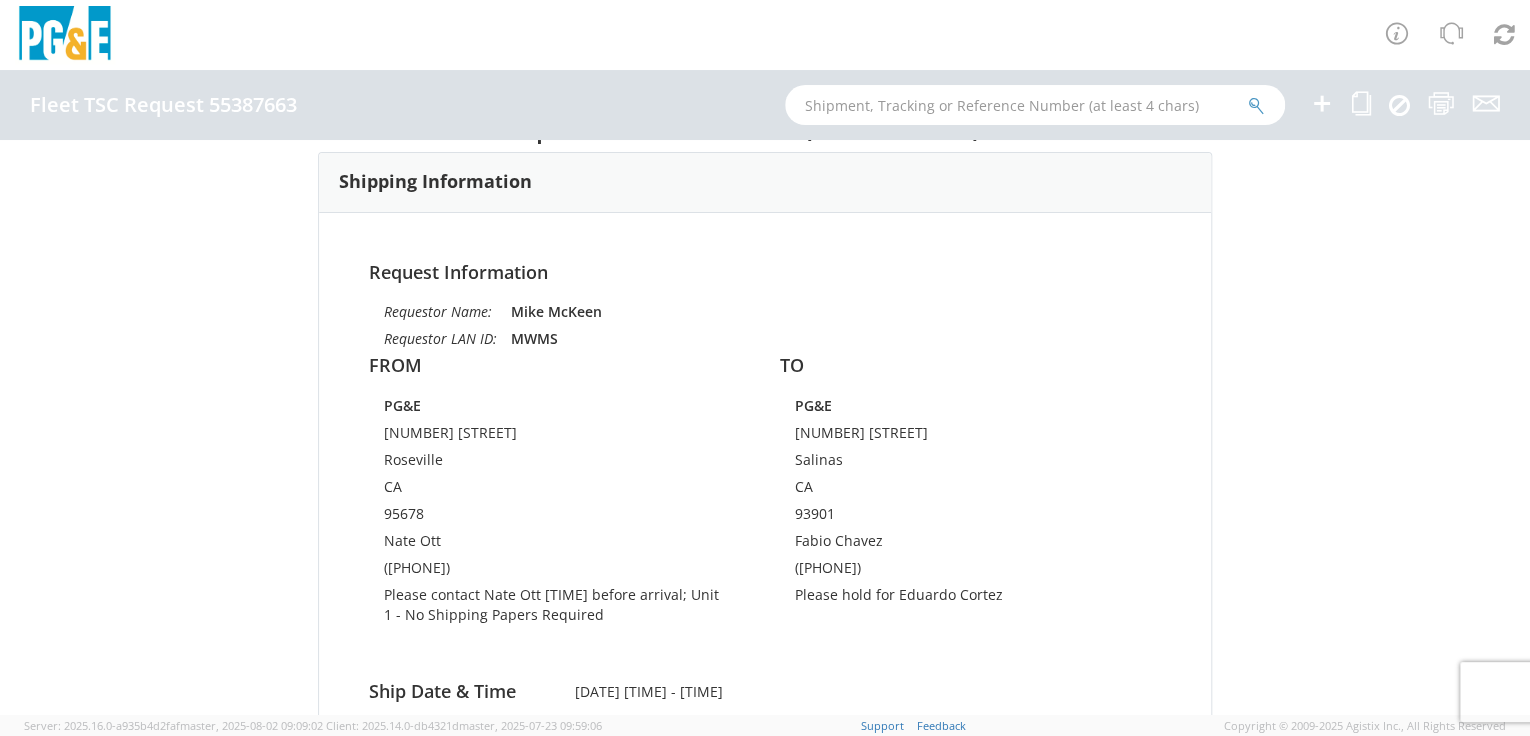 scroll, scrollTop: 90, scrollLeft: 0, axis: vertical 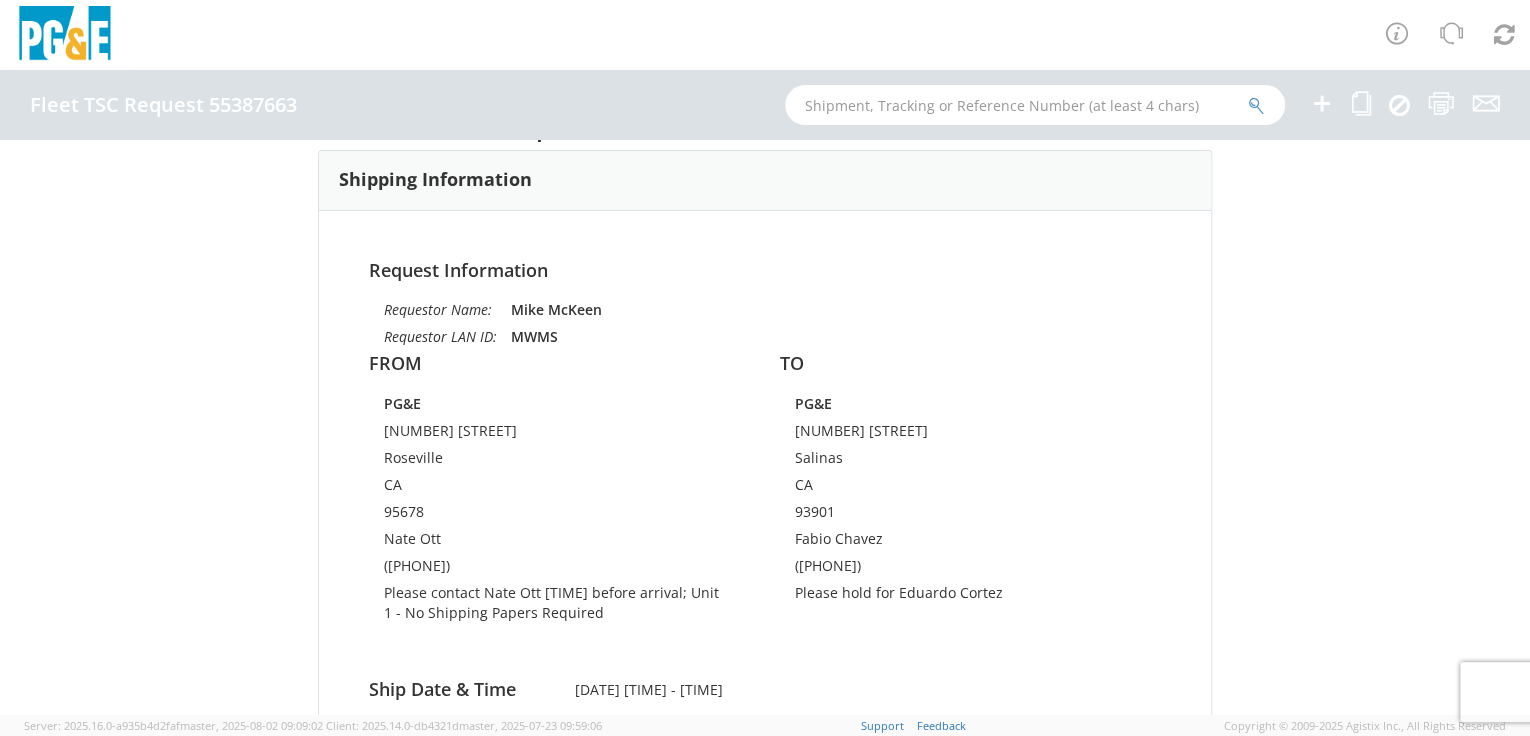 drag, startPoint x: 628, startPoint y: 705, endPoint x: 460, endPoint y: 696, distance: 168.2409 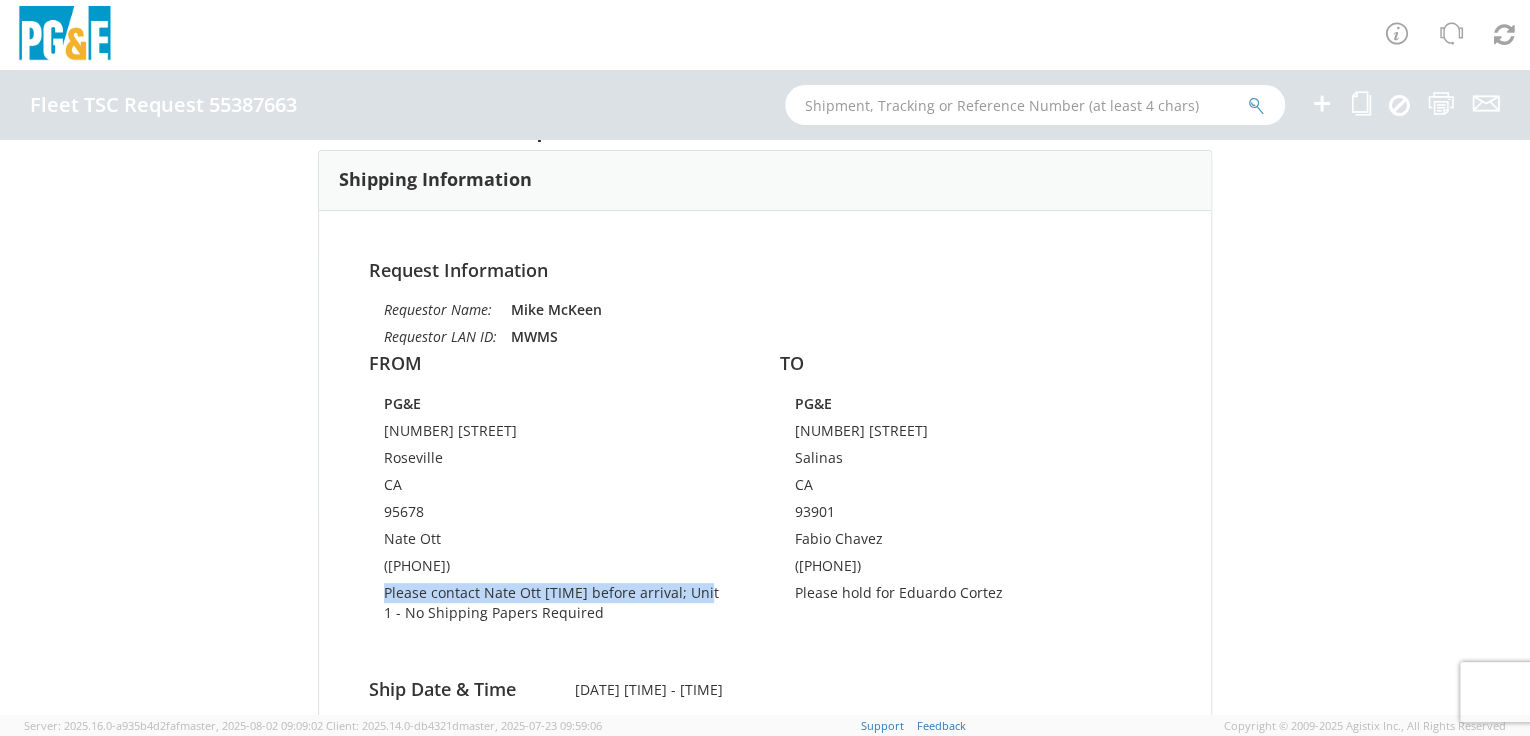 drag, startPoint x: 706, startPoint y: 588, endPoint x: 378, endPoint y: 592, distance: 328.02438 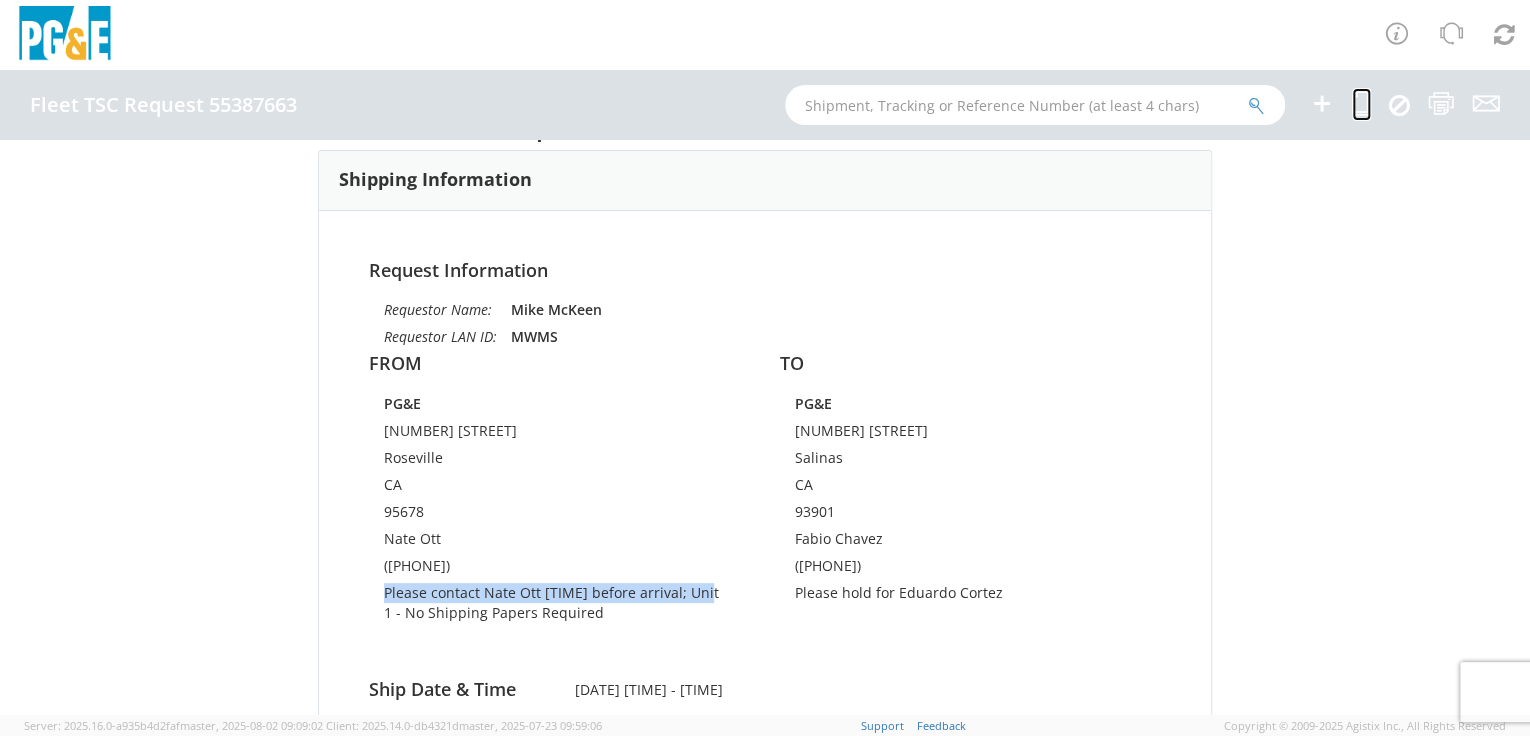 click at bounding box center [1361, 103] 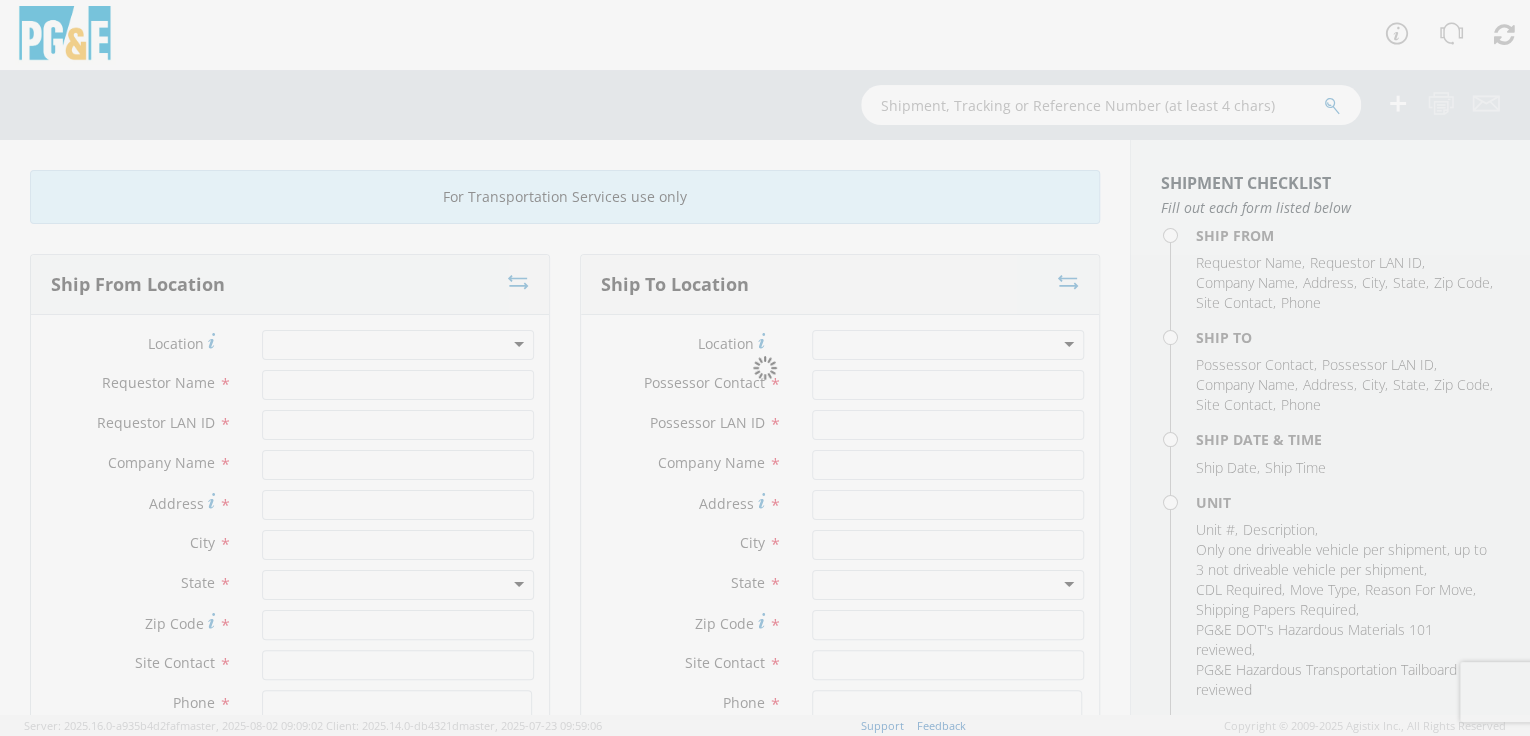 type on "Mike McKeen" 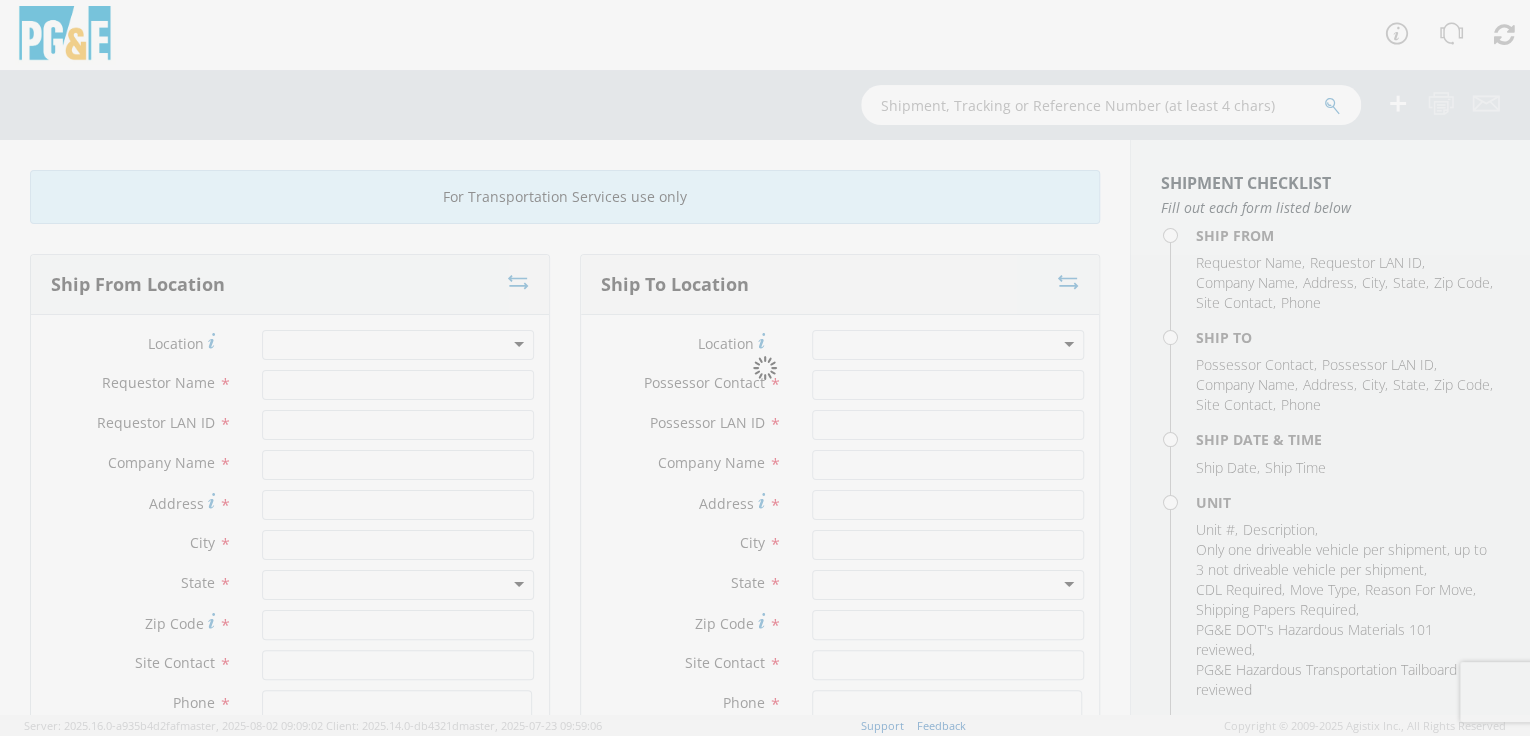 type on "MWMS" 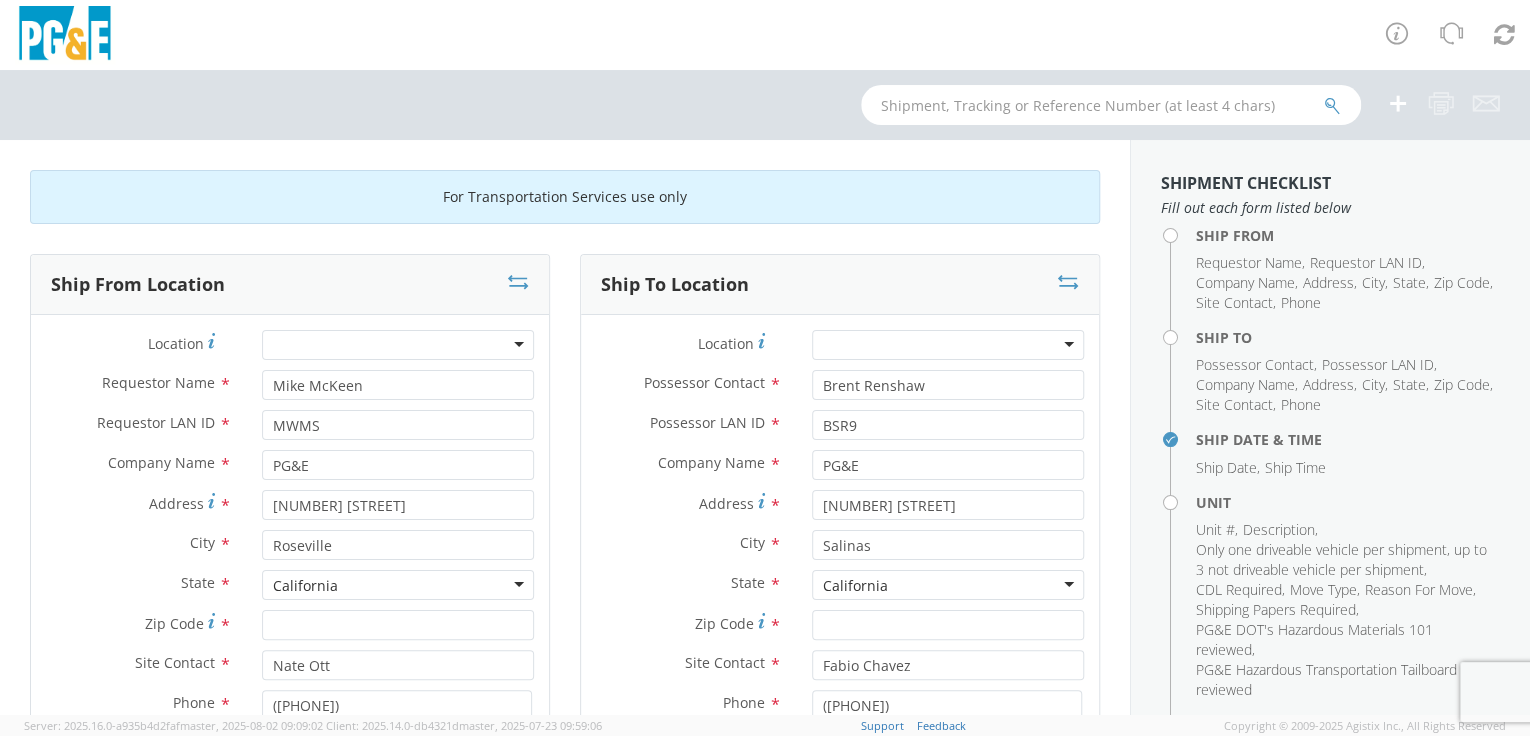 select on "14235" 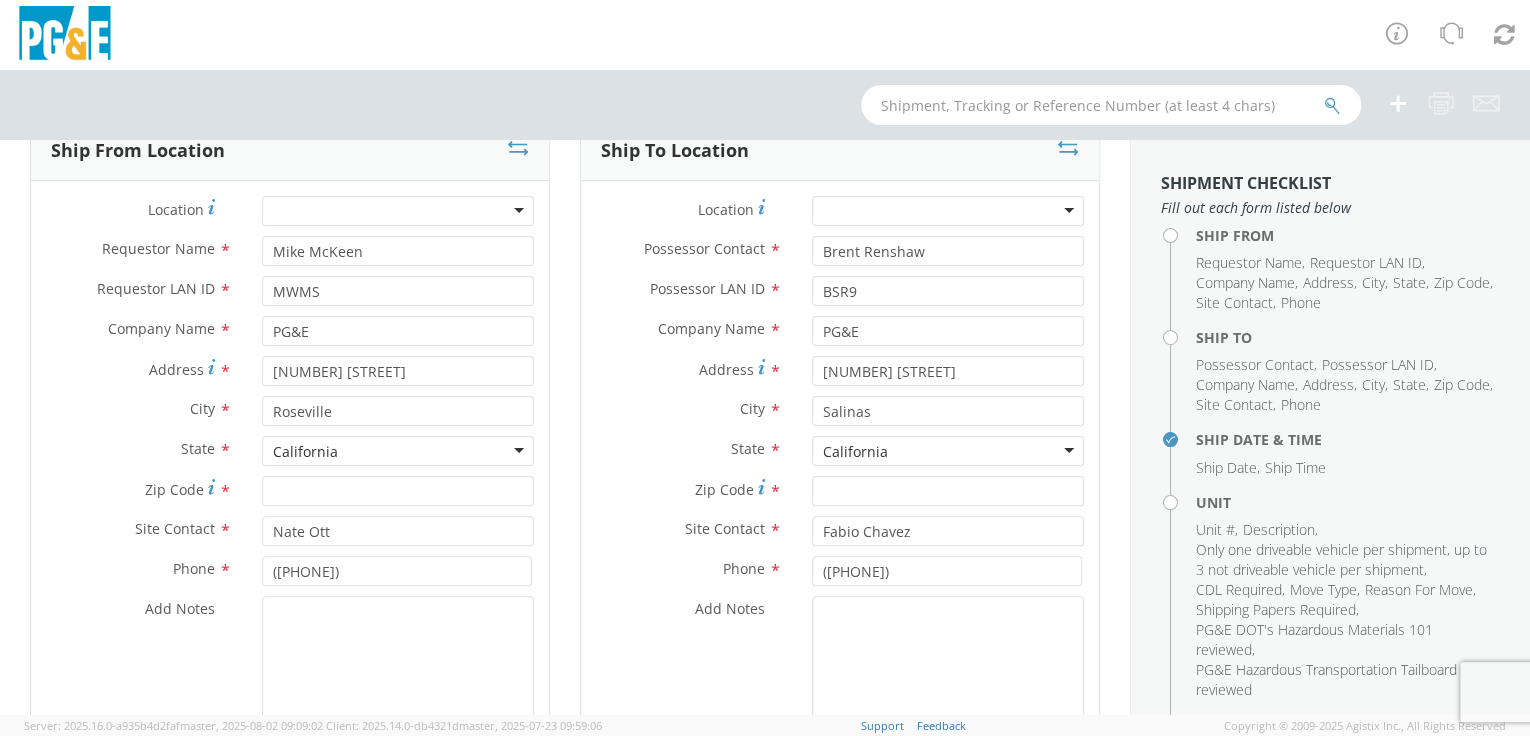 scroll, scrollTop: 388, scrollLeft: 0, axis: vertical 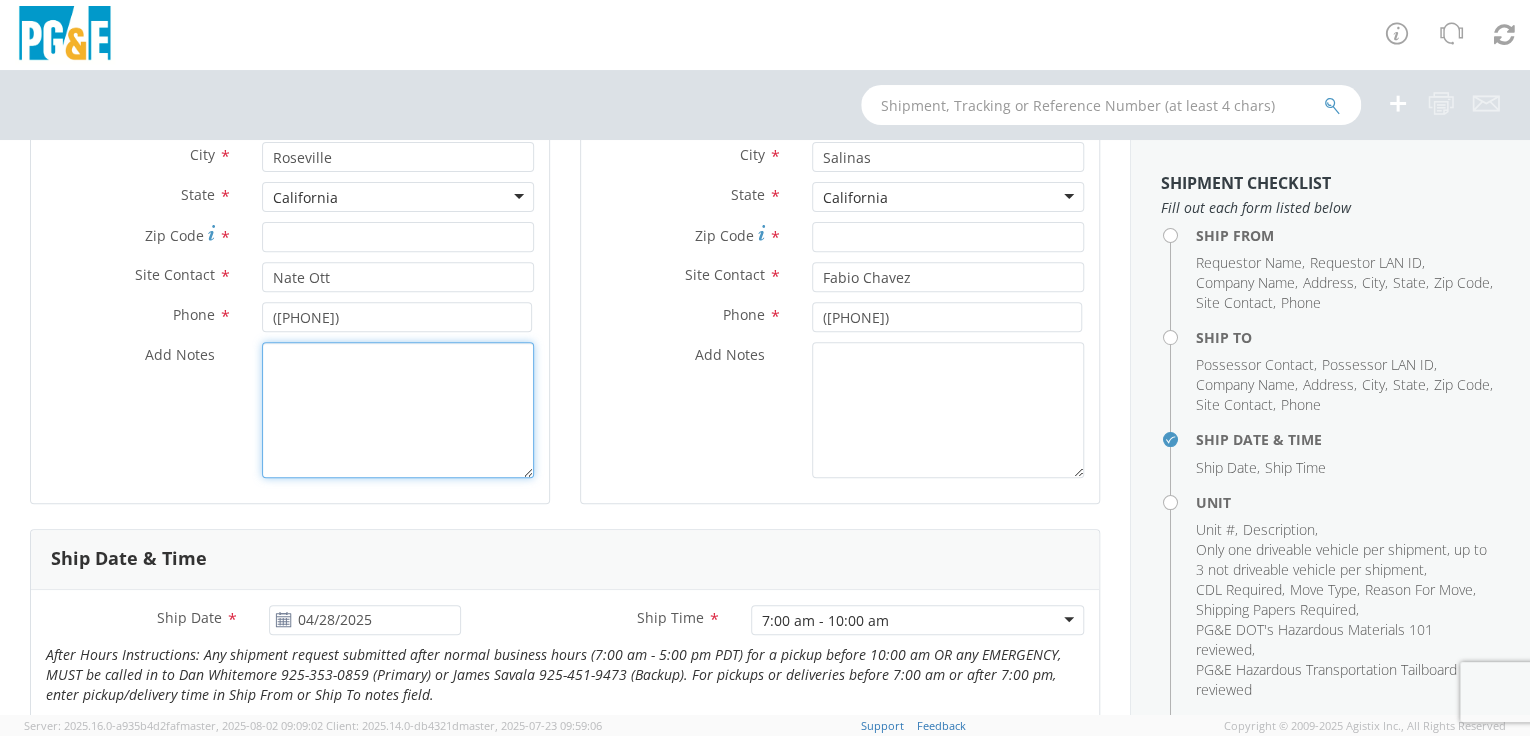 click on "Add Notes        *" at bounding box center (398, 410) 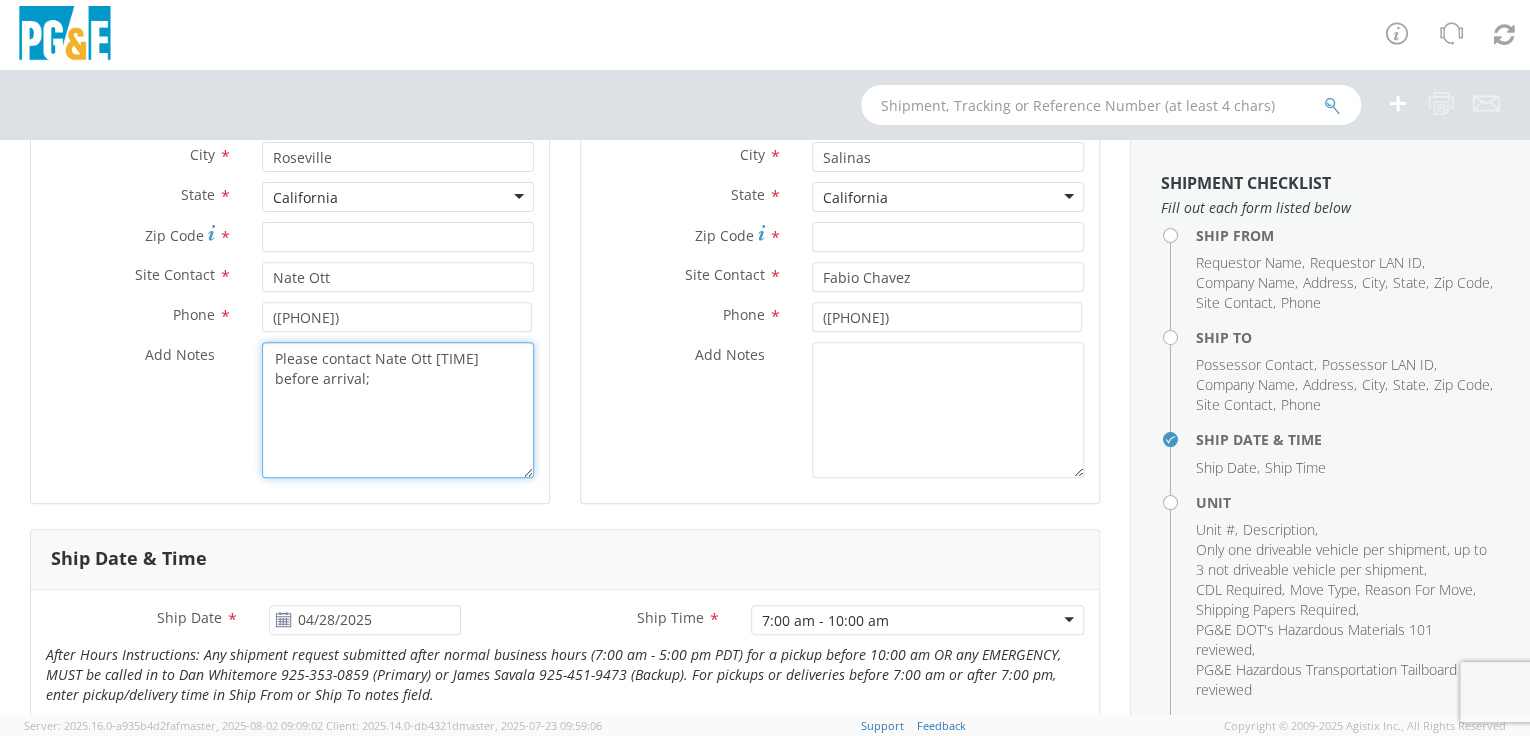 type on "Please contact Nate Ott [TIME] before arrival;" 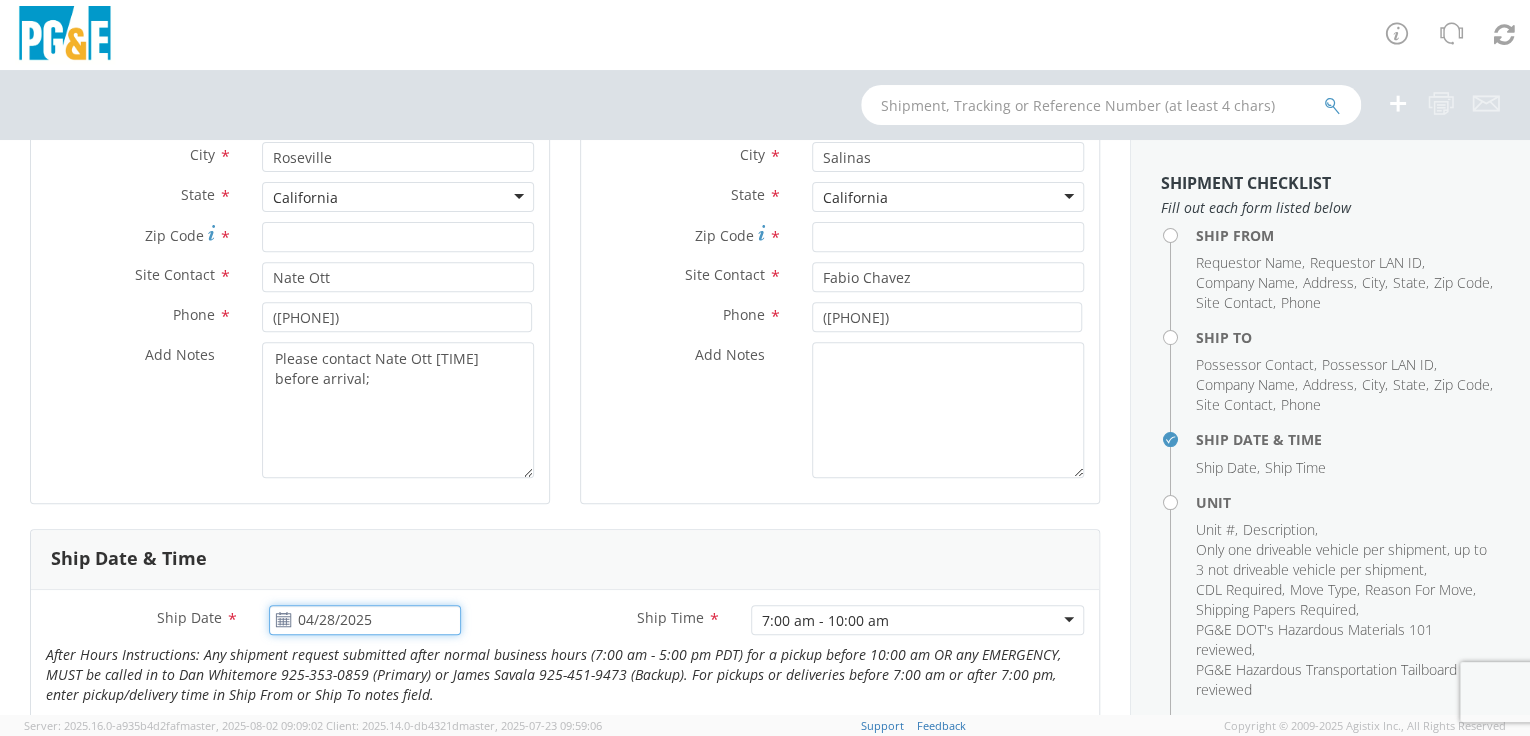 click on "04/28/2025" at bounding box center [365, 620] 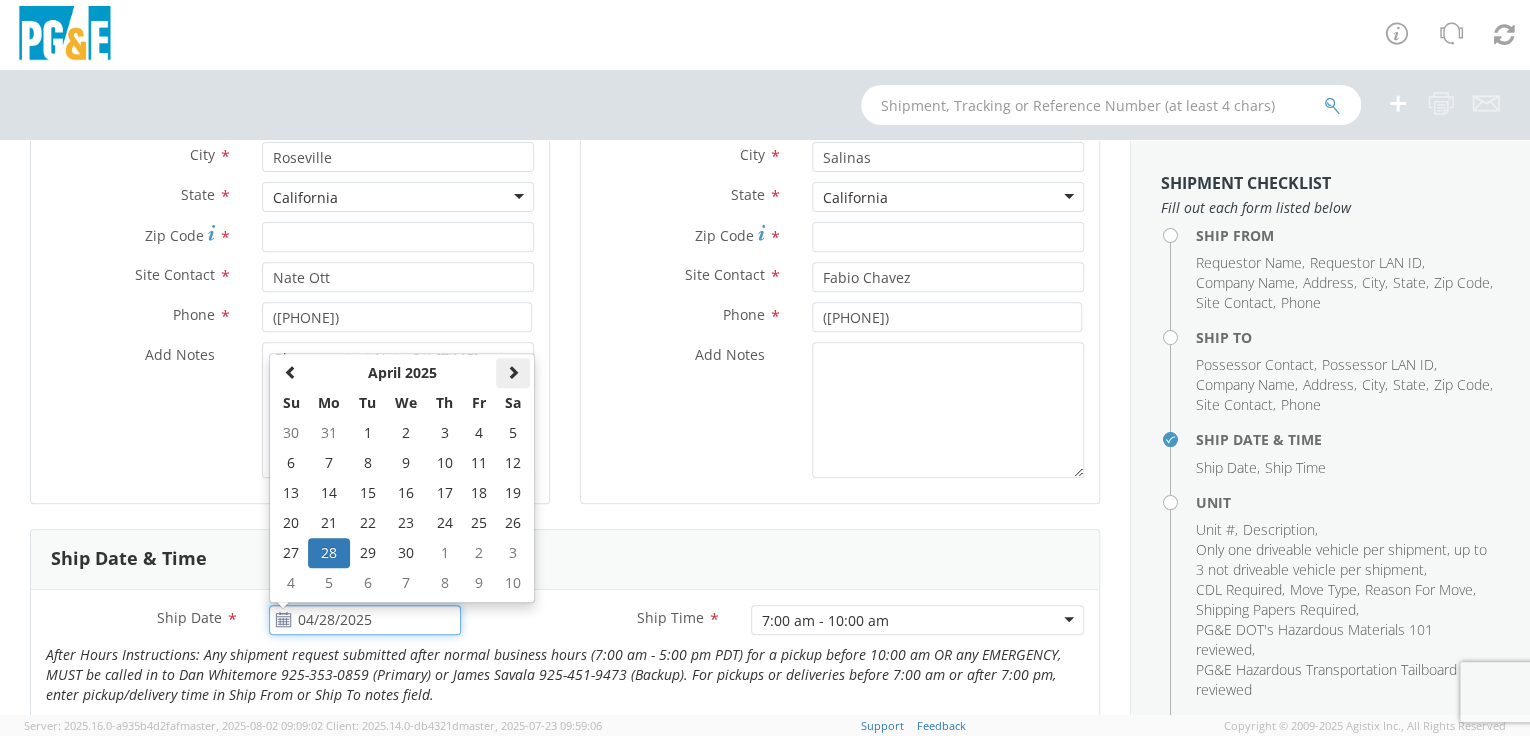click 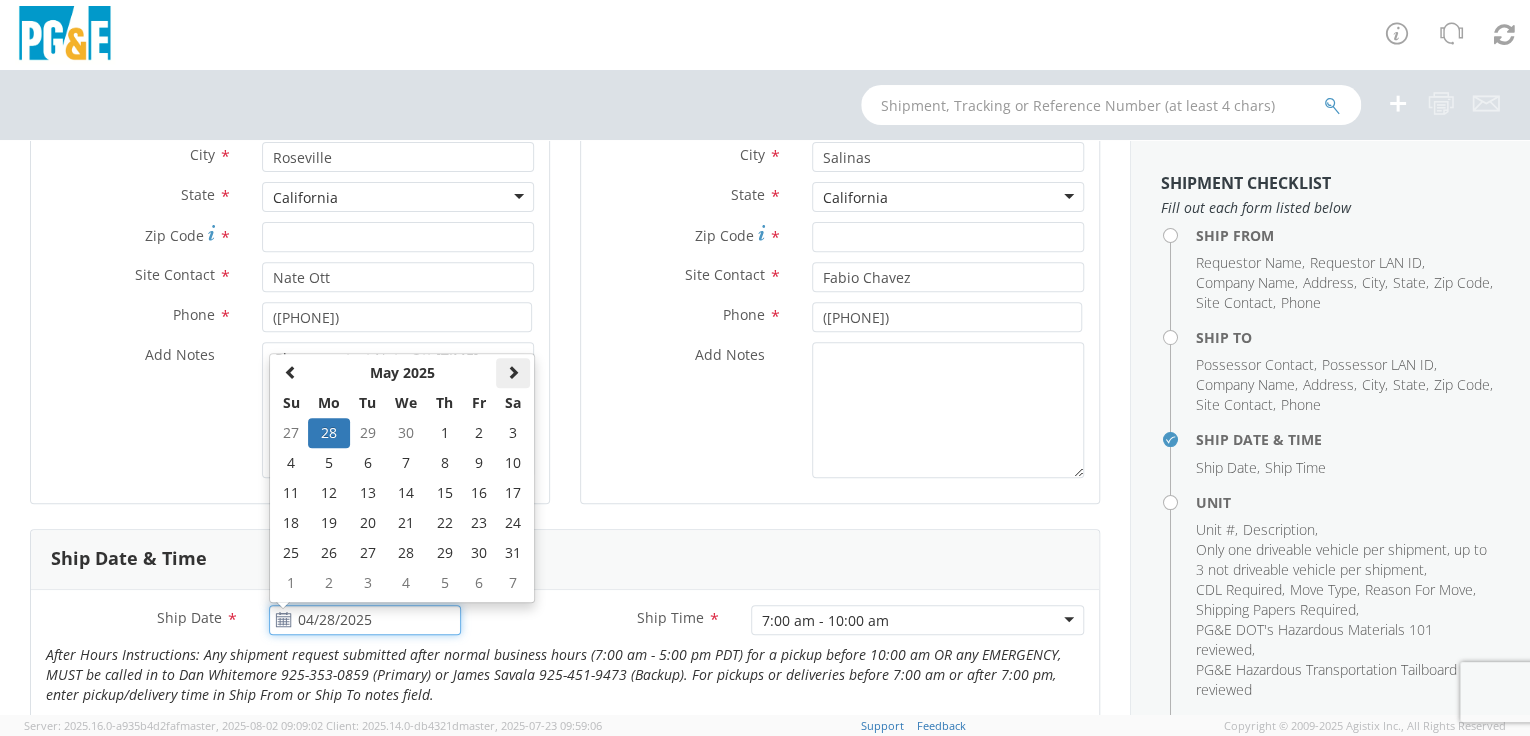 click 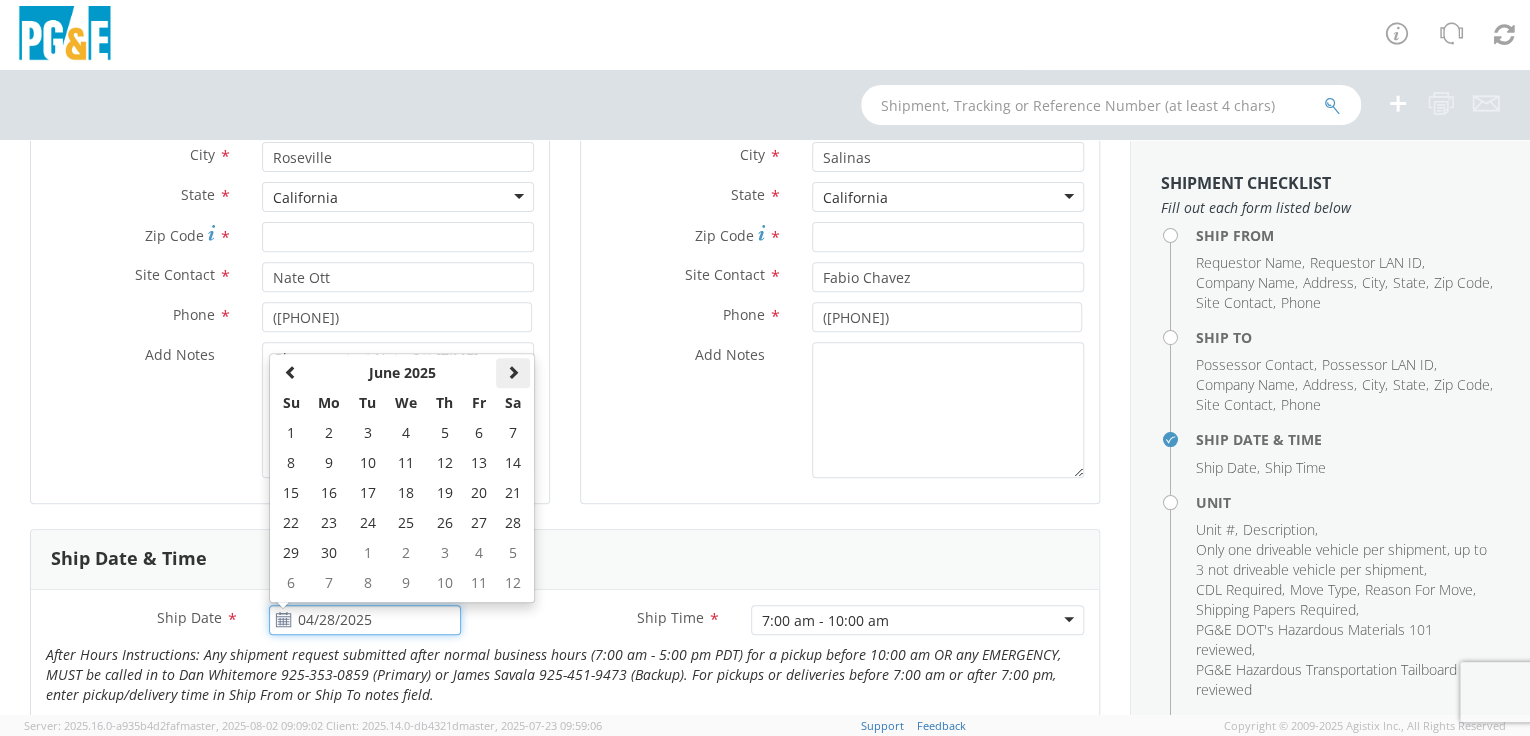 click 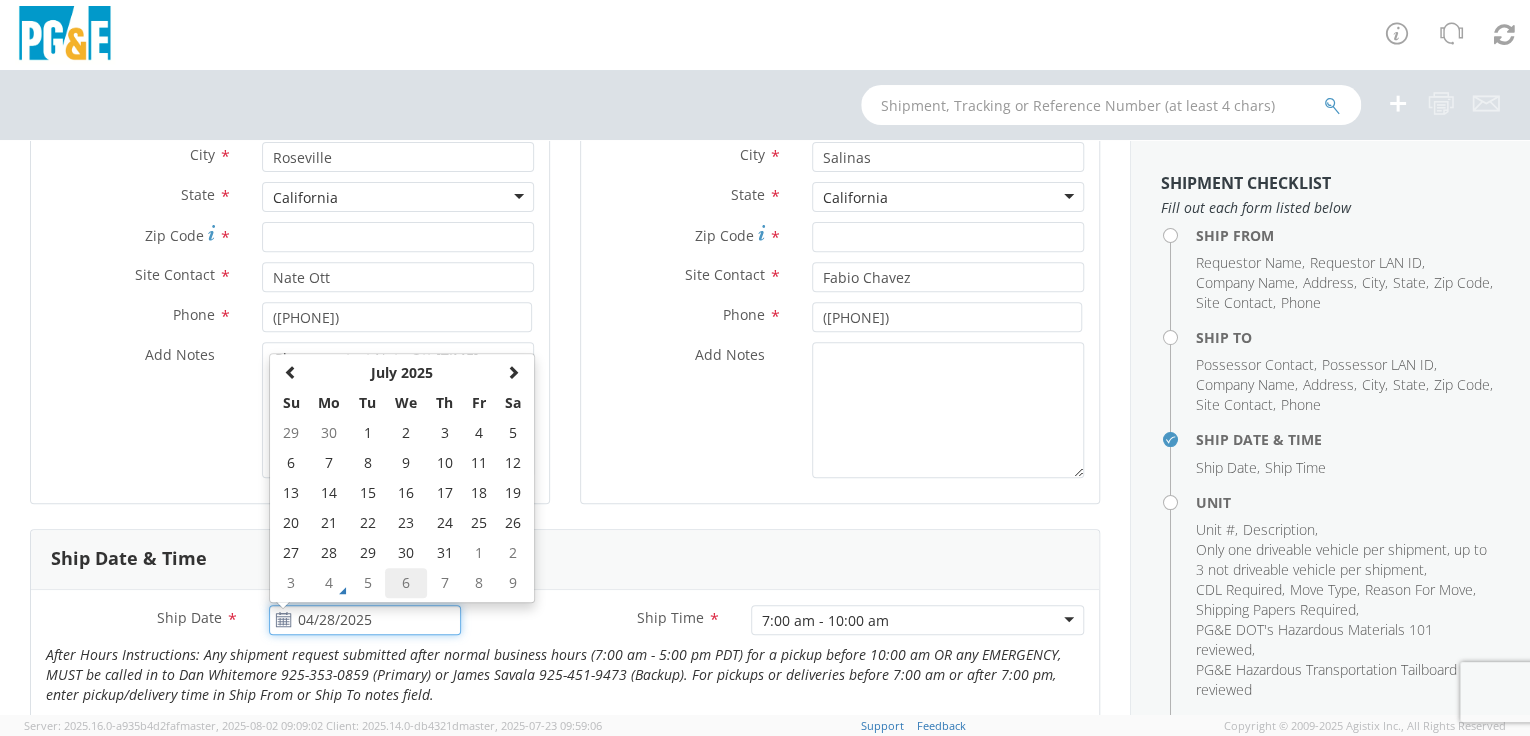 click on "6" 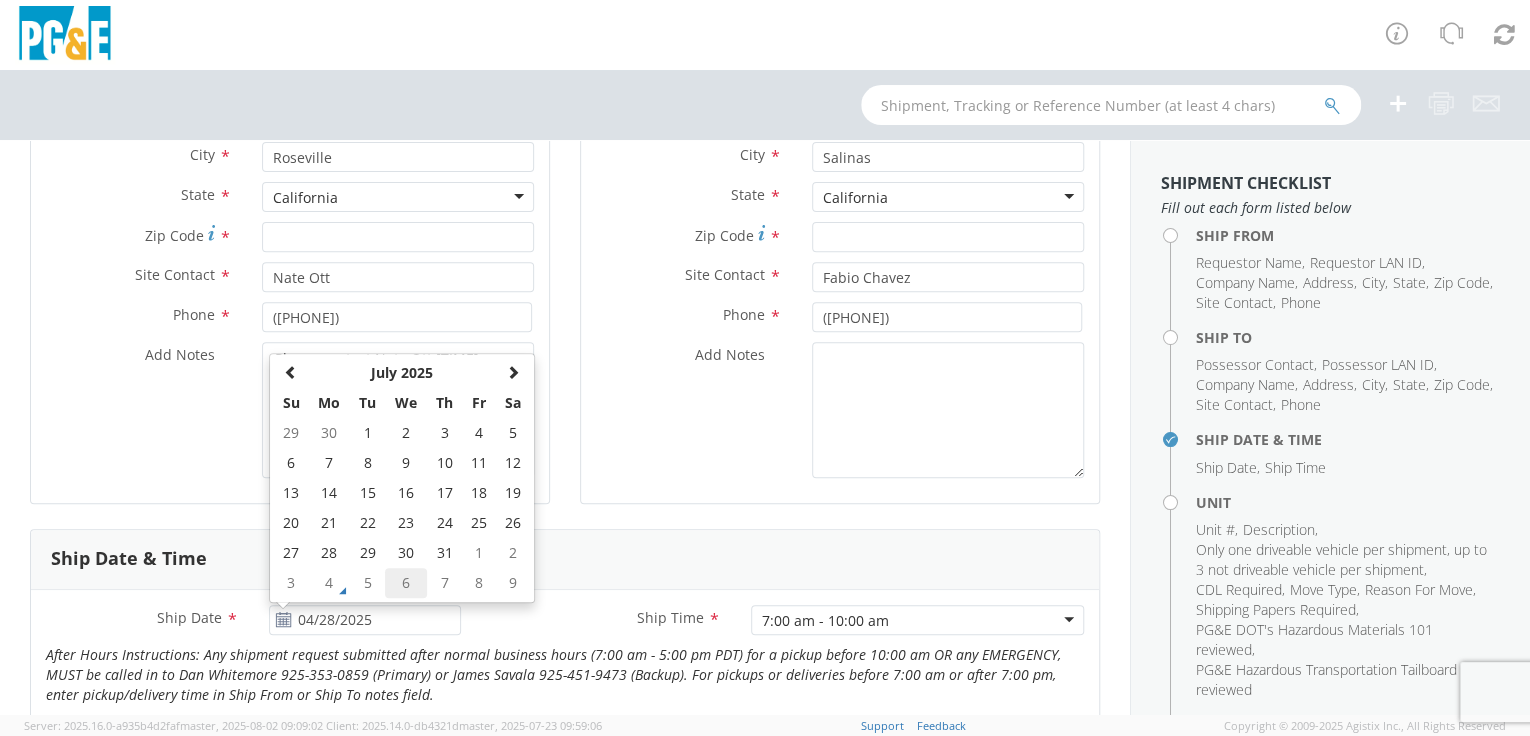 type on "08/06/2025" 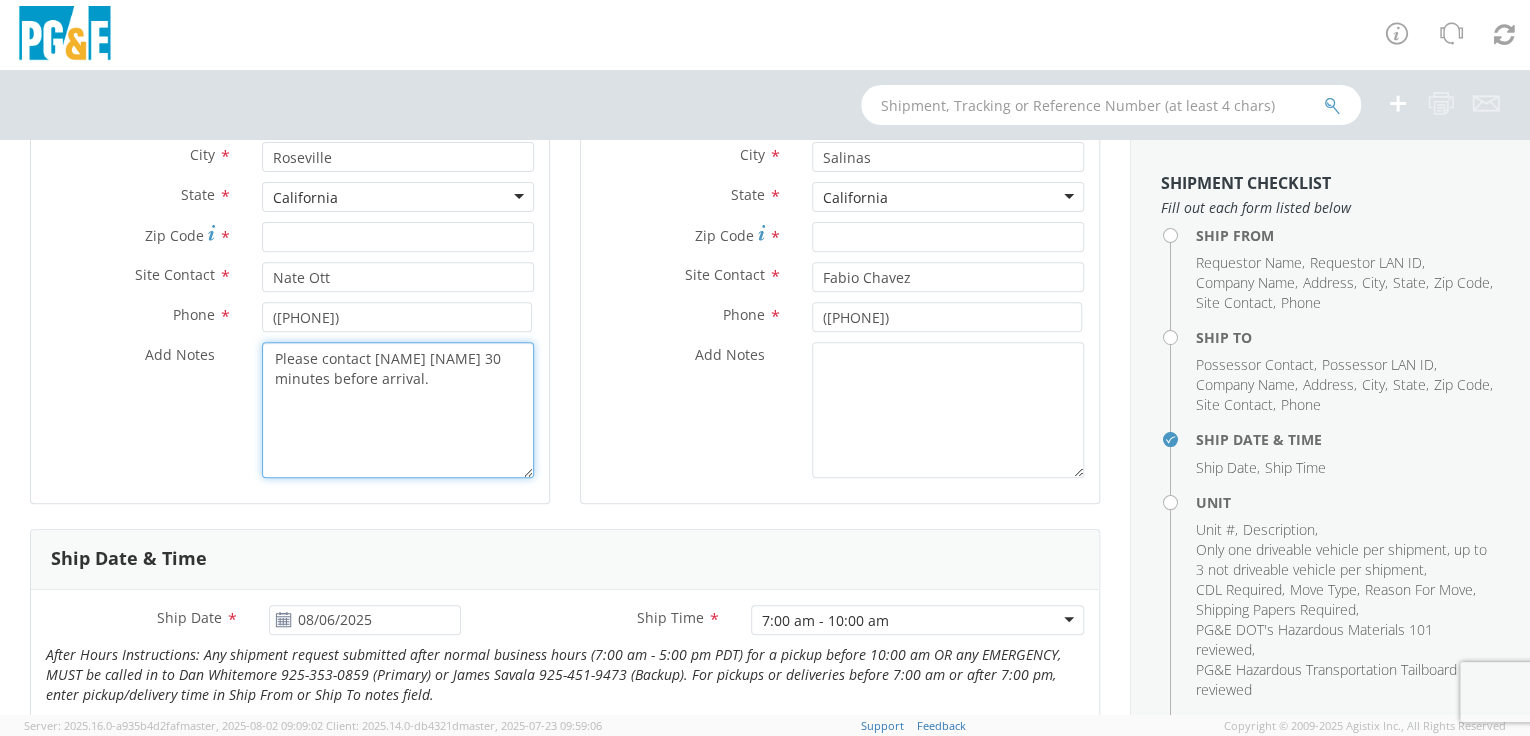 scroll, scrollTop: 0, scrollLeft: 0, axis: both 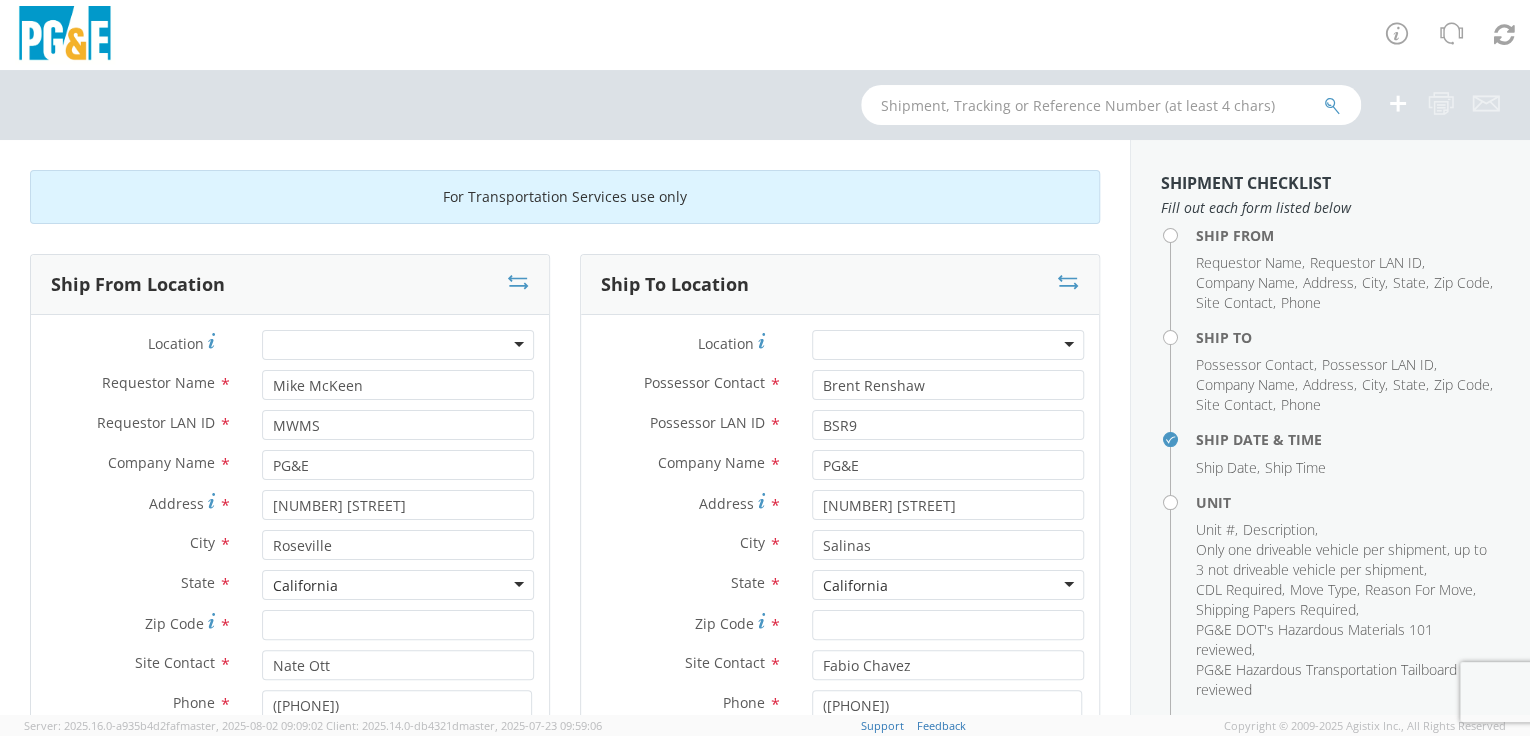 type on "Please contact [NAME] [NAME] 30 minutes before arrival." 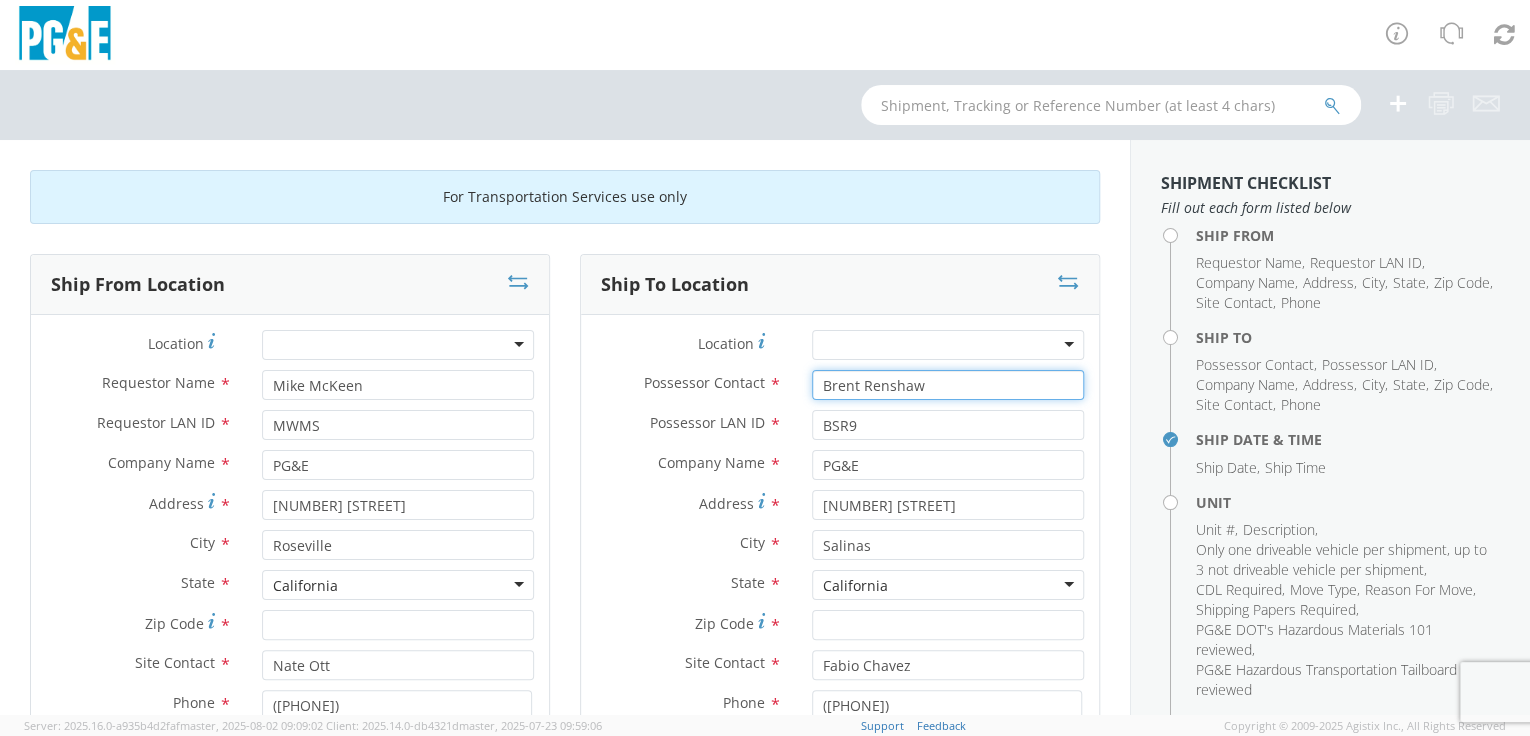 drag, startPoint x: 931, startPoint y: 382, endPoint x: 763, endPoint y: 384, distance: 168.0119 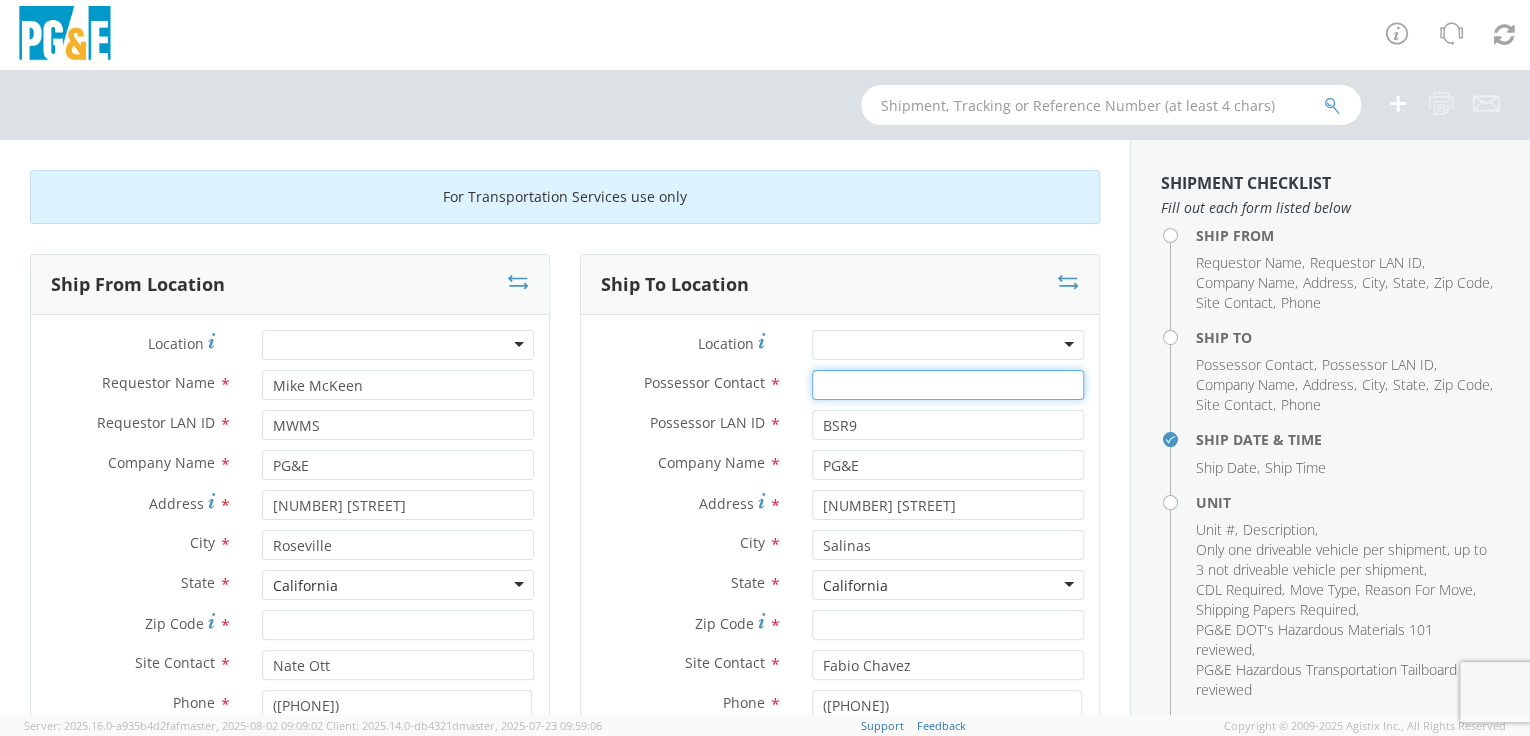 type 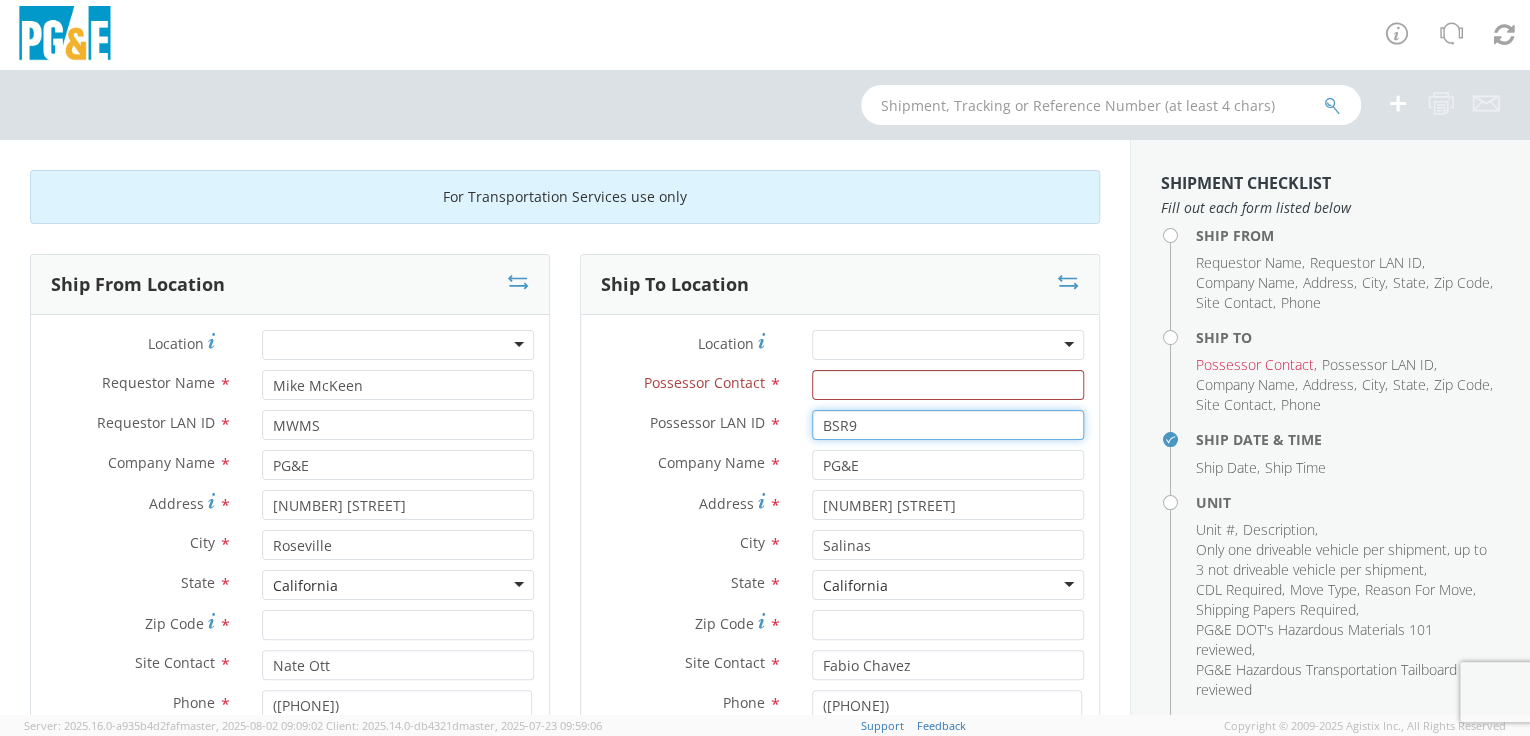 drag, startPoint x: 855, startPoint y: 421, endPoint x: 802, endPoint y: 427, distance: 53.338543 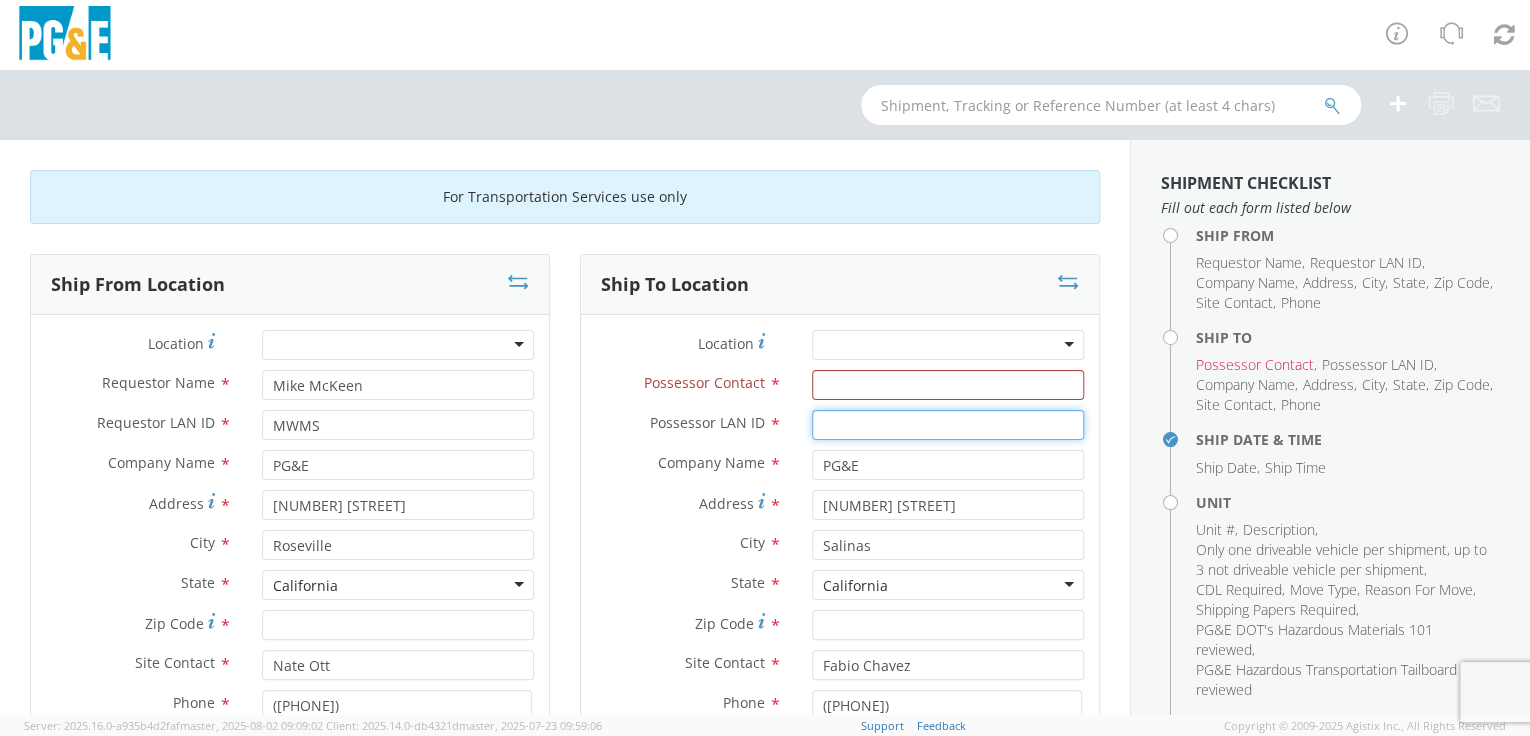 type 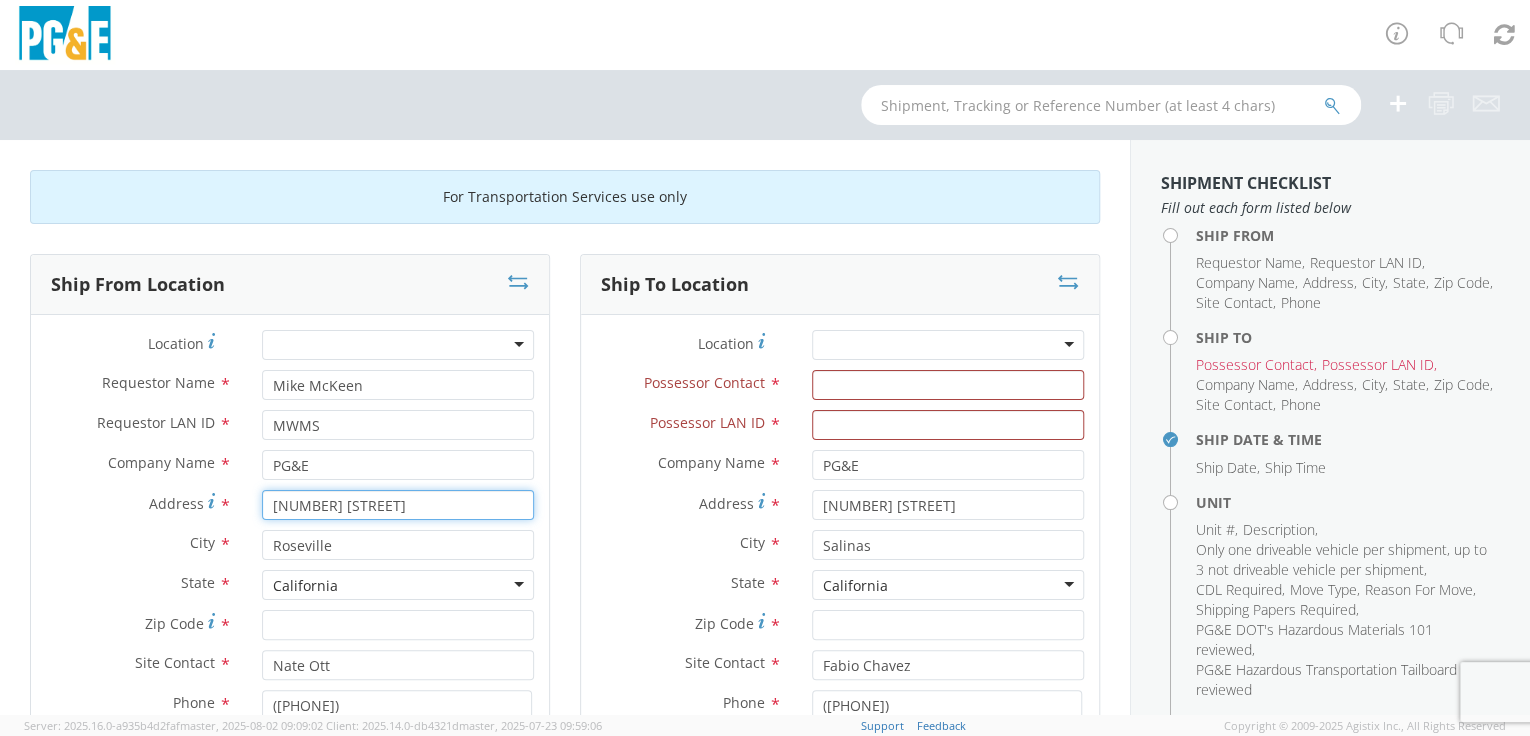 click on "[NUMBER] [STREET]" at bounding box center (398, 505) 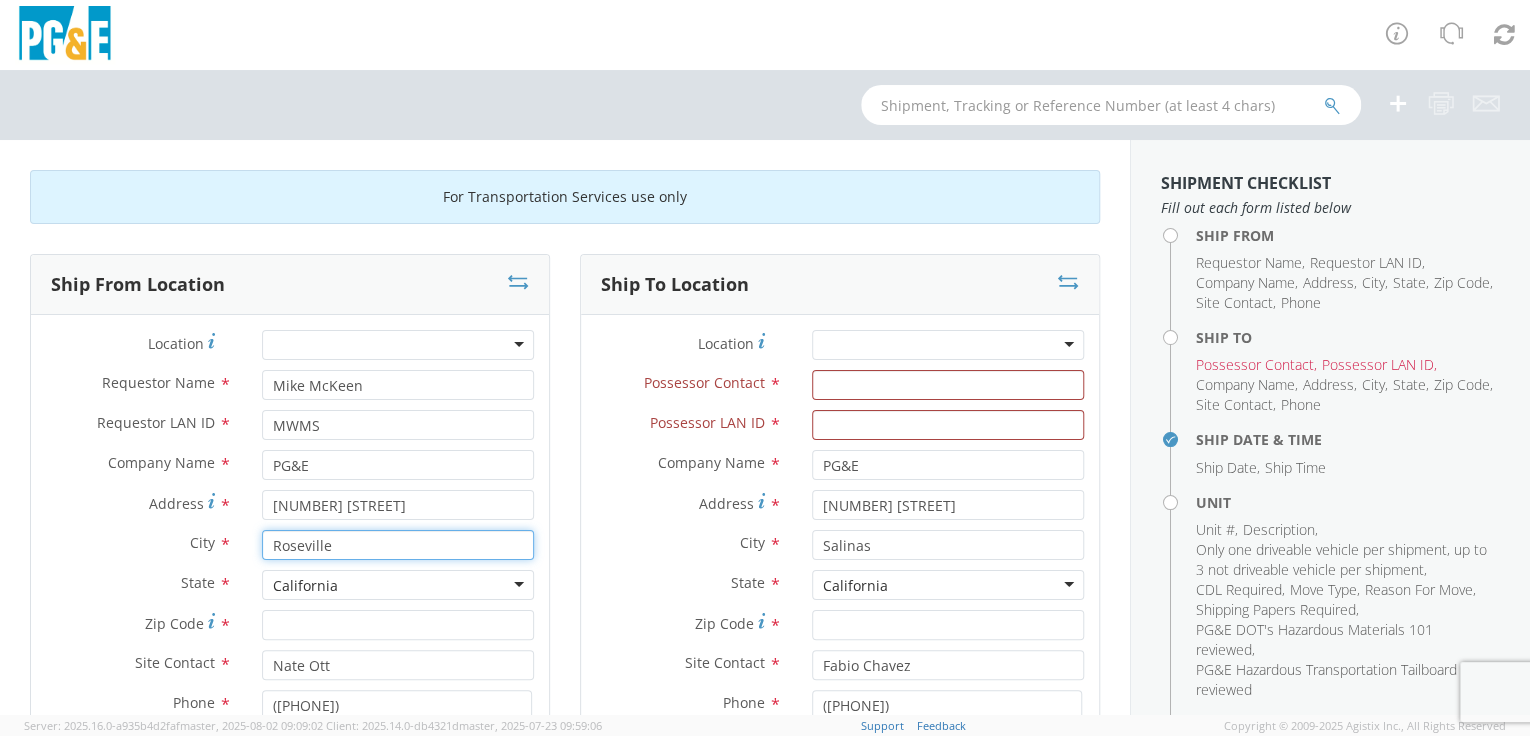 drag, startPoint x: 341, startPoint y: 540, endPoint x: 236, endPoint y: 539, distance: 105.00476 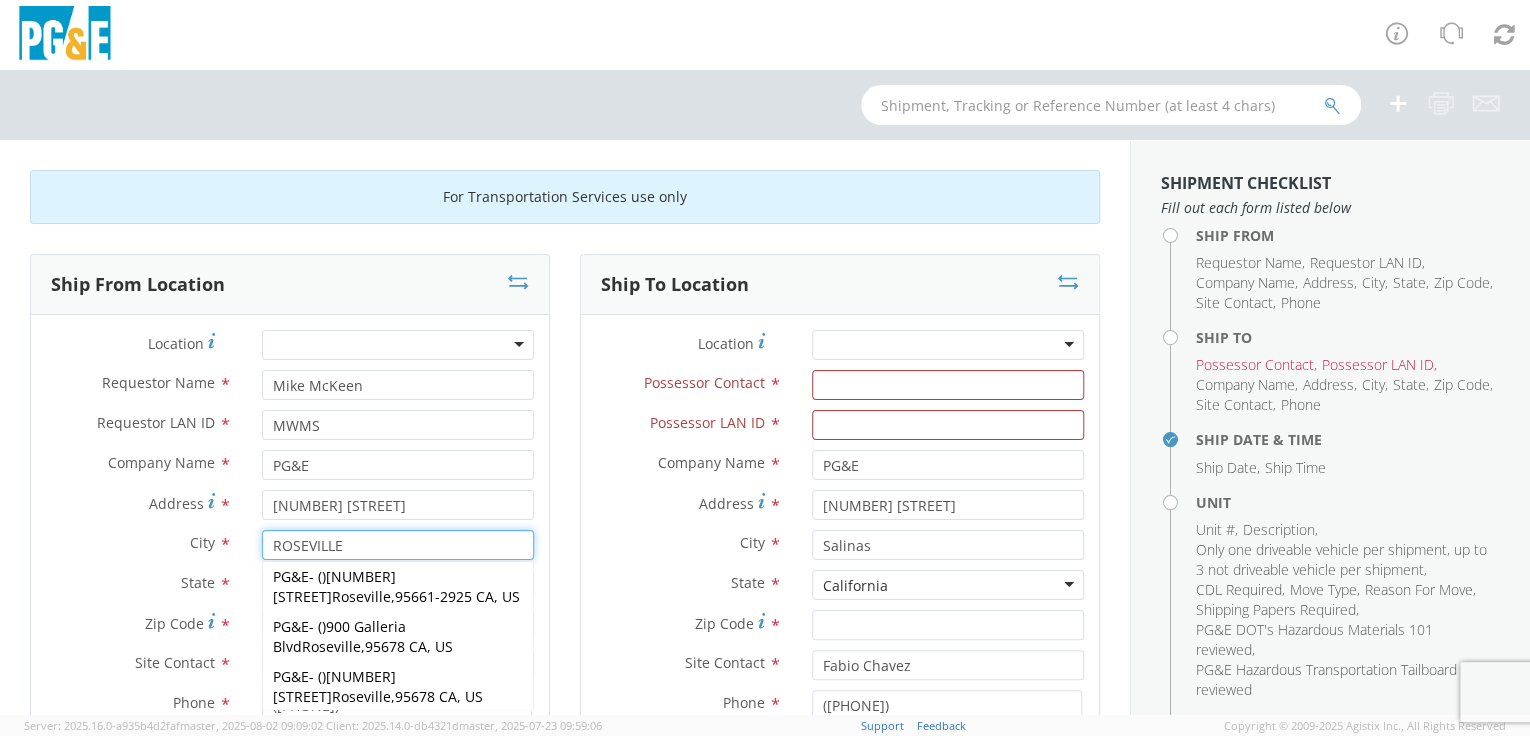 scroll, scrollTop: 8, scrollLeft: 0, axis: vertical 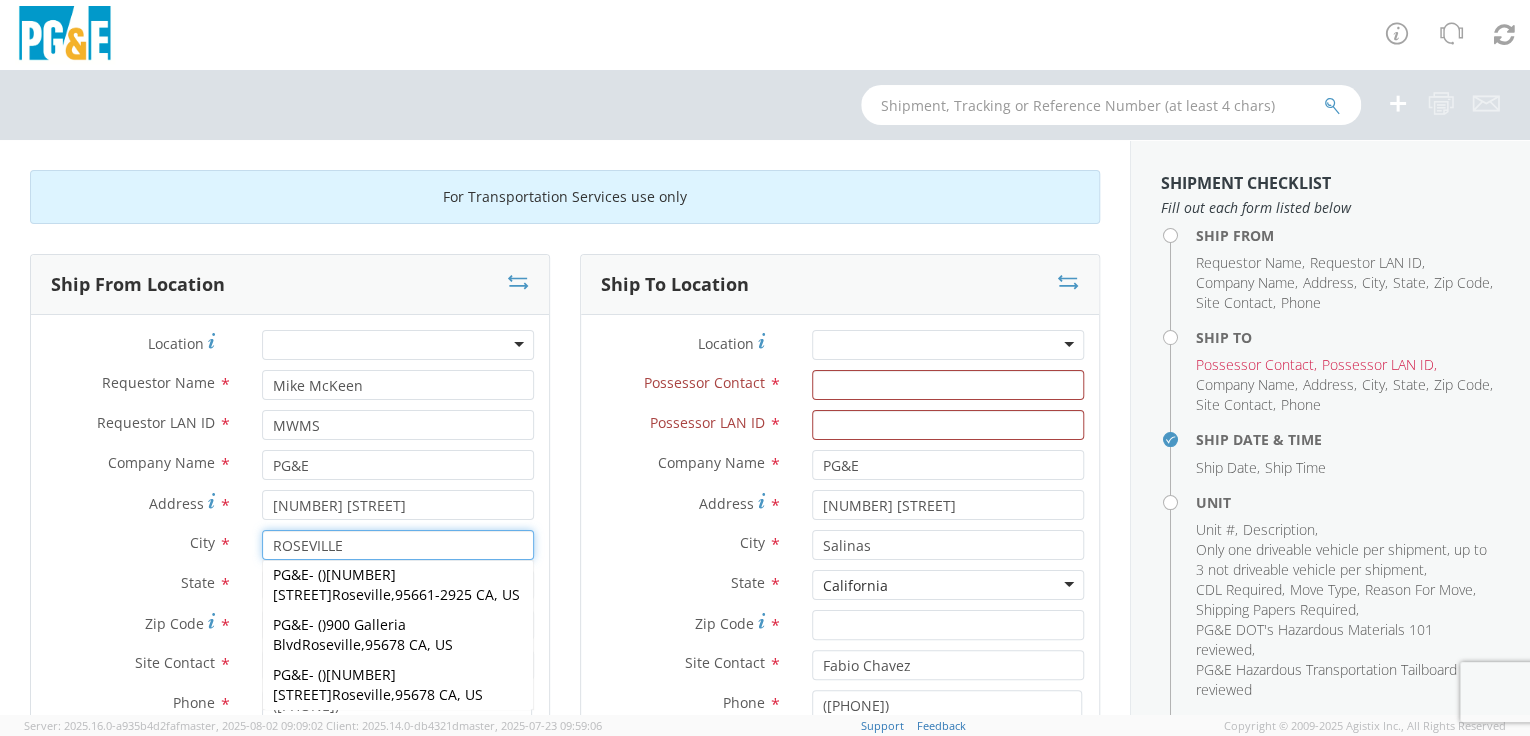 type on "ROSEVILLE" 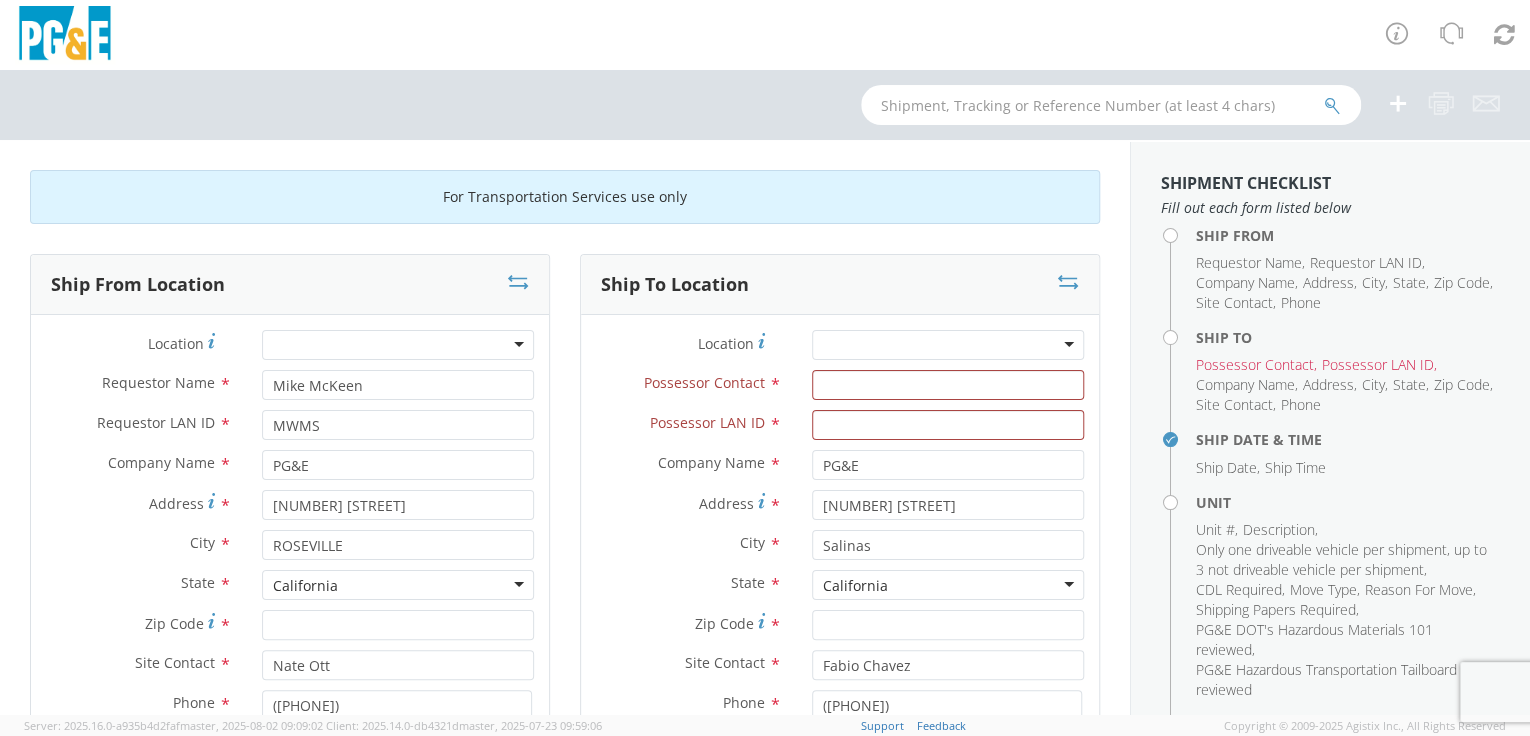 click on "Ship From Location                           Location        *             (OBSOLETE) BURNEY SC - GC TRAILER (OBSOLETE) BURNEY SC - HYDRO TRAILER (OBSOLETE) OROVILLE SC - OFFICE TRAILER Alameda Office All Others Alpine Sub Alta - Drum-Spaulding (FERC 2310) and Alta PH Alta SC American Truck and Trailer Angels Camp / Motherlode SC Antioch CSO Antioch Gas Operations HQ Antioch Sub Arcata - Jane's Creek Substation Atlantic Sub ATWATER SUBSTATION CAMPUS Auberry SC - Hydro HQ - DWLG Auburn CSO Auburn Regional SC Auburn SC Auburn SC - Engineering Building Avenal PO Box 129 Bahia Substation - Benicia Bakersfield - [NUMBER] [STREET] Bakersfield CSO Bakersfield Office Bakersfield SC - Garage Bakersfield Sub Balch Camp - HQ - FERC 175 Barton Sub Belle Haven Sub Bellevue Sub Bellota Sub Belmont SC - Garage Belmont Sub Benicia Office & Warehouse Benton Sub Berkeley CSO Bethany Compressor Station Bolinas Substation Borden Sub Brentwood Sta - Compressor Brentwood Sub Brentwood Town Centre Prof Ctr Brisa GC Yard Lodi" at bounding box center [290, 585] 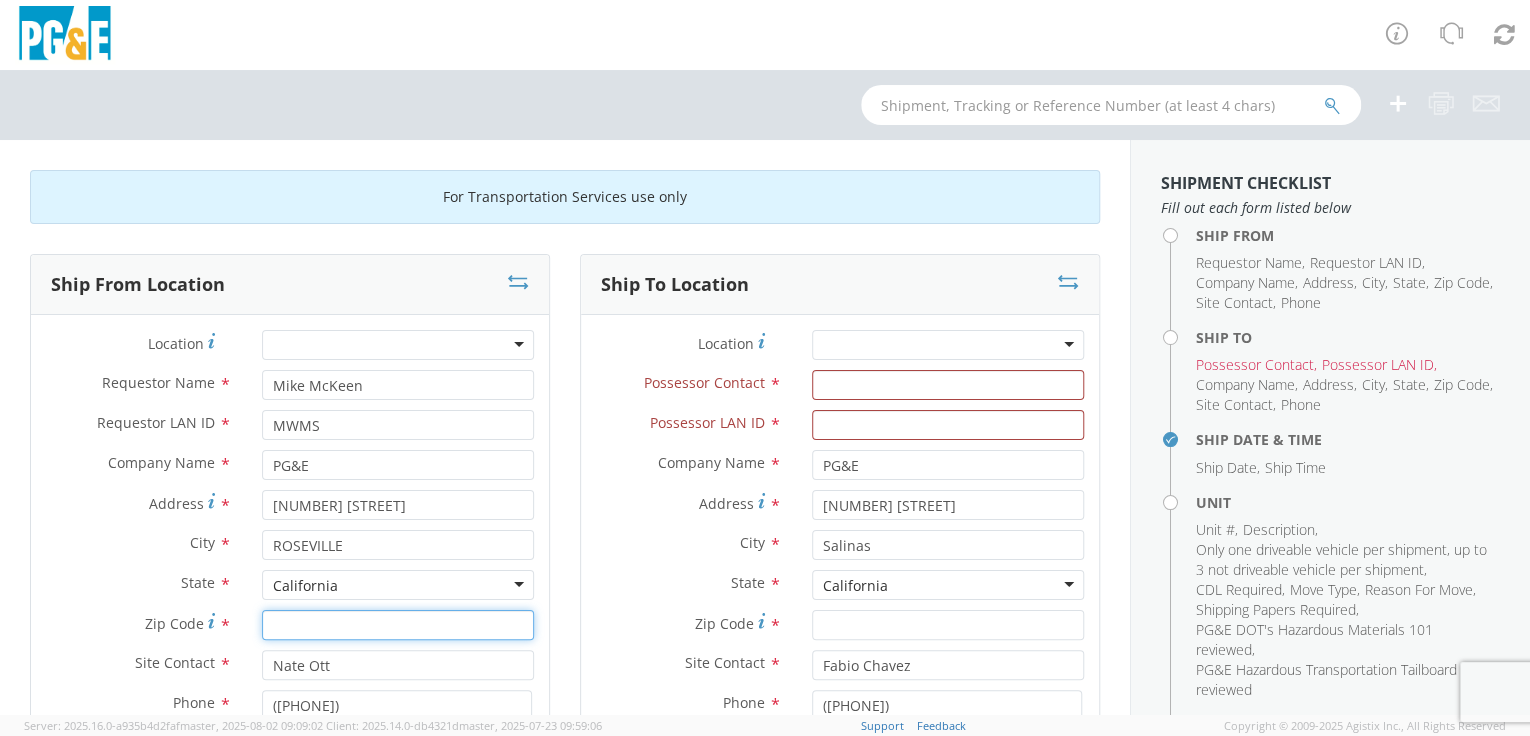 click on "Zip Code        *" at bounding box center [398, 625] 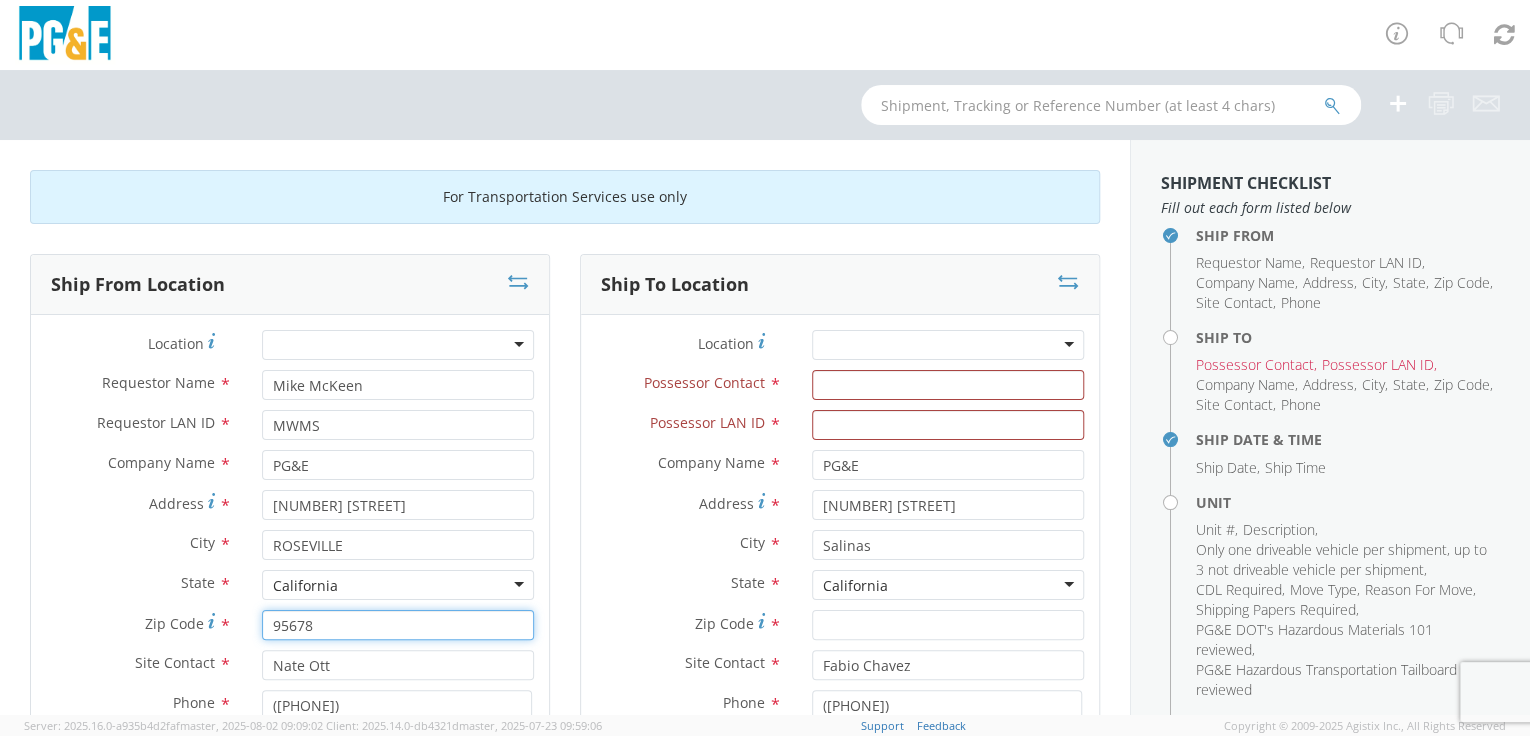 type on "95678" 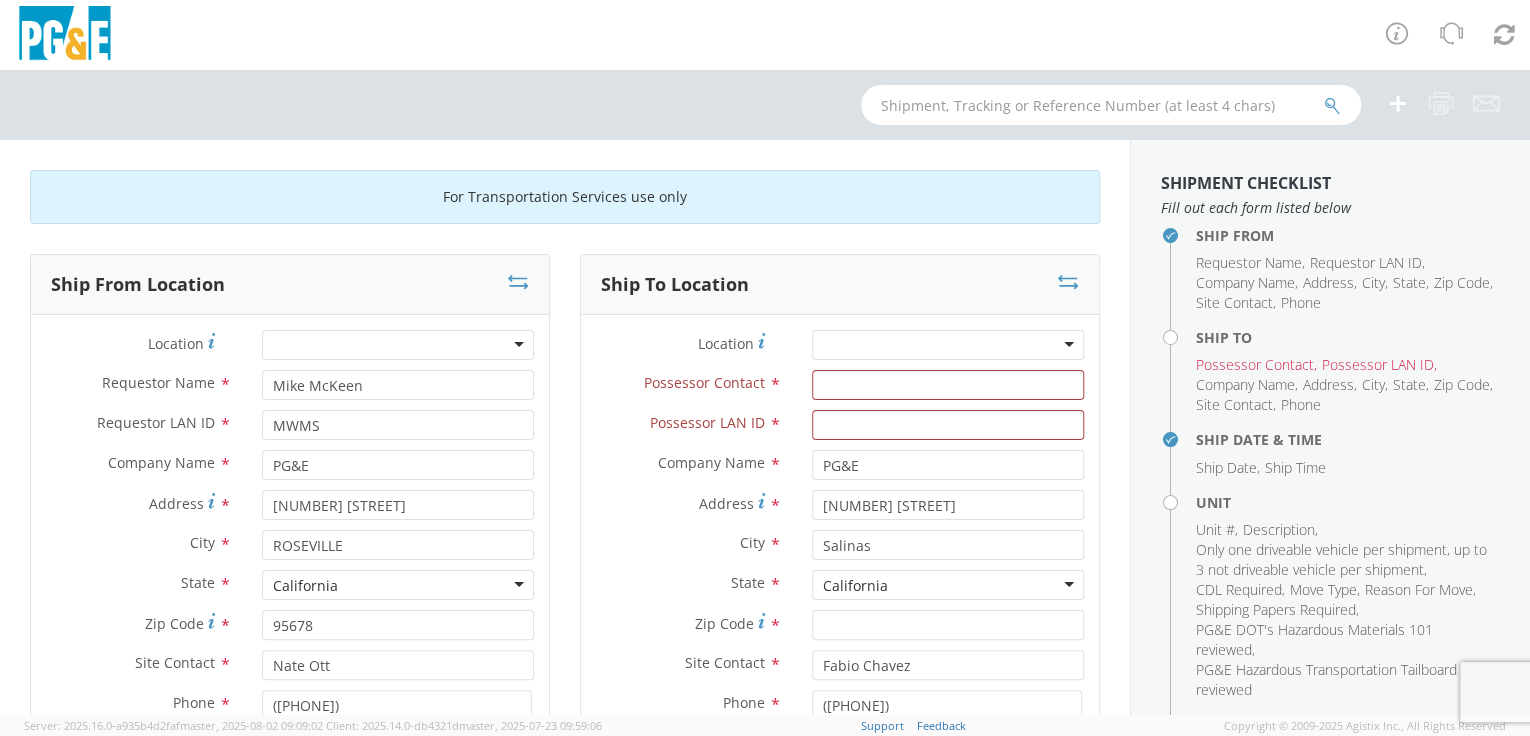 click on "Ship From Location                           Location        *             (OBSOLETE) BURNEY SC - GC TRAILER (OBSOLETE) BURNEY SC - HYDRO TRAILER (OBSOLETE) OROVILLE SC - OFFICE TRAILER Alameda Office All Others Alpine Sub Alta - Drum-Spaulding (FERC 2310) and Alta PH Alta SC American Truck and Trailer Angels Camp / Motherlode SC Antioch CSO Antioch Gas Operations HQ Antioch Sub Arcata - Jane's Creek Substation Atlantic Sub ATWATER SUBSTATION CAMPUS Auberry SC - Hydro HQ - DWLG Auburn CSO Auburn Regional SC Auburn SC Auburn SC - Engineering Building Avenal PO Box 129 Bahia Substation - Benicia Bakersfield - [NUMBER] [STREET] Bakersfield CSO Bakersfield Office Bakersfield SC - Garage Bakersfield Sub Balch Camp - HQ - FERC 175 Barton Sub Belle Haven Sub Bellevue Sub Bellota Sub Belmont SC - Garage Belmont Sub Benicia Office & Warehouse Benton Sub Berkeley CSO Bethany Compressor Station Bolinas Substation Borden Sub Brentwood Sta - Compressor Brentwood Sub Brentwood Town Centre Prof Ctr Brisa GC Yard Lodi" at bounding box center [290, 585] 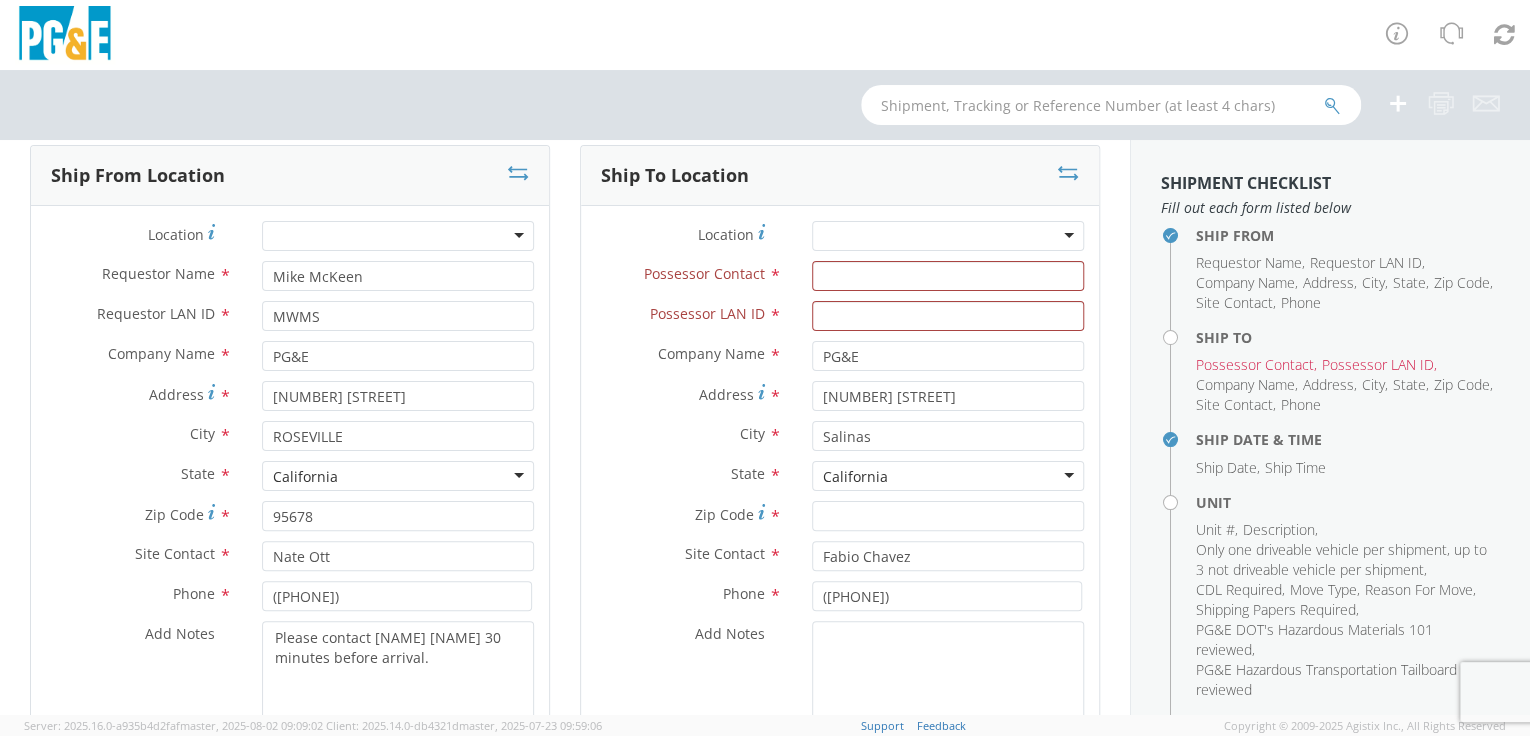 scroll, scrollTop: 106, scrollLeft: 0, axis: vertical 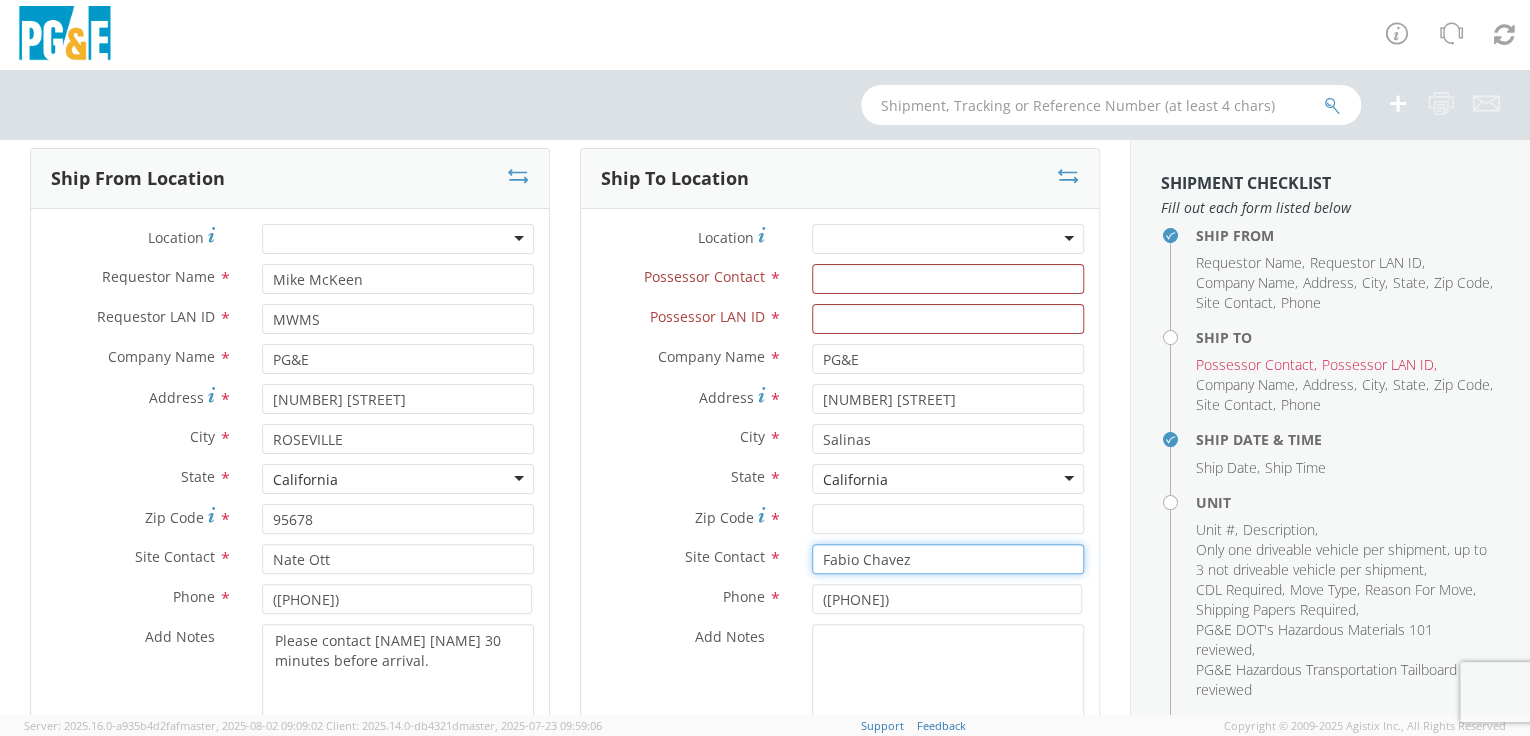 drag, startPoint x: 847, startPoint y: 563, endPoint x: 751, endPoint y: 568, distance: 96.13012 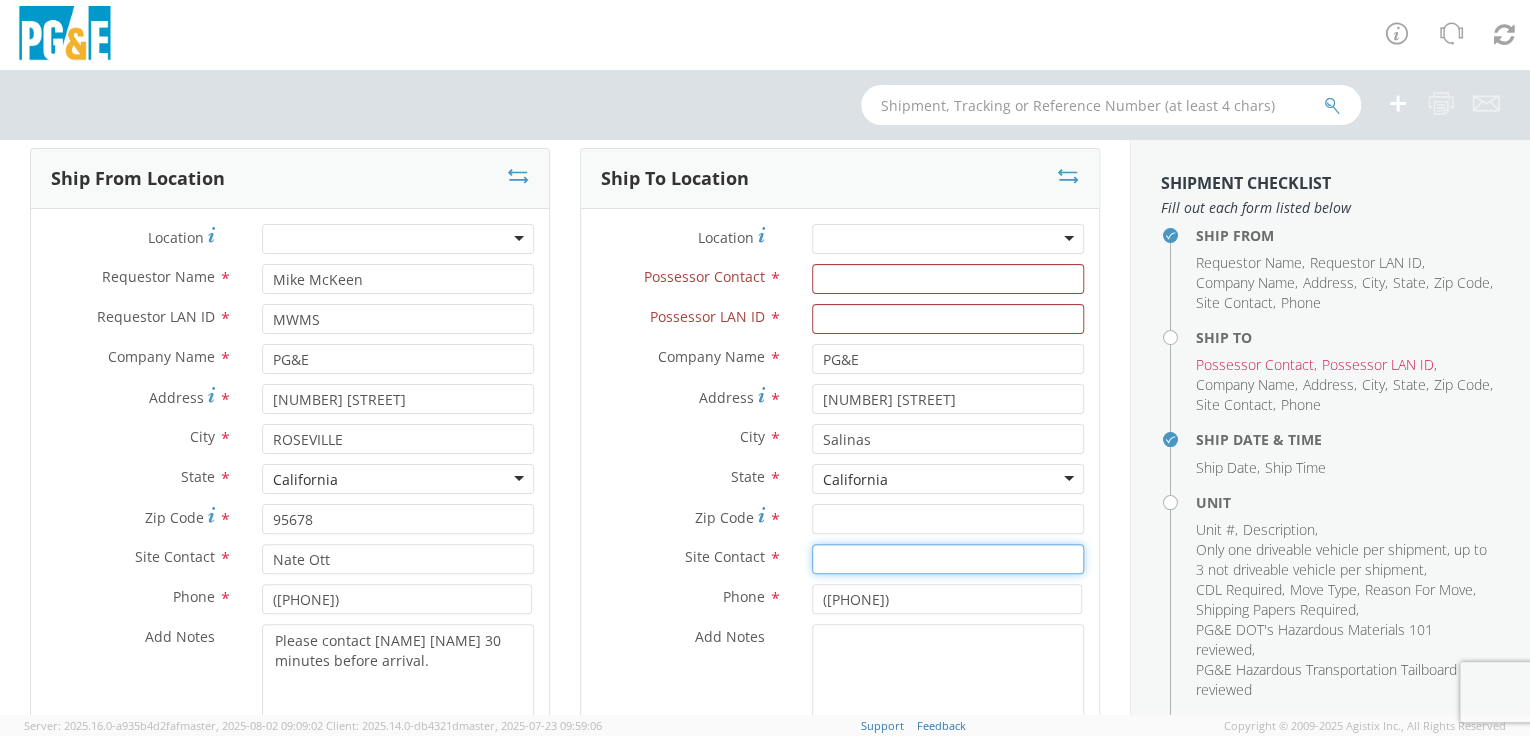 type 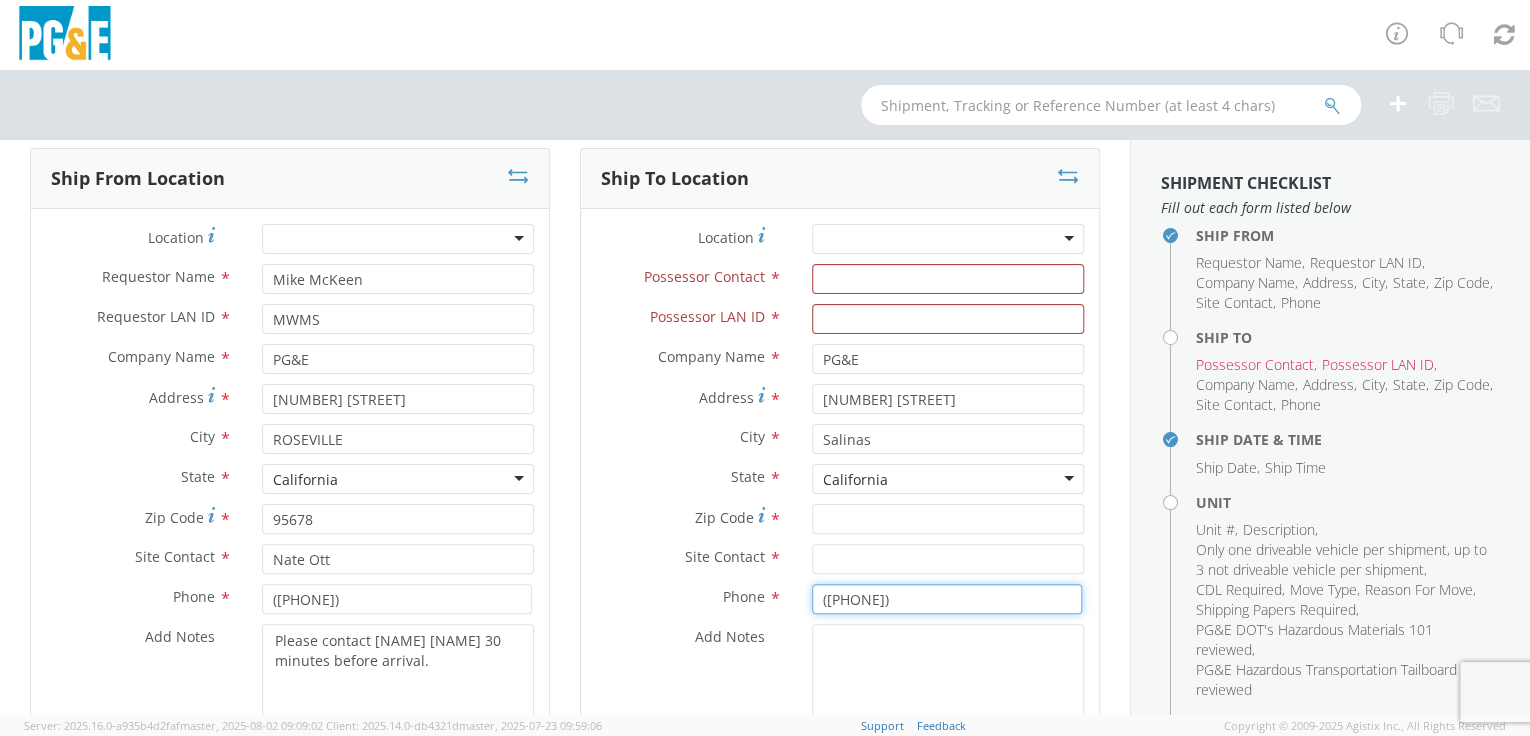 drag, startPoint x: 916, startPoint y: 596, endPoint x: 758, endPoint y: 600, distance: 158.05063 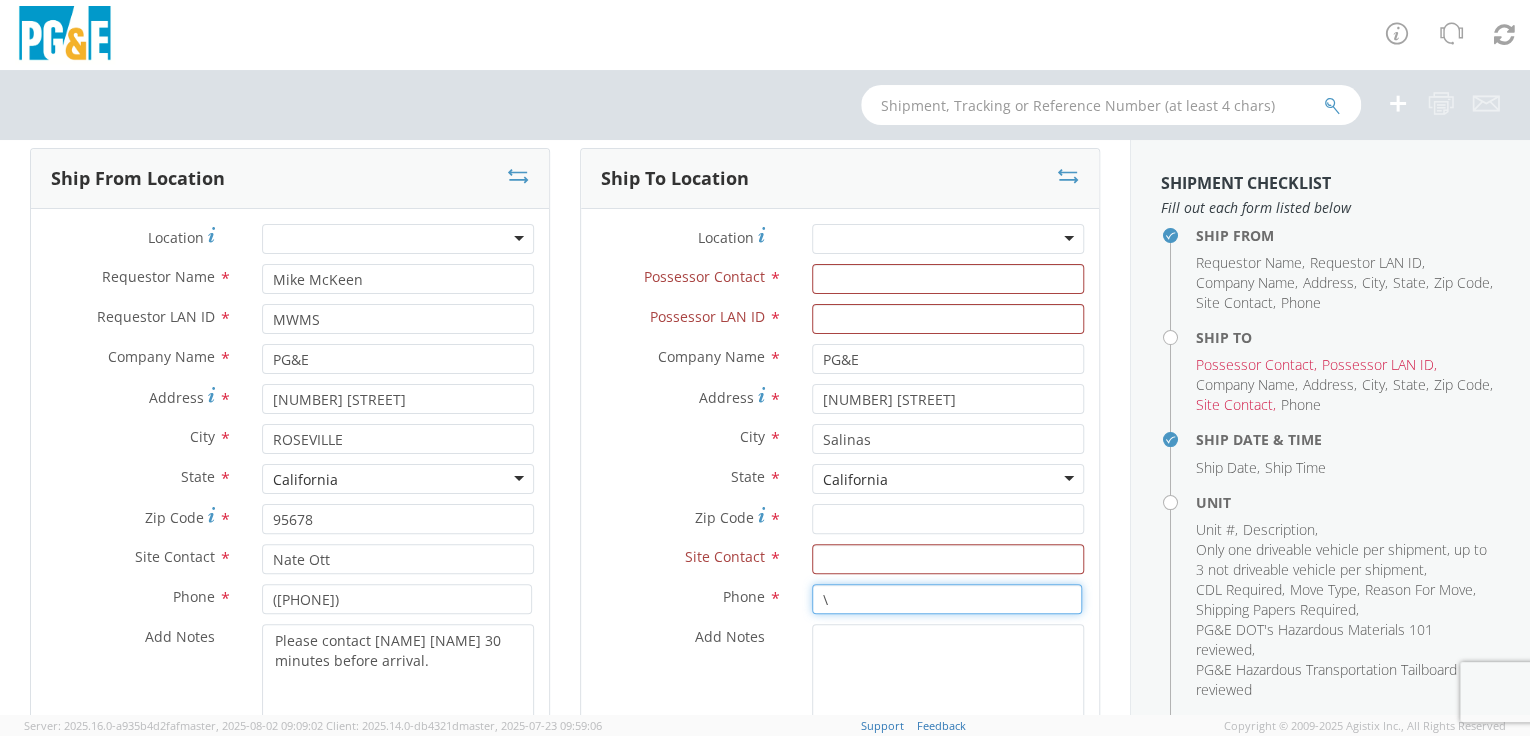 type on "\" 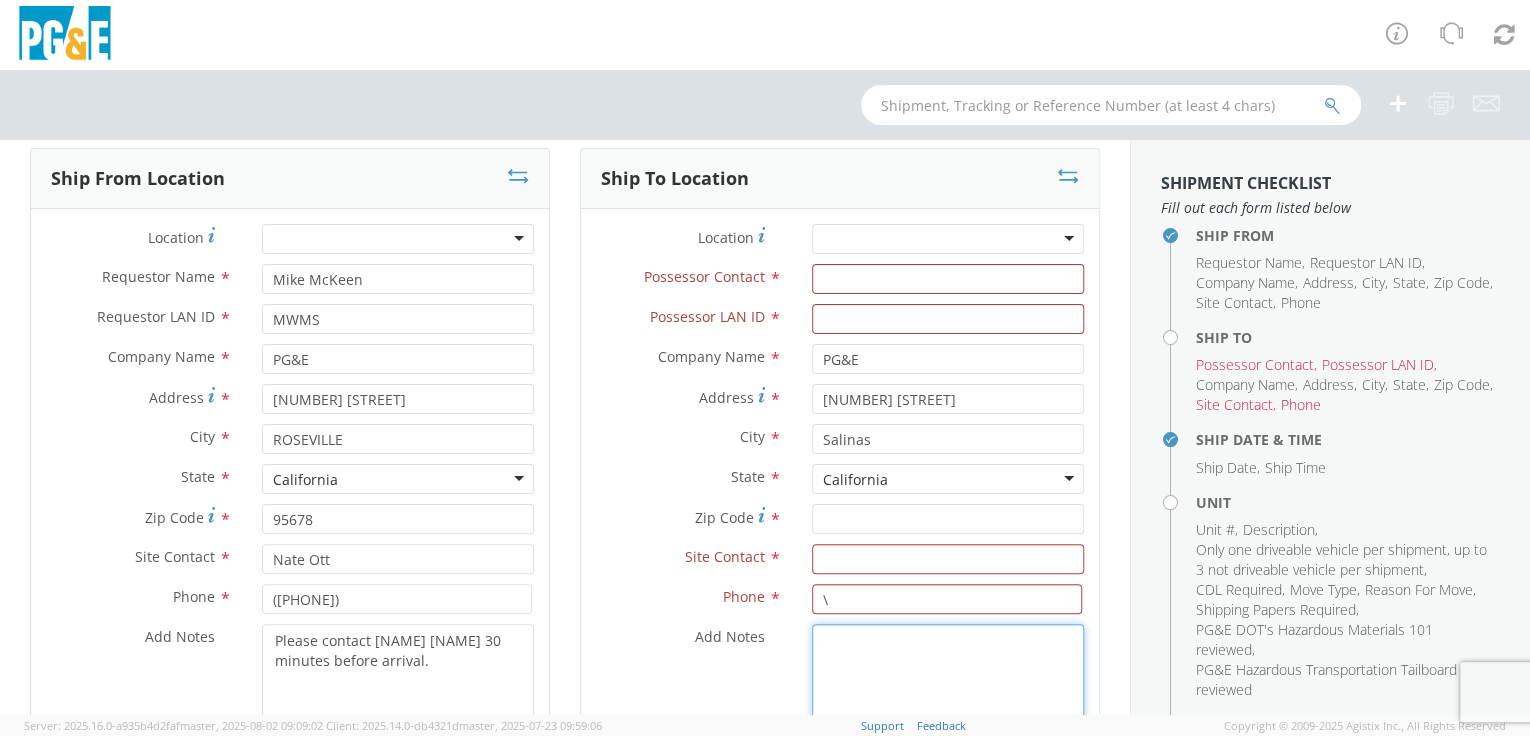 drag, startPoint x: 860, startPoint y: 672, endPoint x: 876, endPoint y: 646, distance: 30.528675 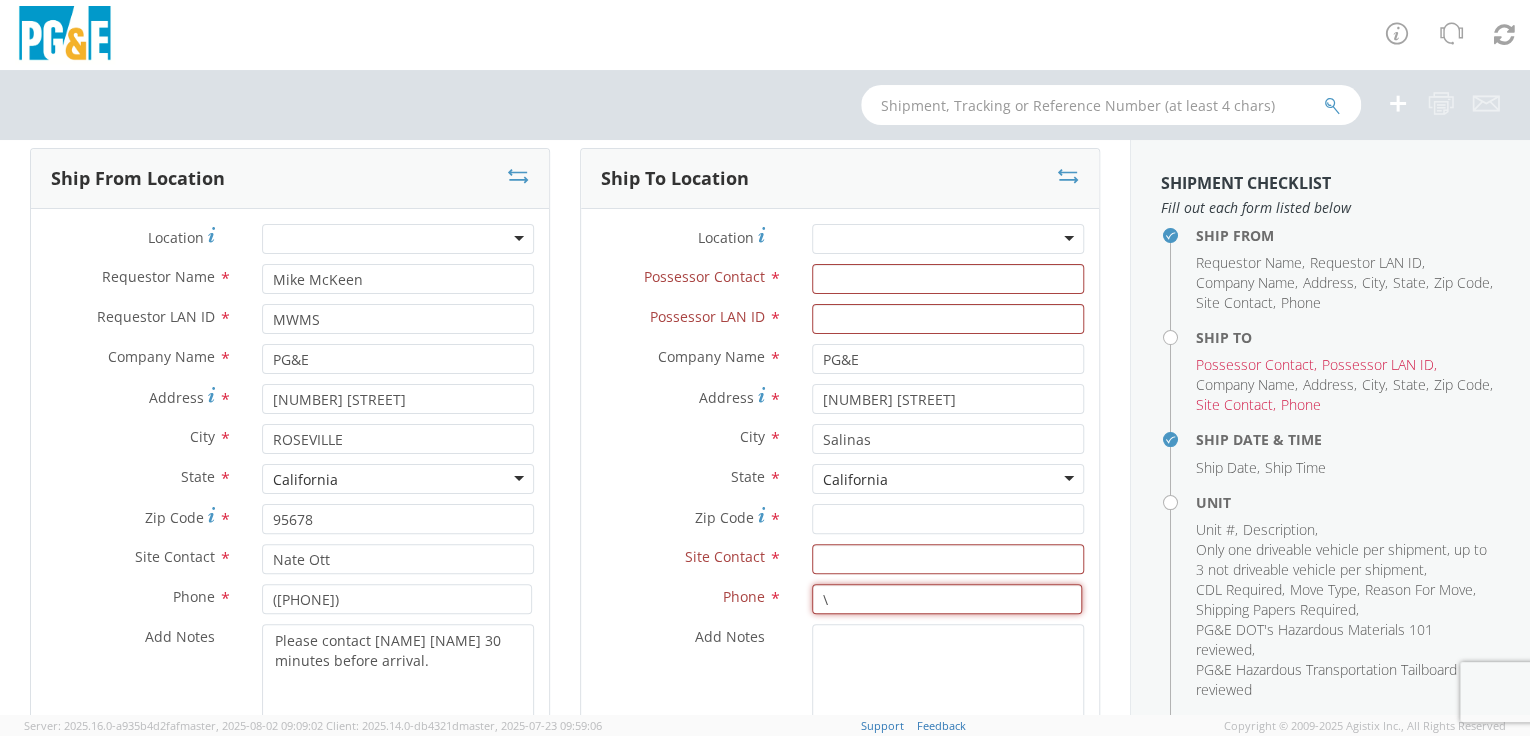 drag, startPoint x: 832, startPoint y: 604, endPoint x: 764, endPoint y: 602, distance: 68.0294 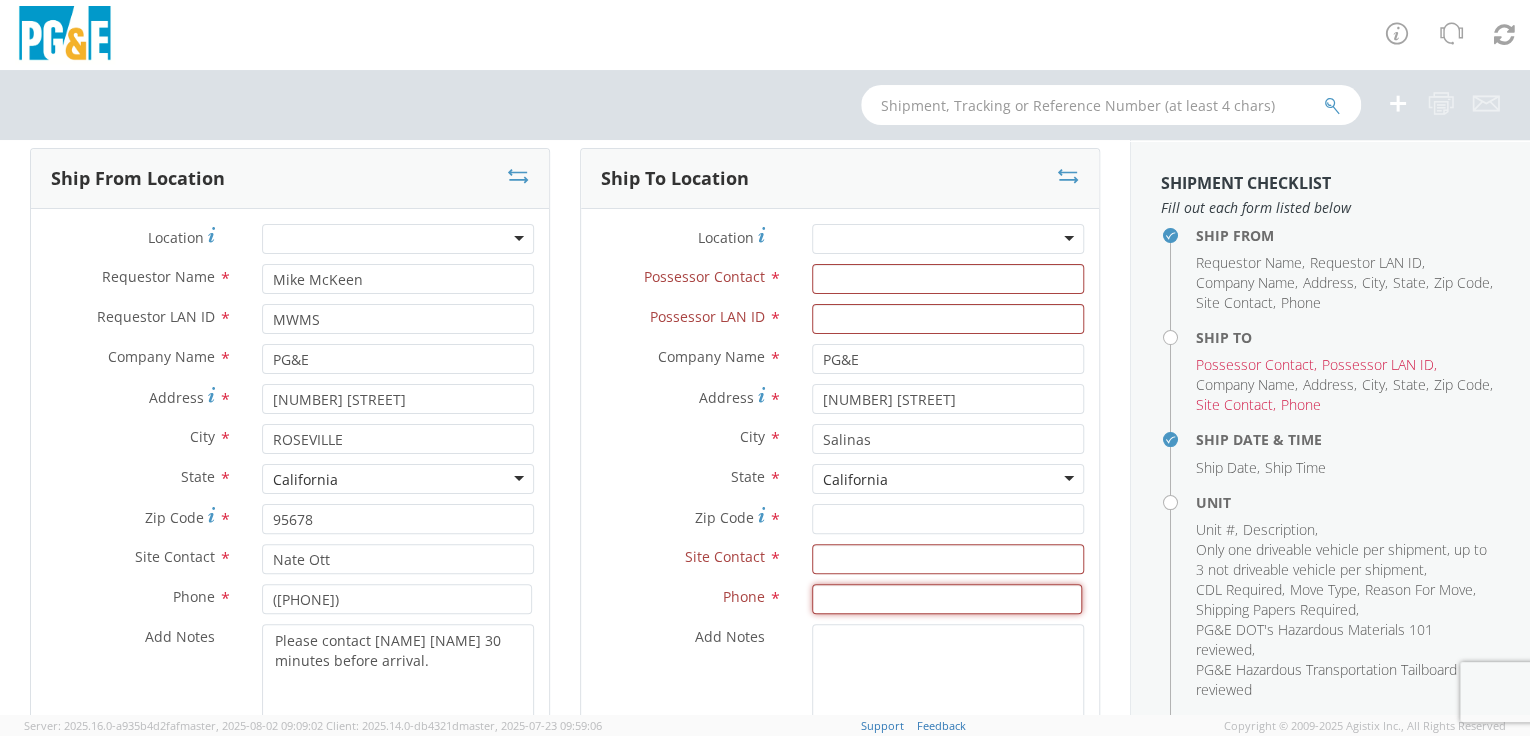 type 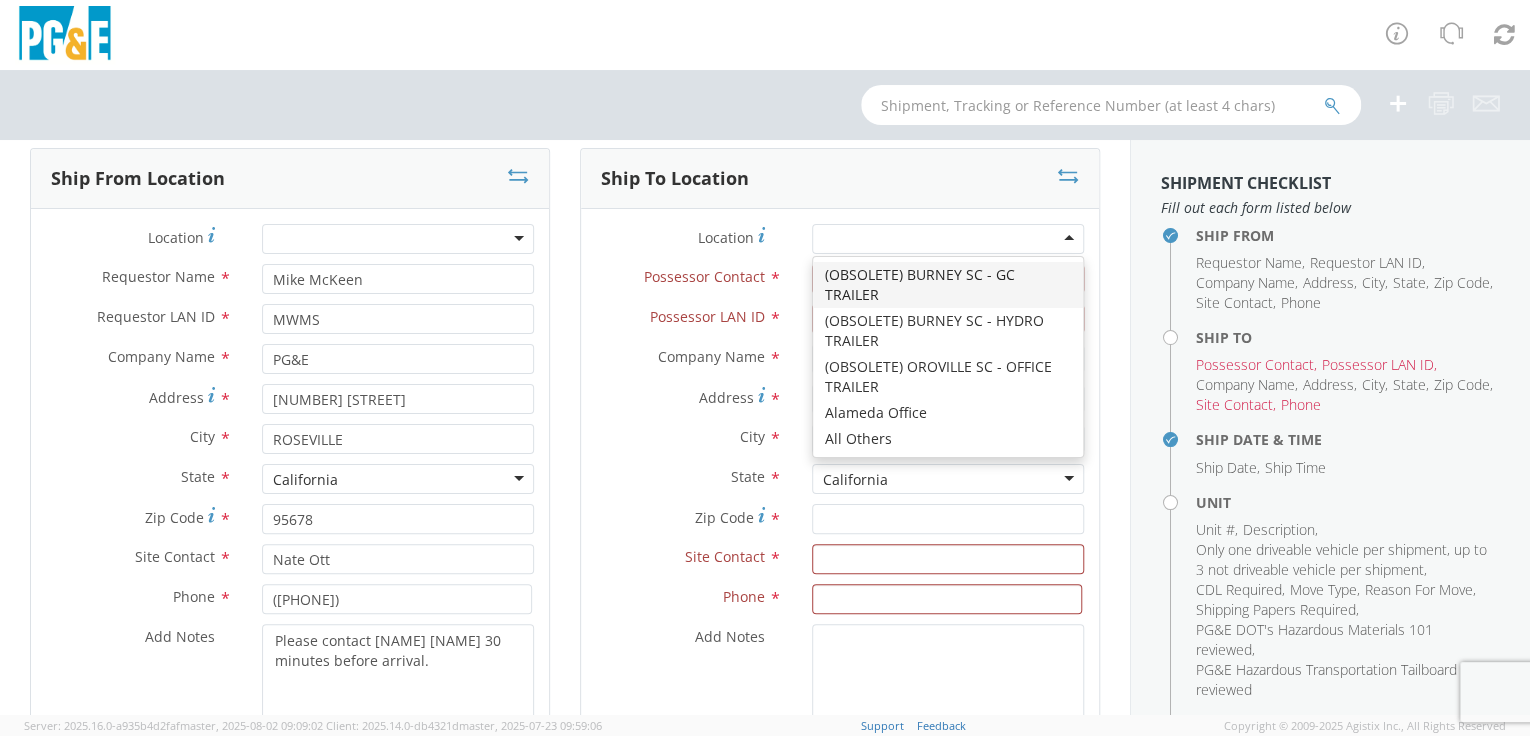 click at bounding box center [948, 239] 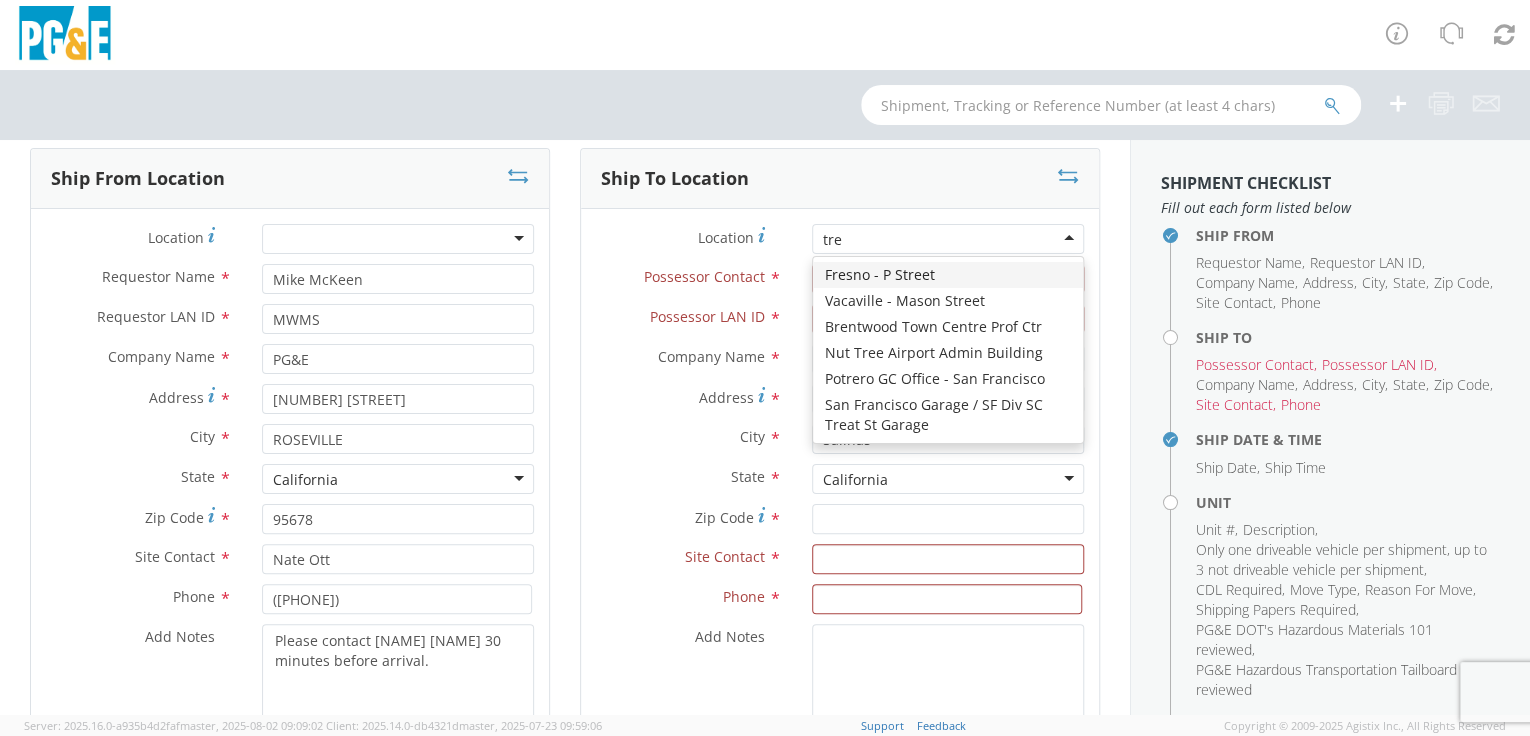 scroll, scrollTop: 0, scrollLeft: 0, axis: both 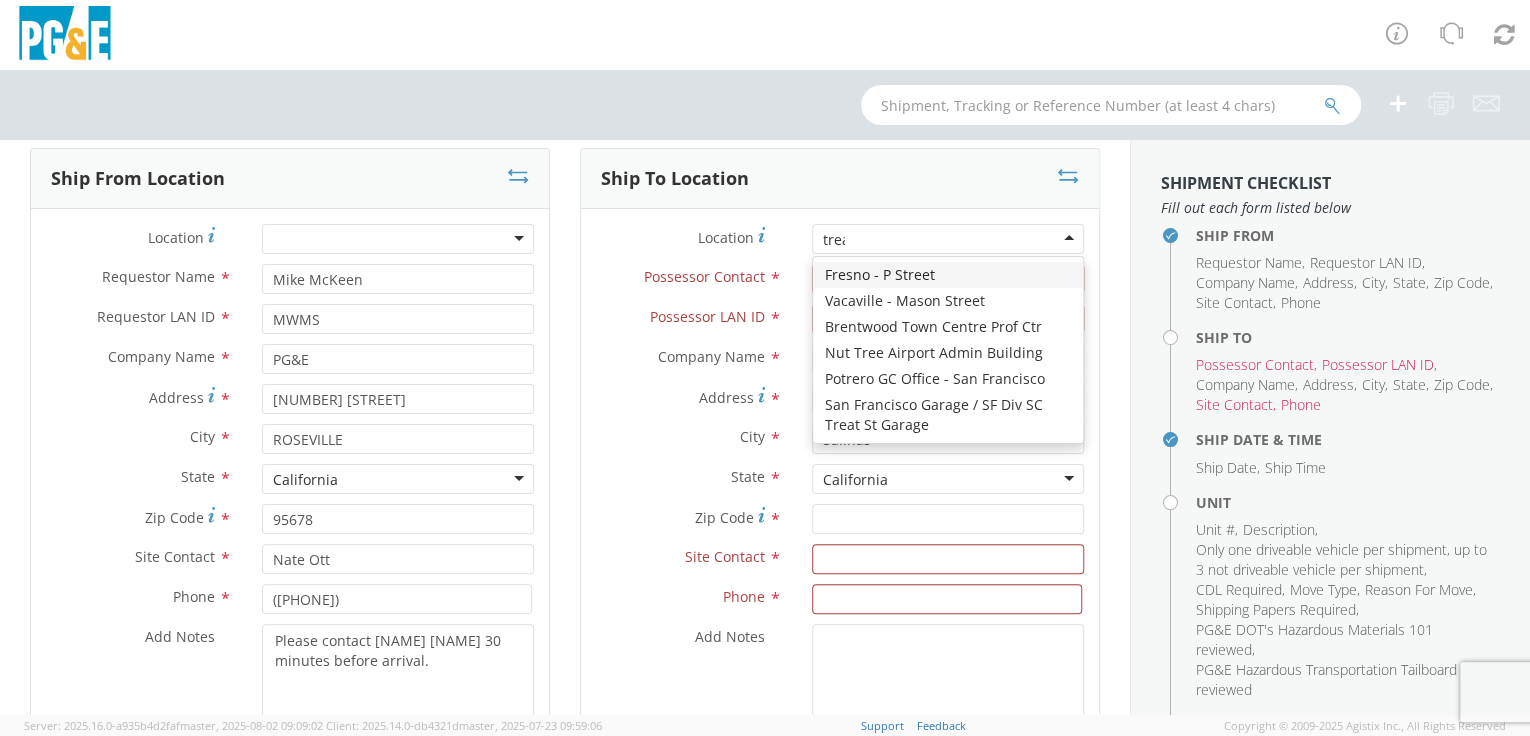type on "treat" 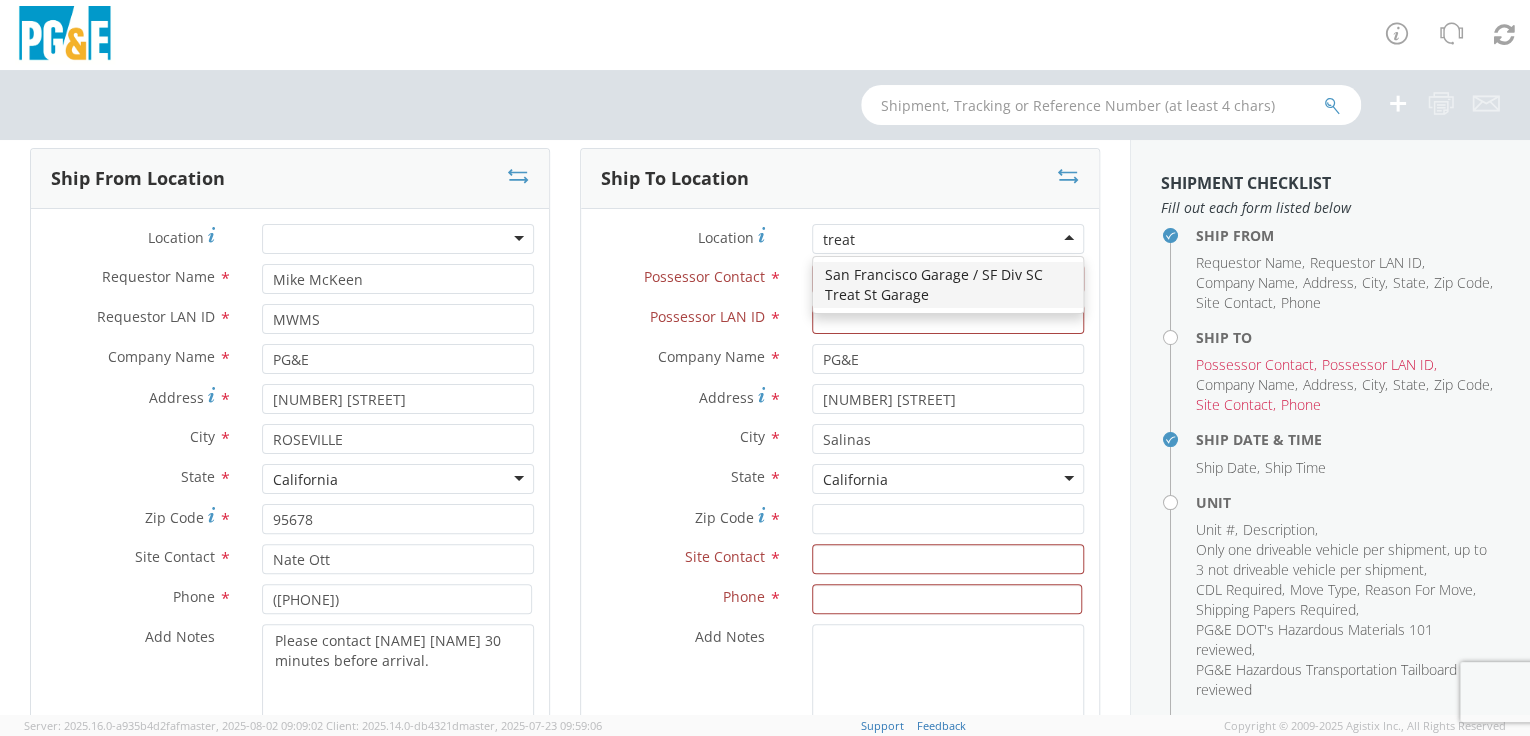type 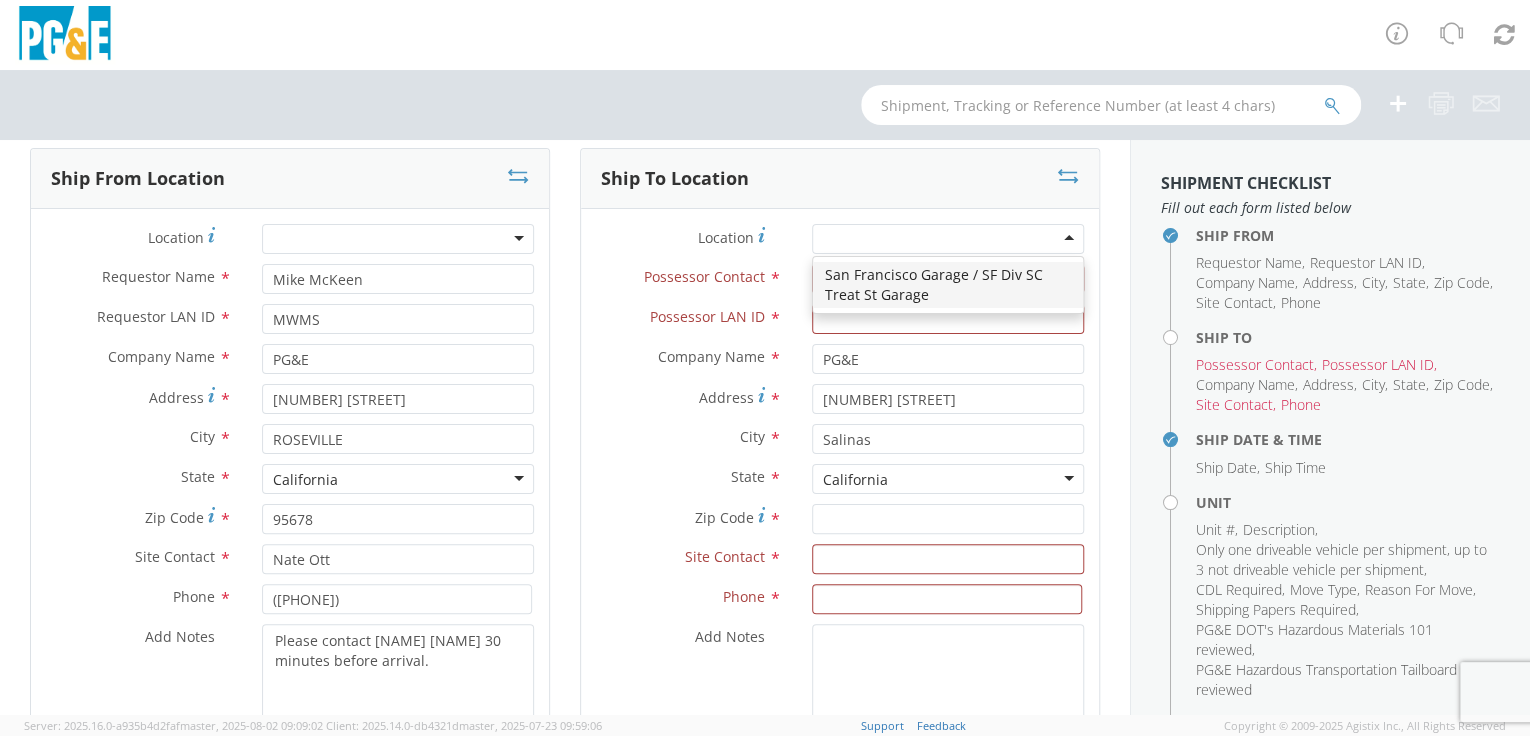 type on "[NUMBER] [STREET]" 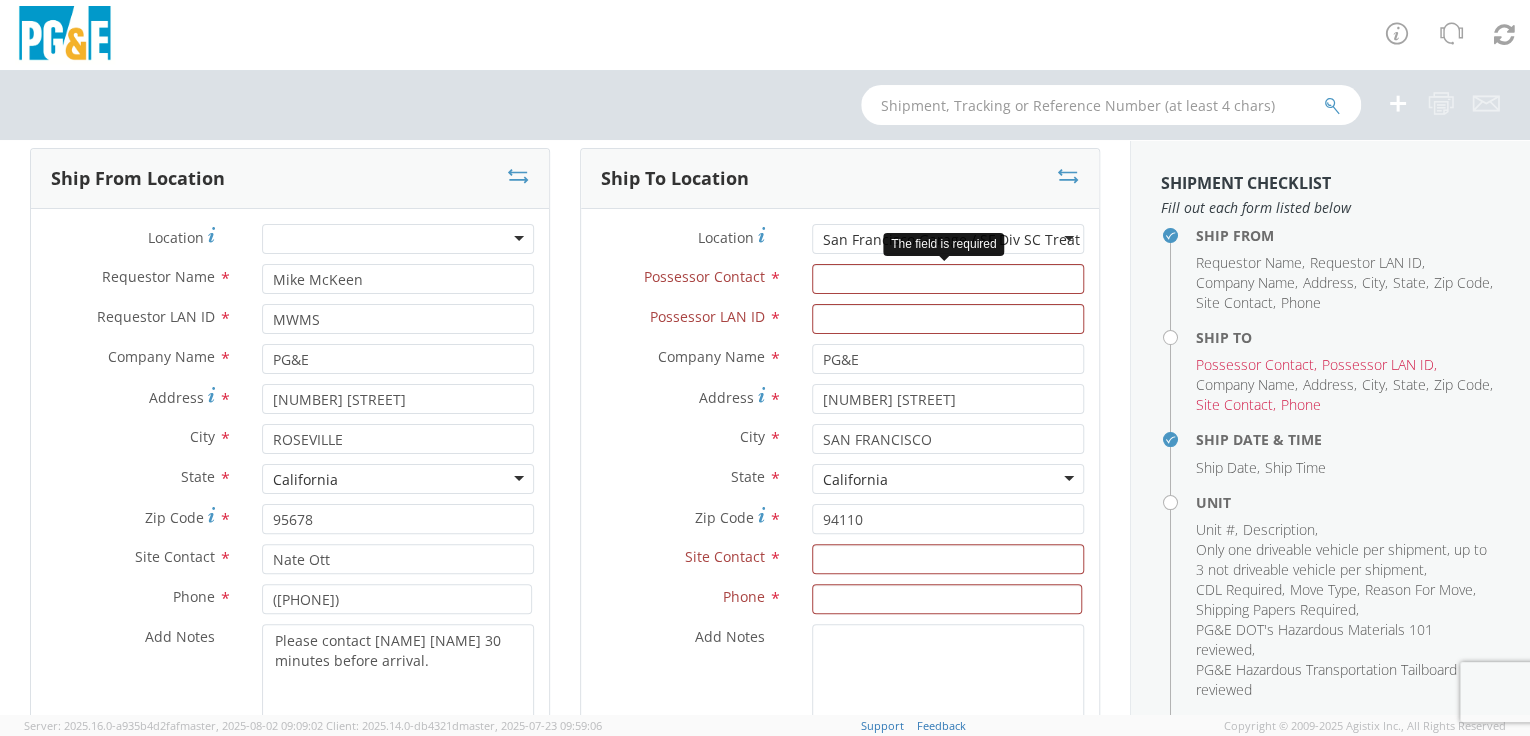 scroll, scrollTop: 0, scrollLeft: 0, axis: both 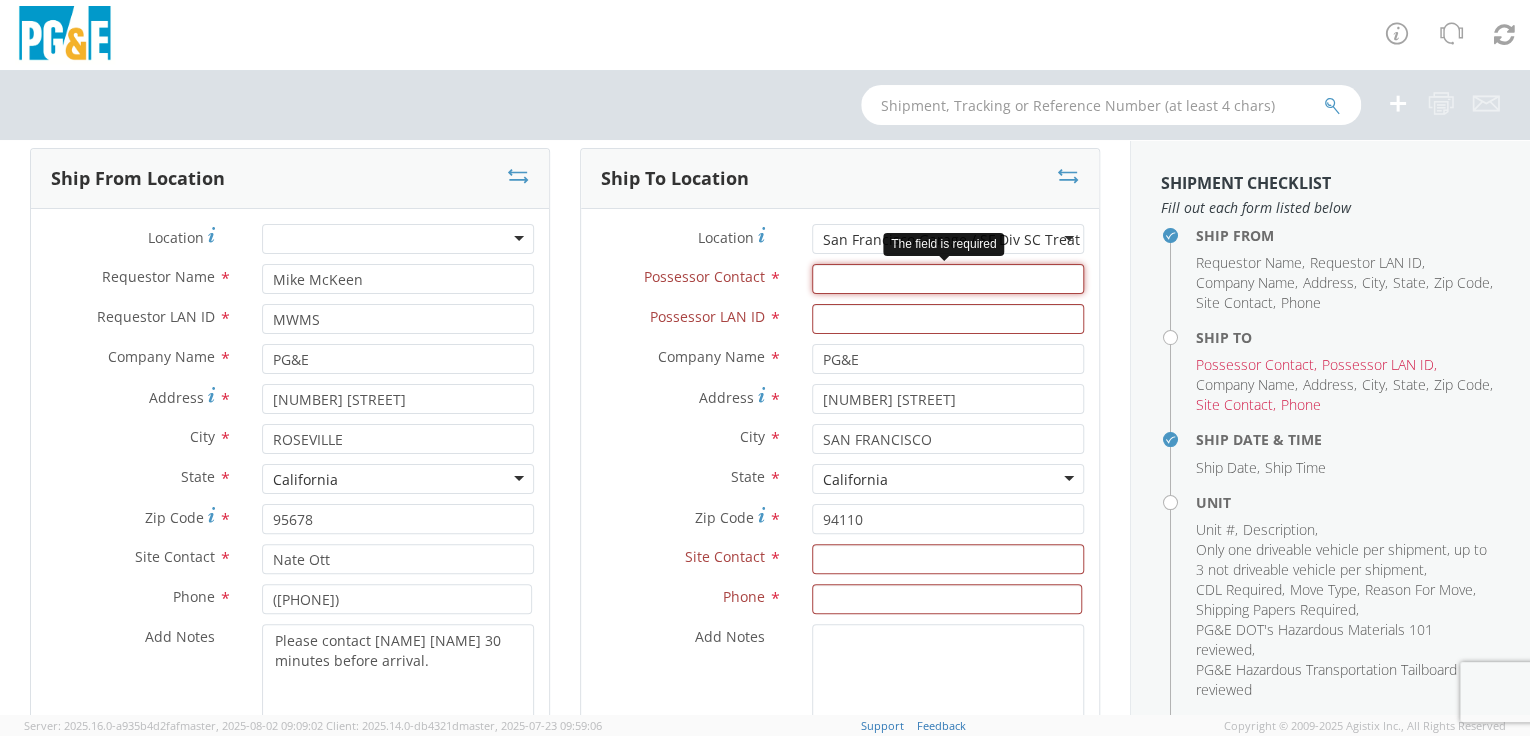 paste on "Jonathan Lee" 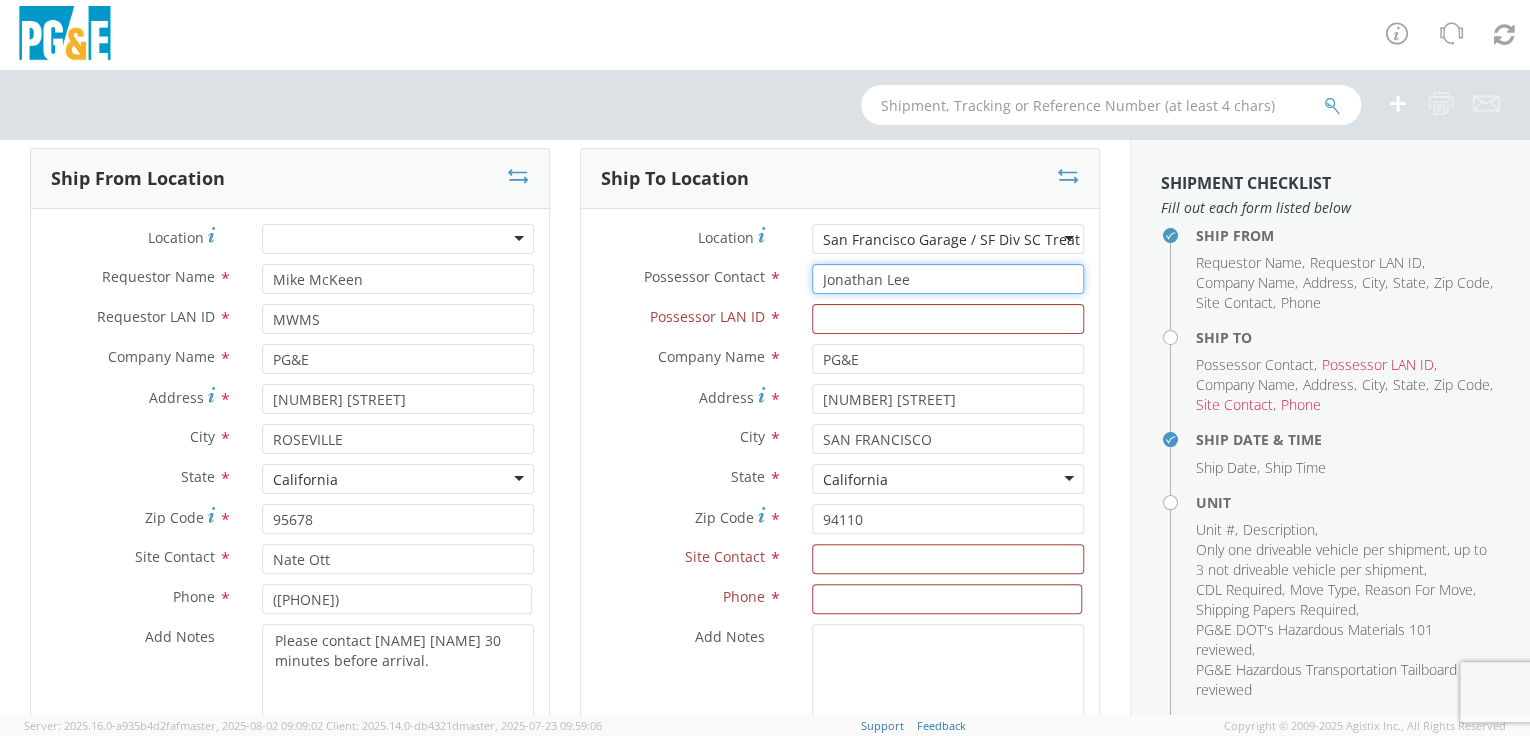 type on "Jonathan Lee" 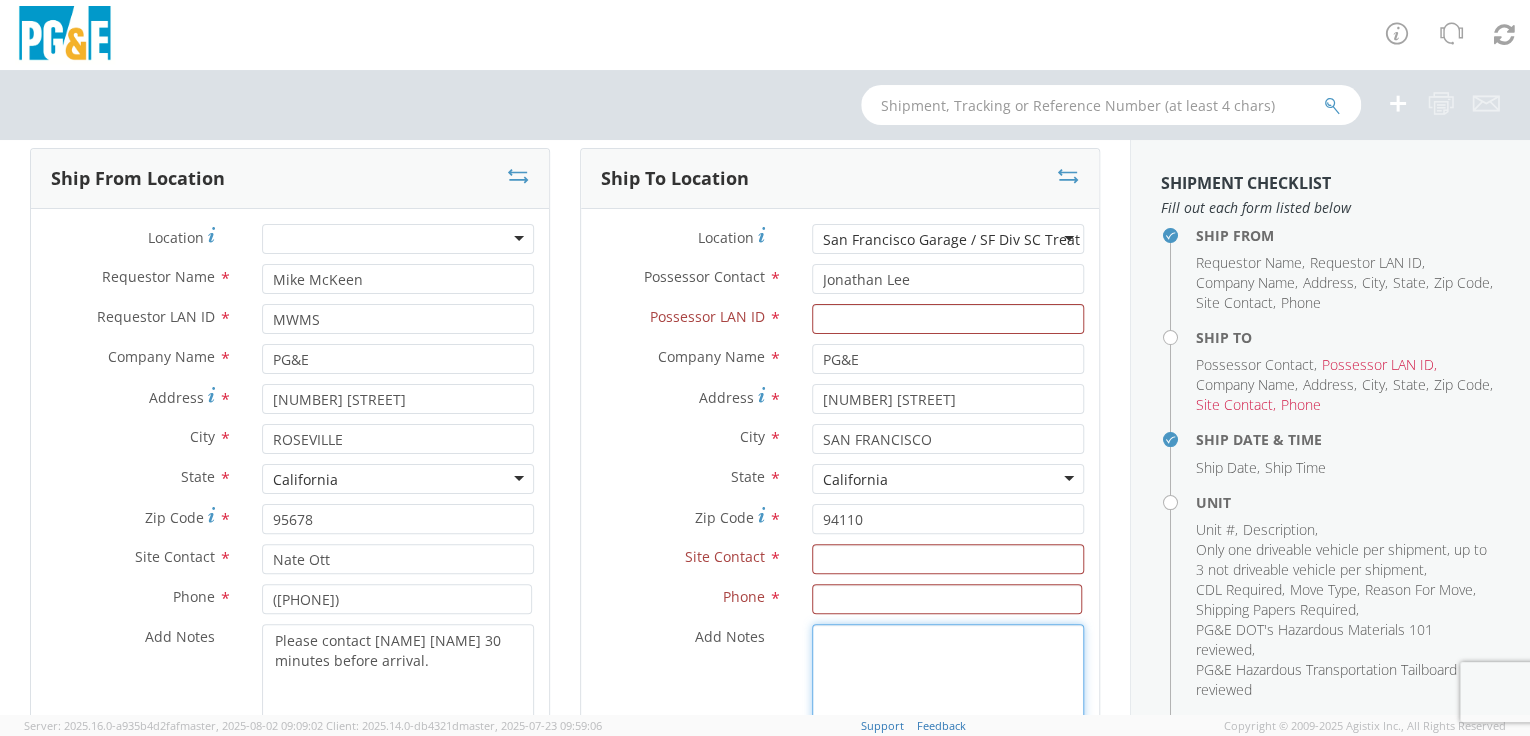click on "Add Notes        *" at bounding box center (948, 692) 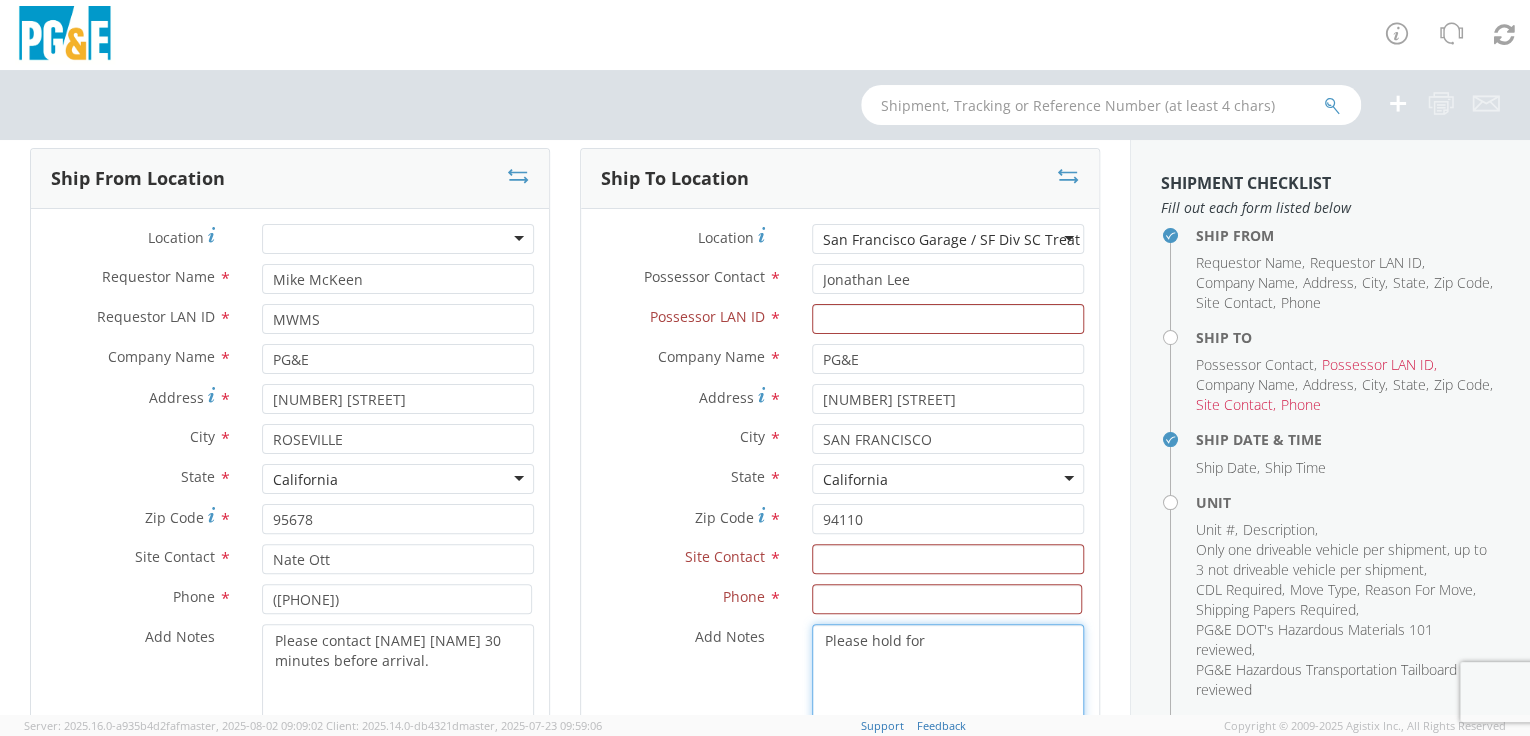 paste on "Jonathan Lee" 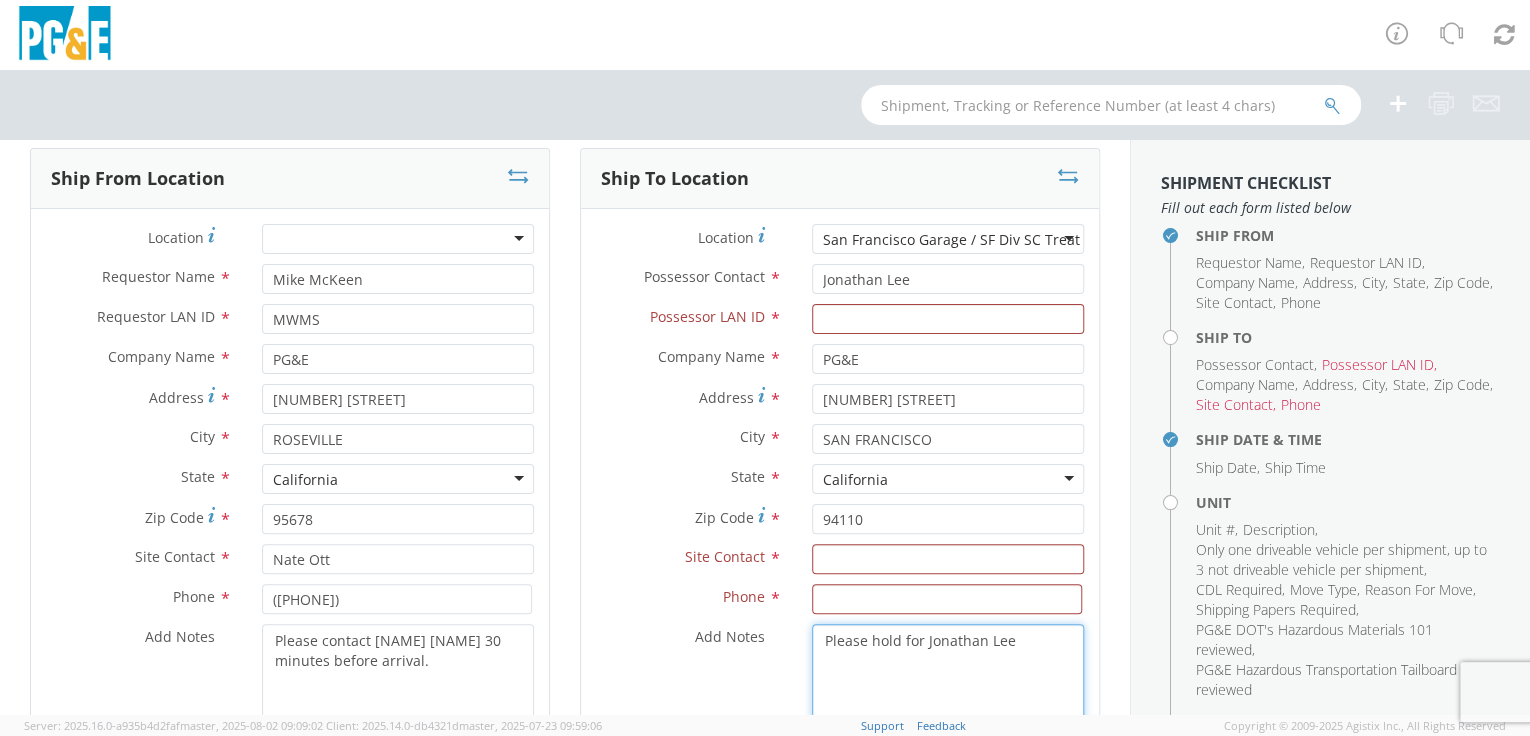 click on "Please hold for Jonathan Lee" at bounding box center (948, 692) 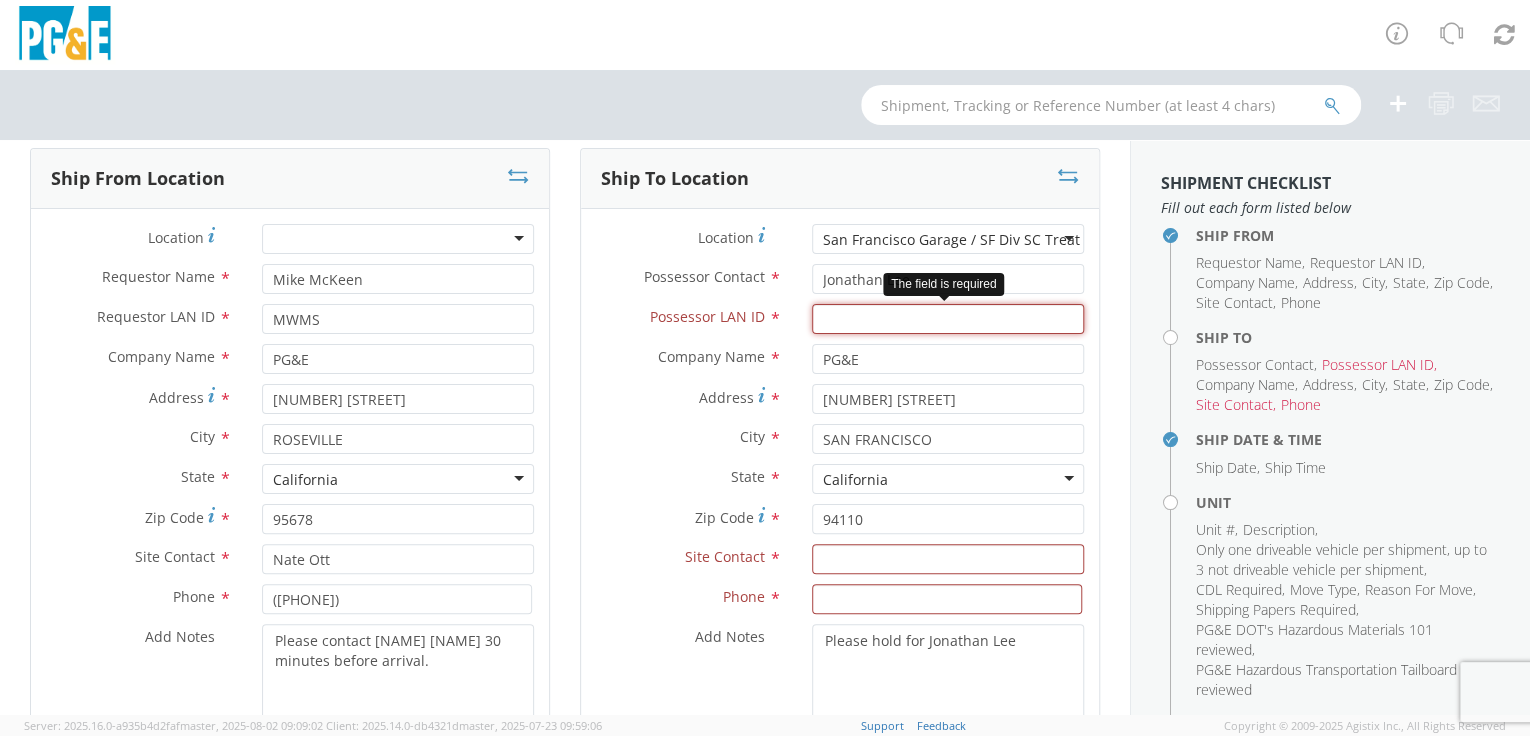 paste on "JGLD" 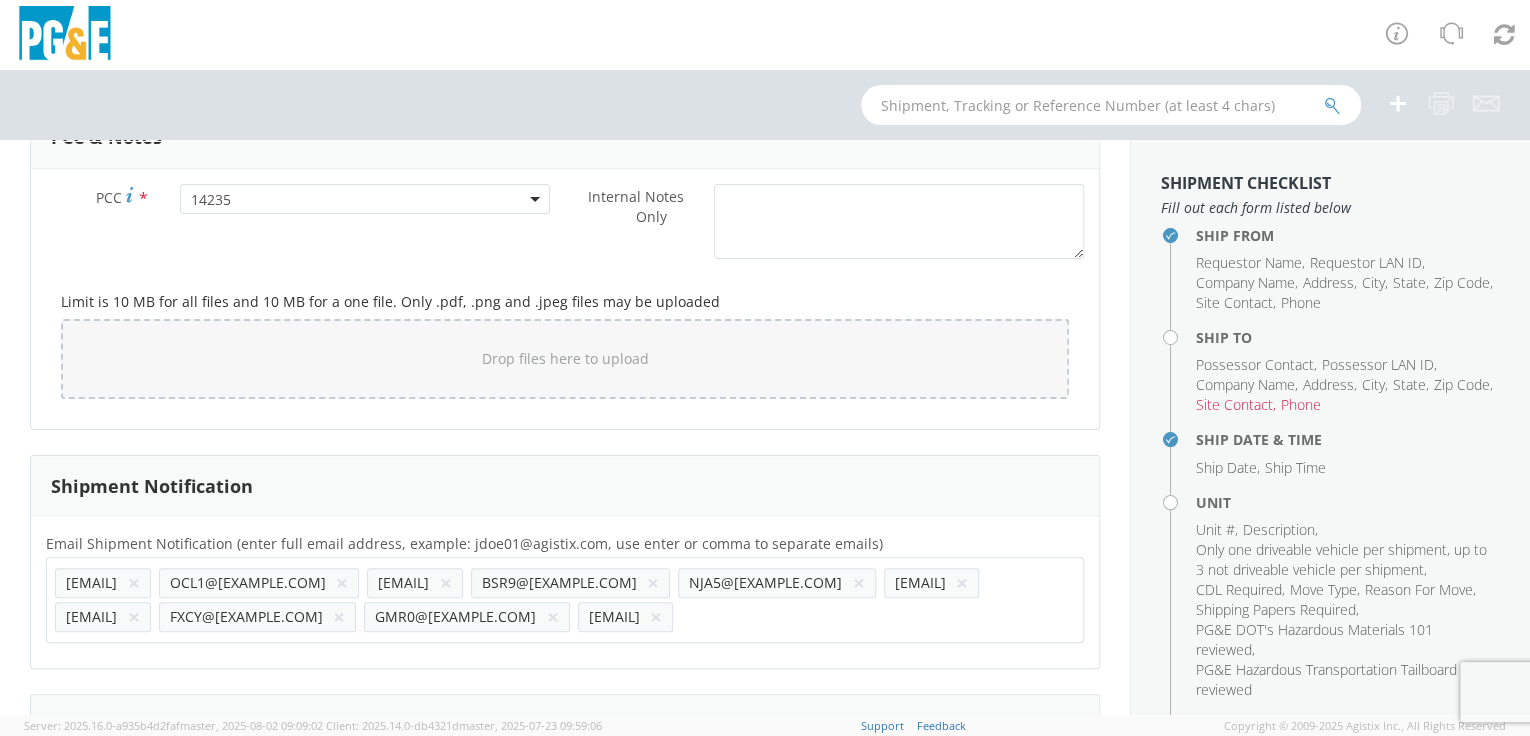 scroll, scrollTop: 1645, scrollLeft: 0, axis: vertical 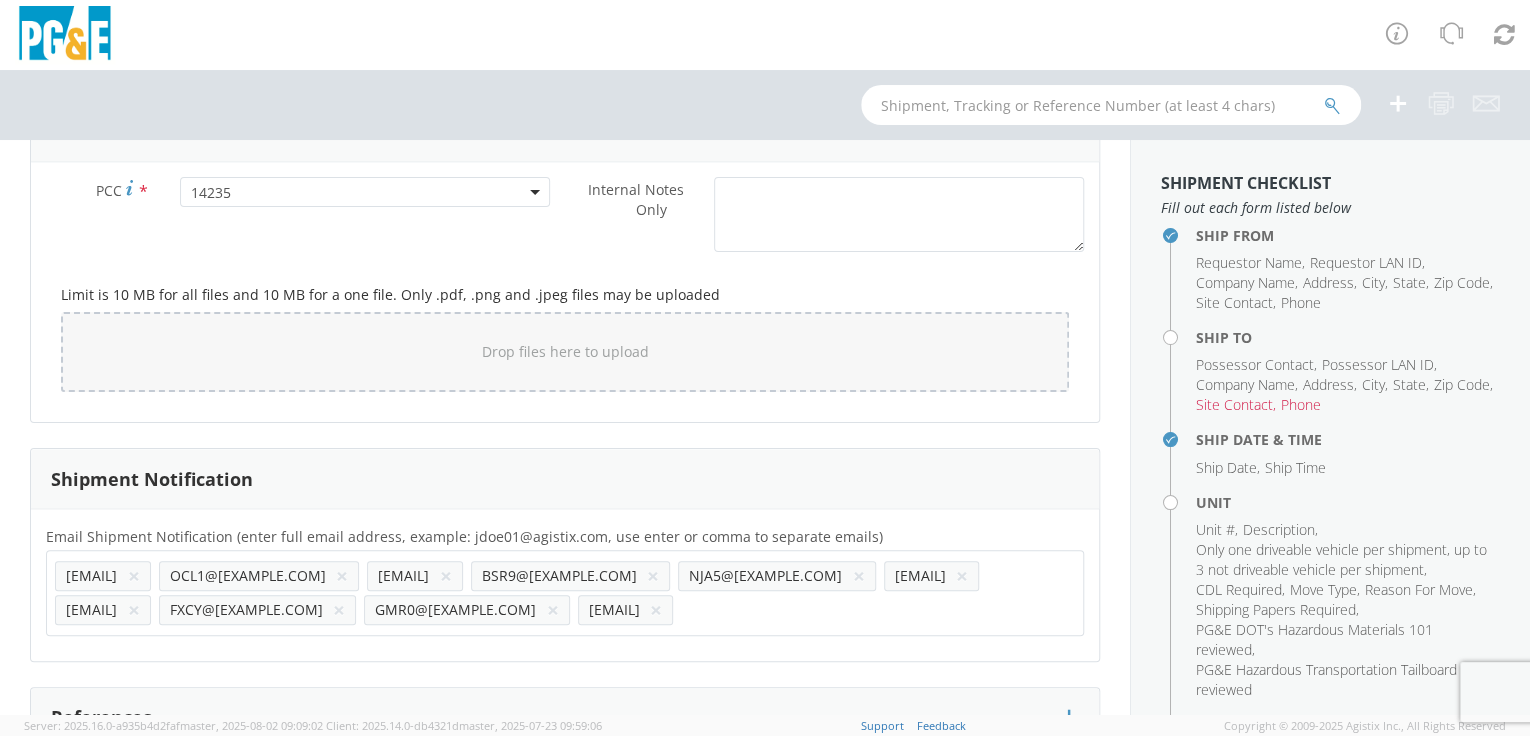 type on "JGLD" 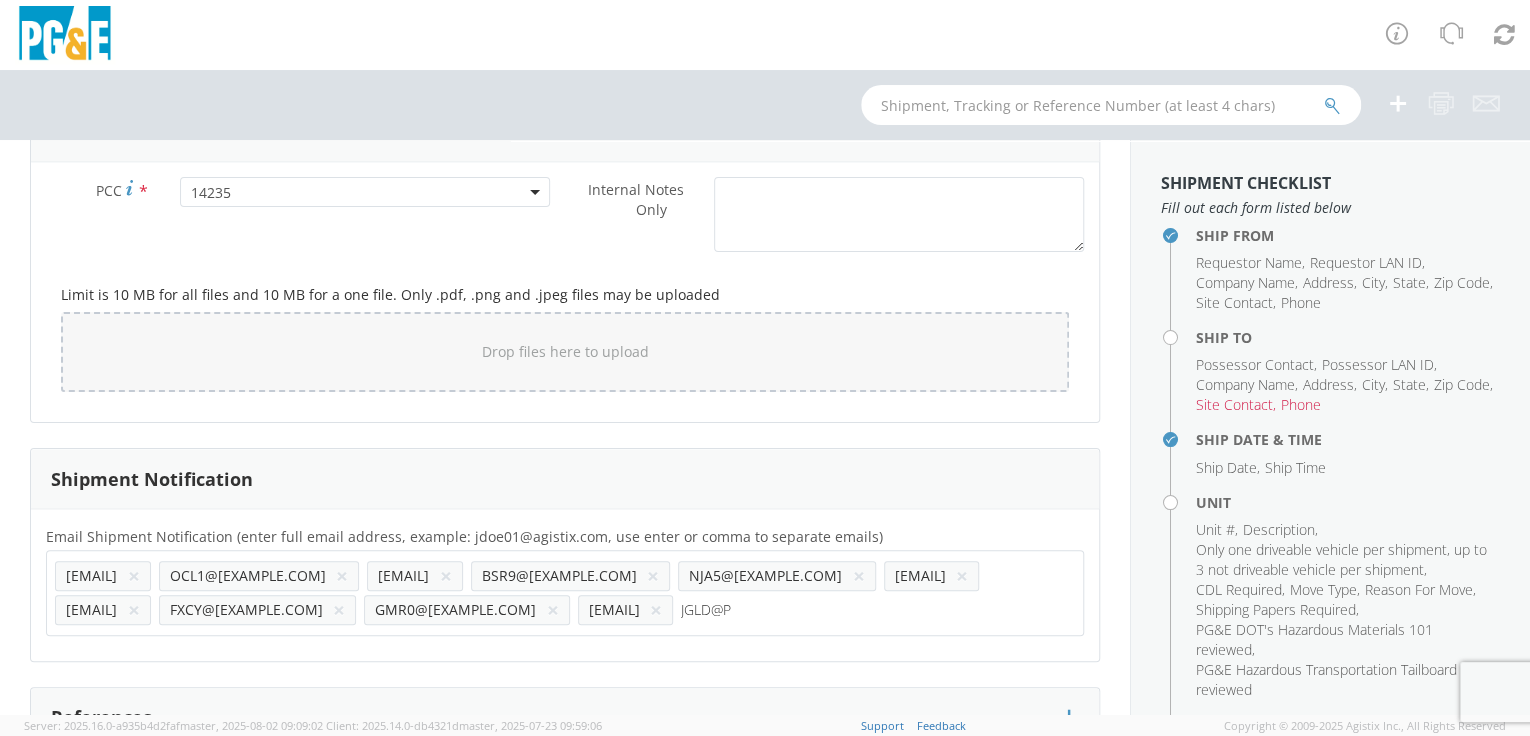 scroll, scrollTop: 0, scrollLeft: 0, axis: both 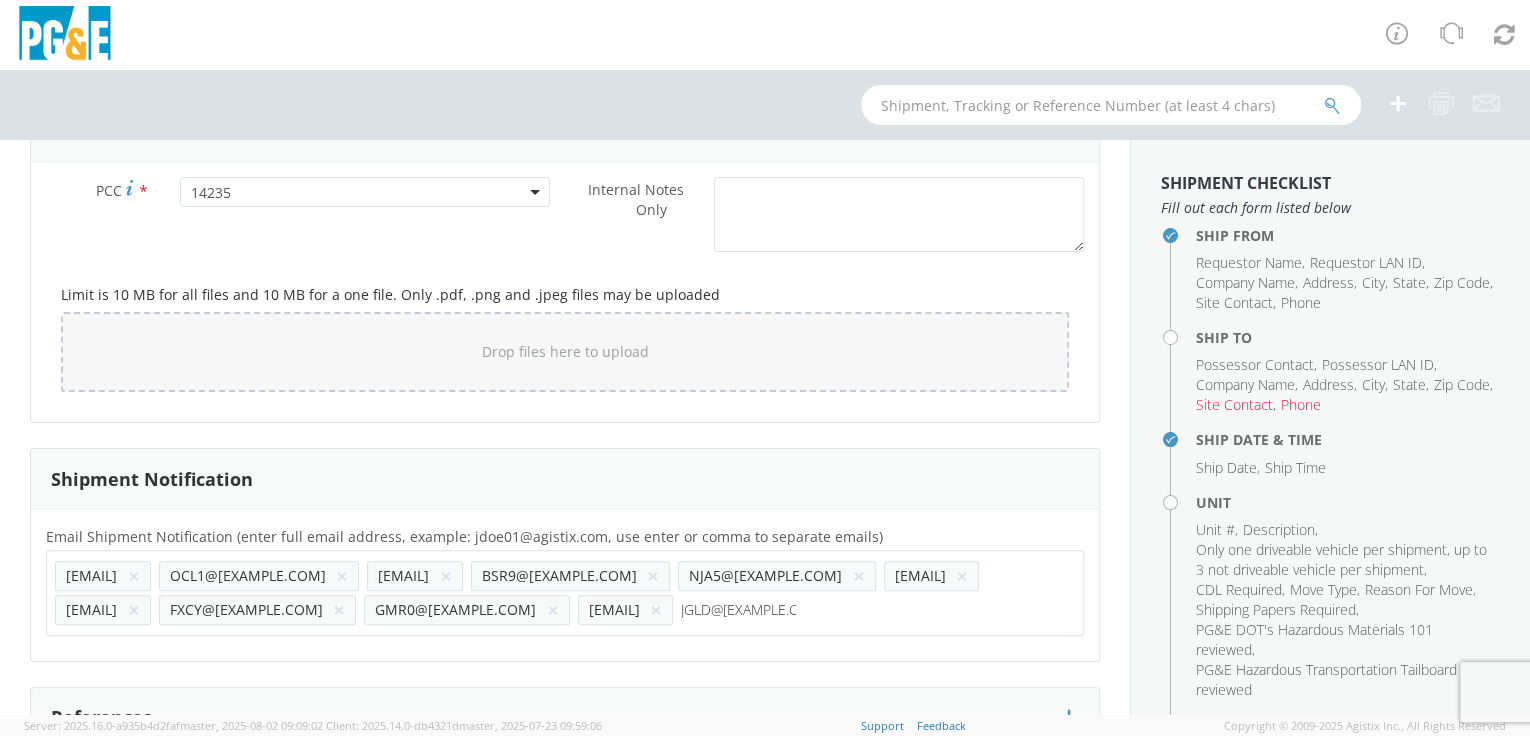 type on "JGLD@[EXAMPLE.COM]" 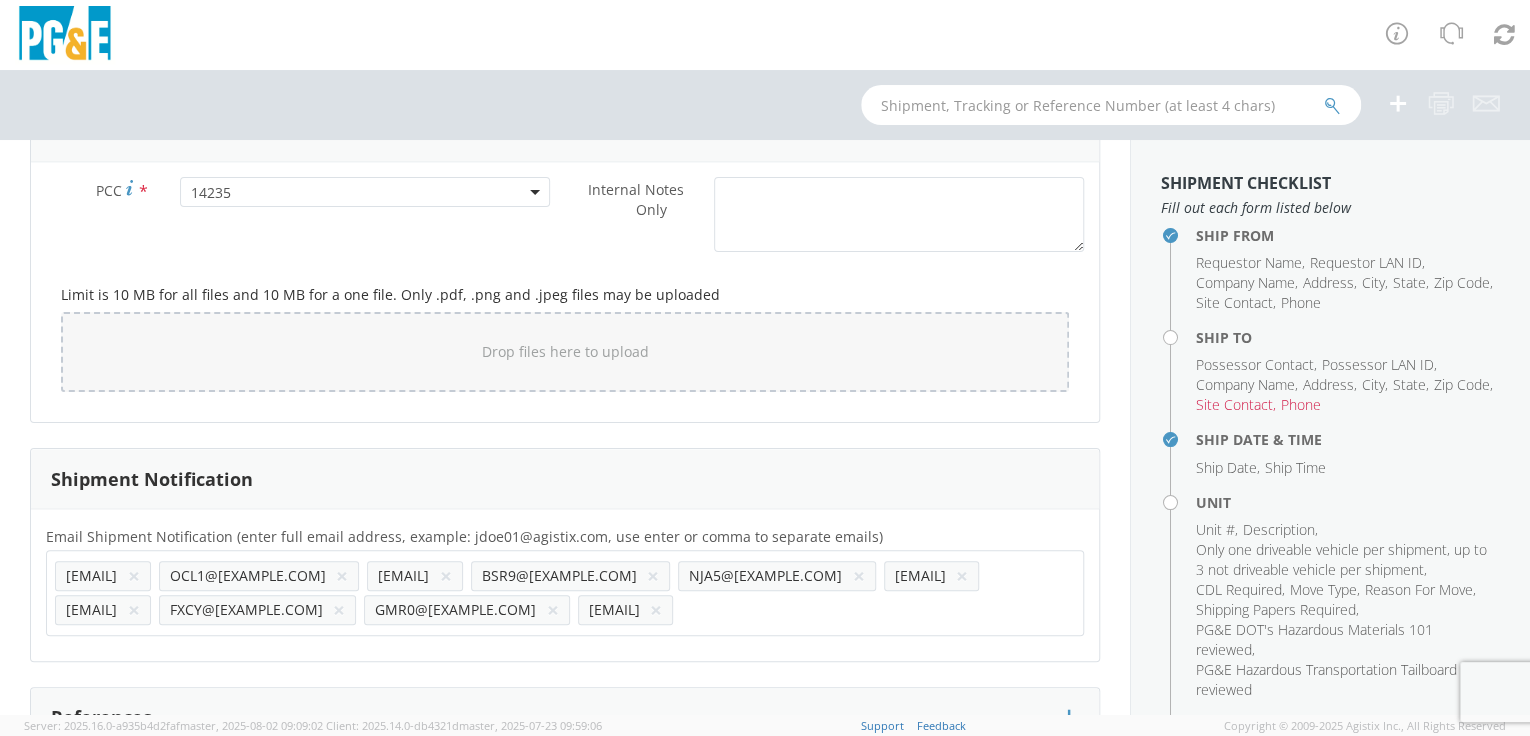 click on "Email Shipment Notification (enter full email address, example: jdoe01@agistix.com, use enter or comma to separate emails)        *                                       JT3N@[EXAMPLE.COM] × OCL1@[EXAMPLE.COM] × W2BH@[EXAMPLE.COM] × BSR9@[EXAMPLE.COM] × NJA5@[EXAMPLE.COM] × RENTALS@[EXAMPLE.COM] × E3CN@[EXAMPLE.COM] × FXCY@[EXAMPLE.COM] × GMR0@[EXAMPLE.COM] × NJO1@[EXAMPLE.COM] × JGLD@[EXAMPLE.COM]" 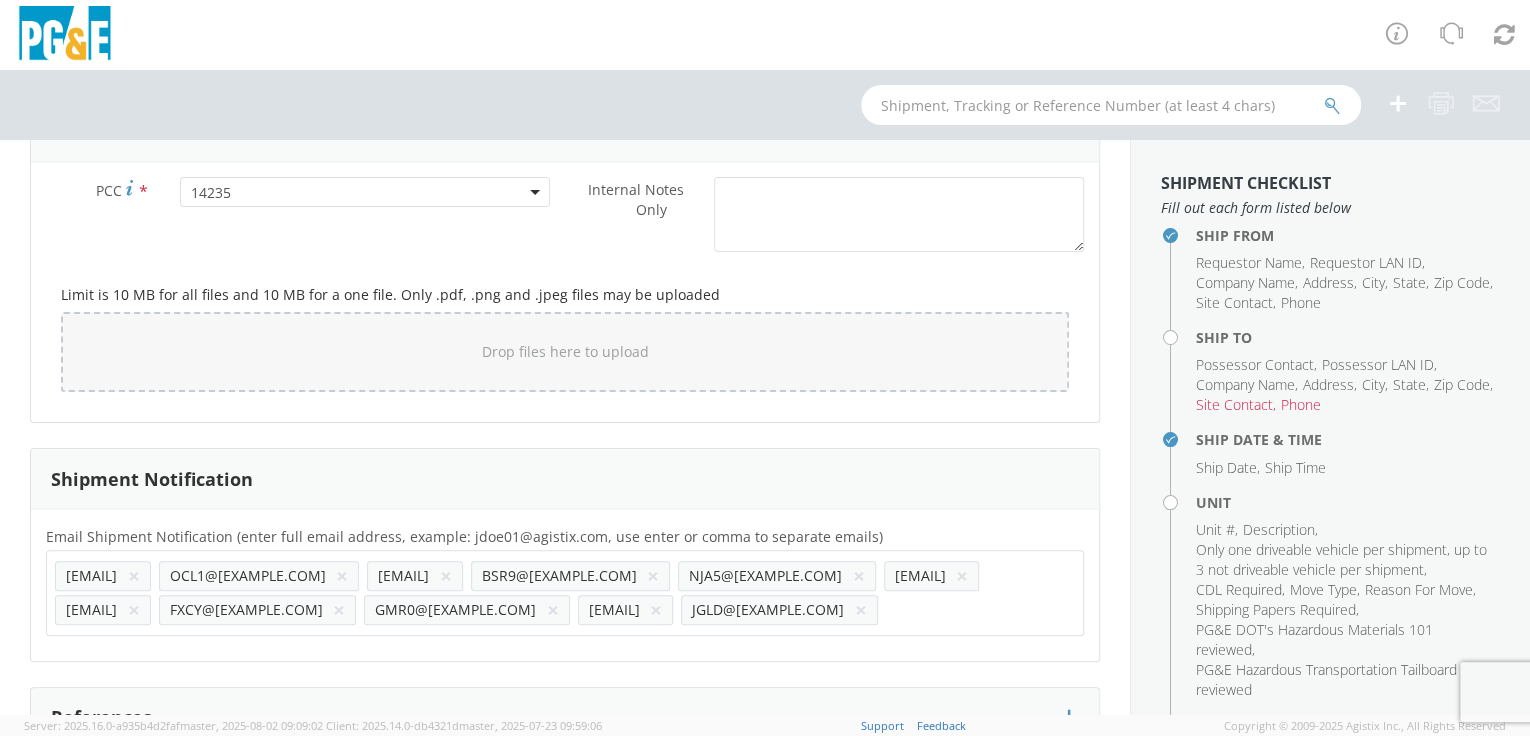 click on "×" 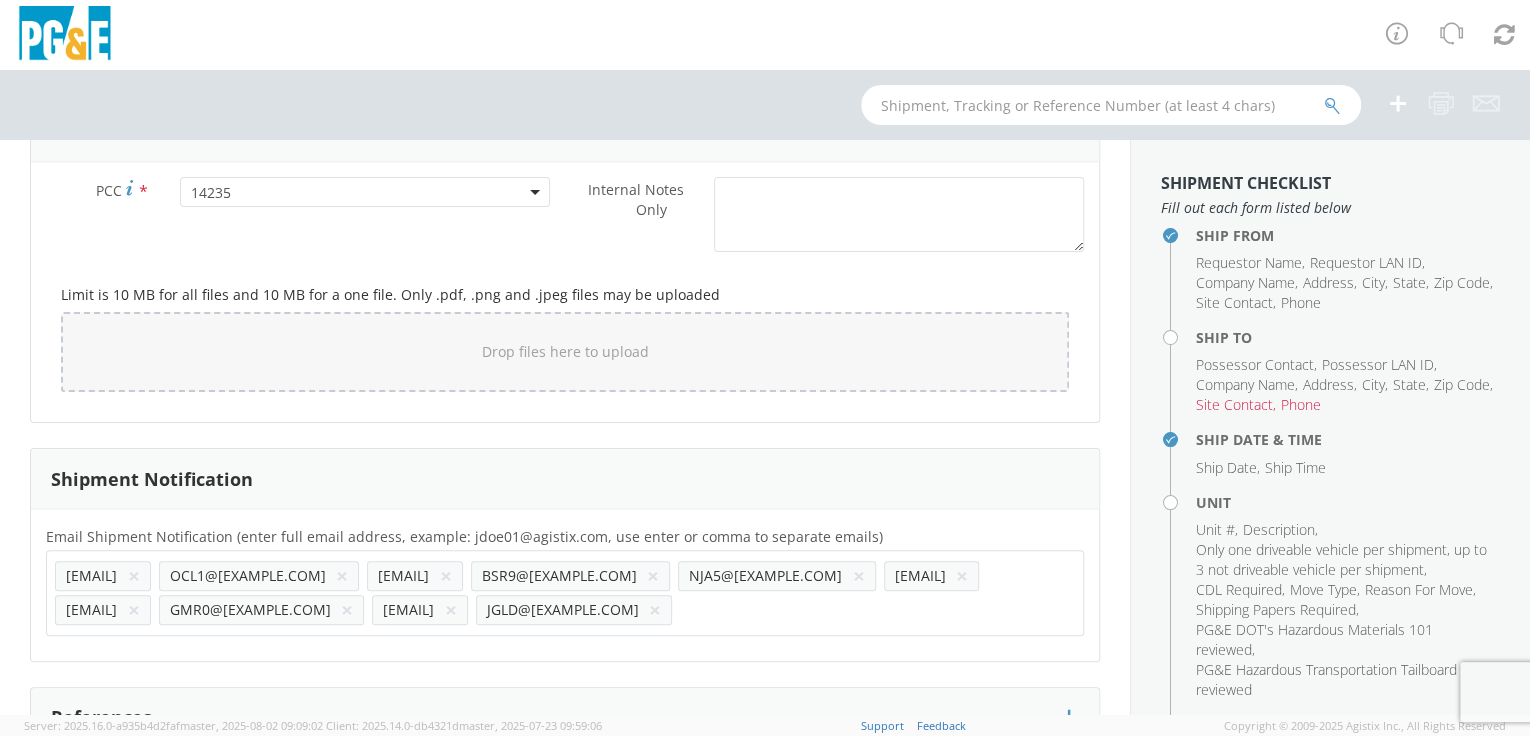 click on "×" 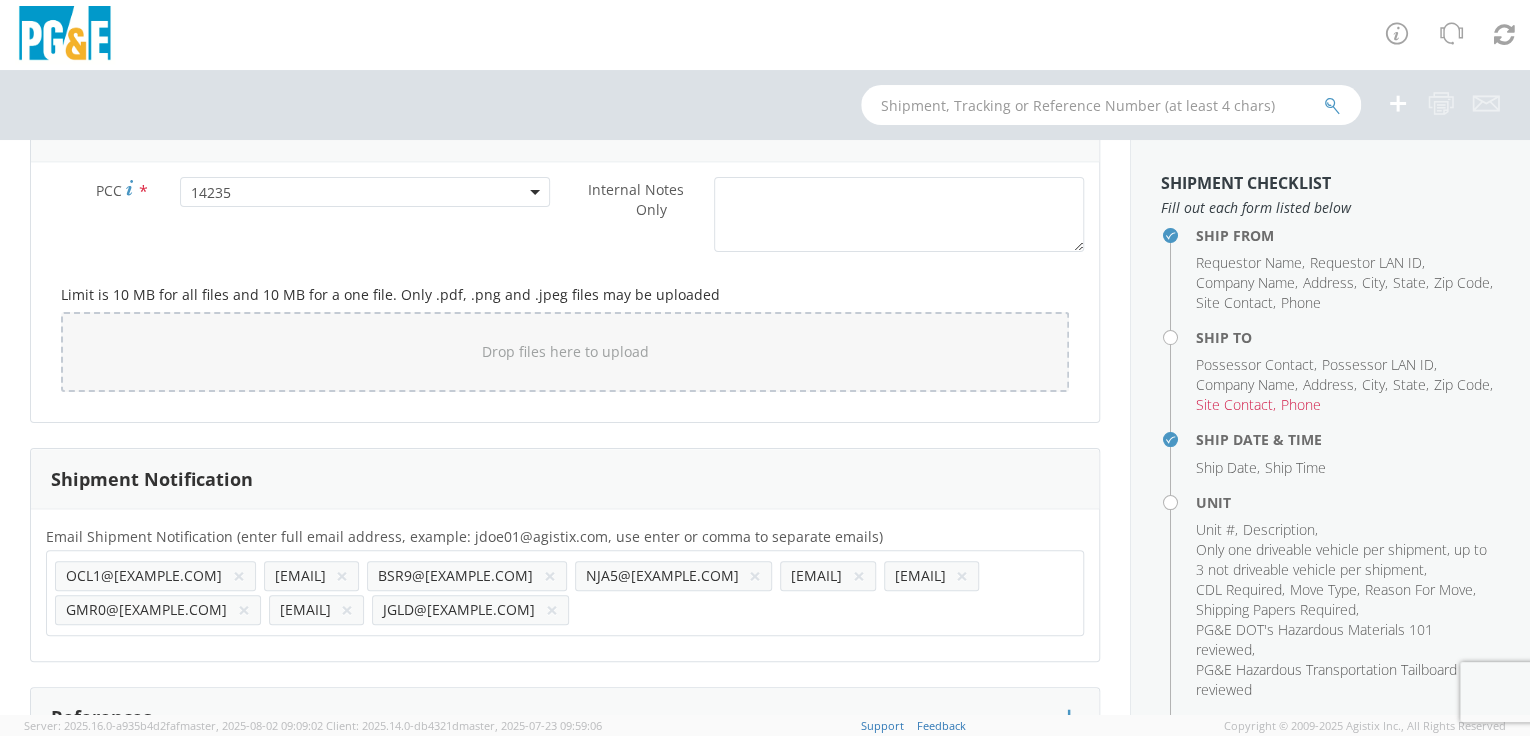 click on "×" 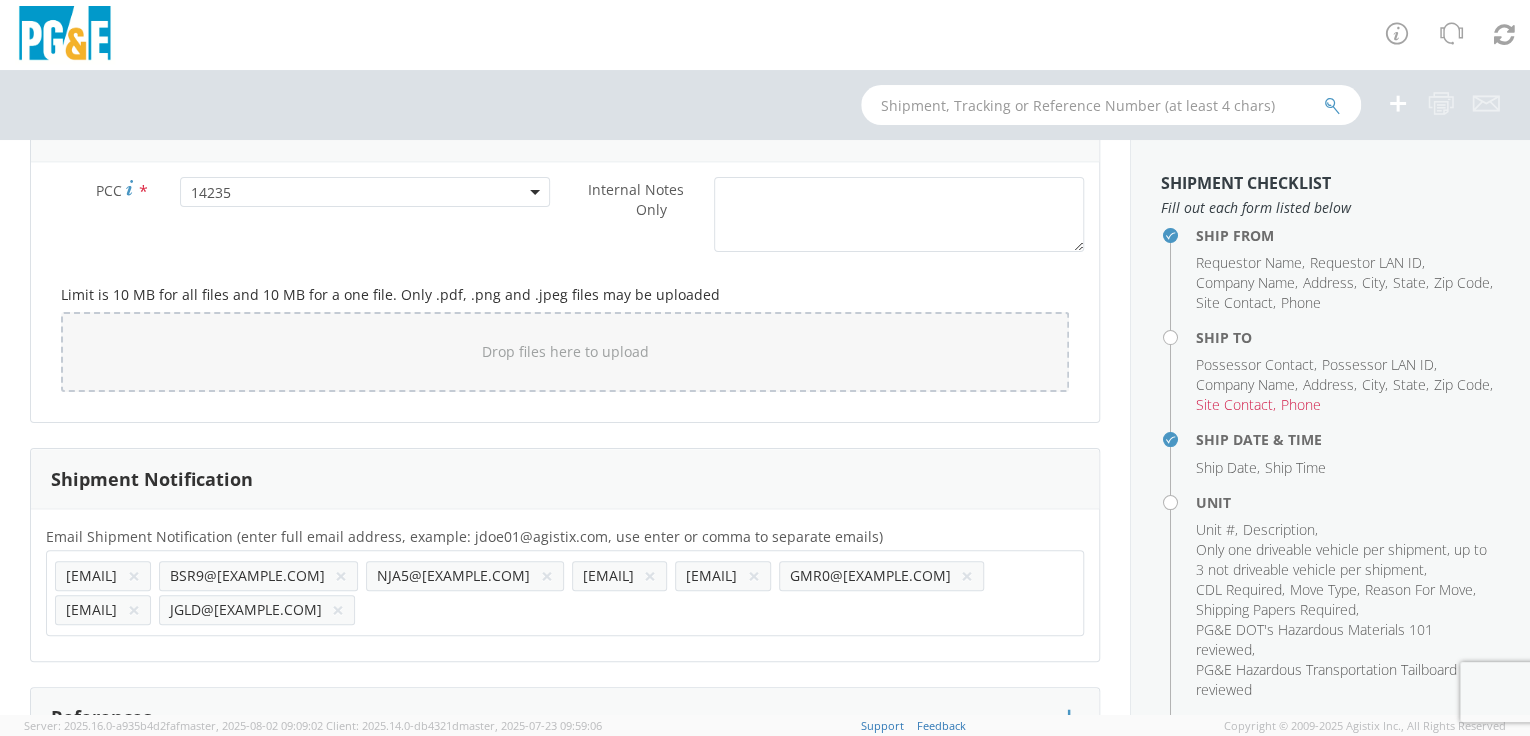 click on "×" 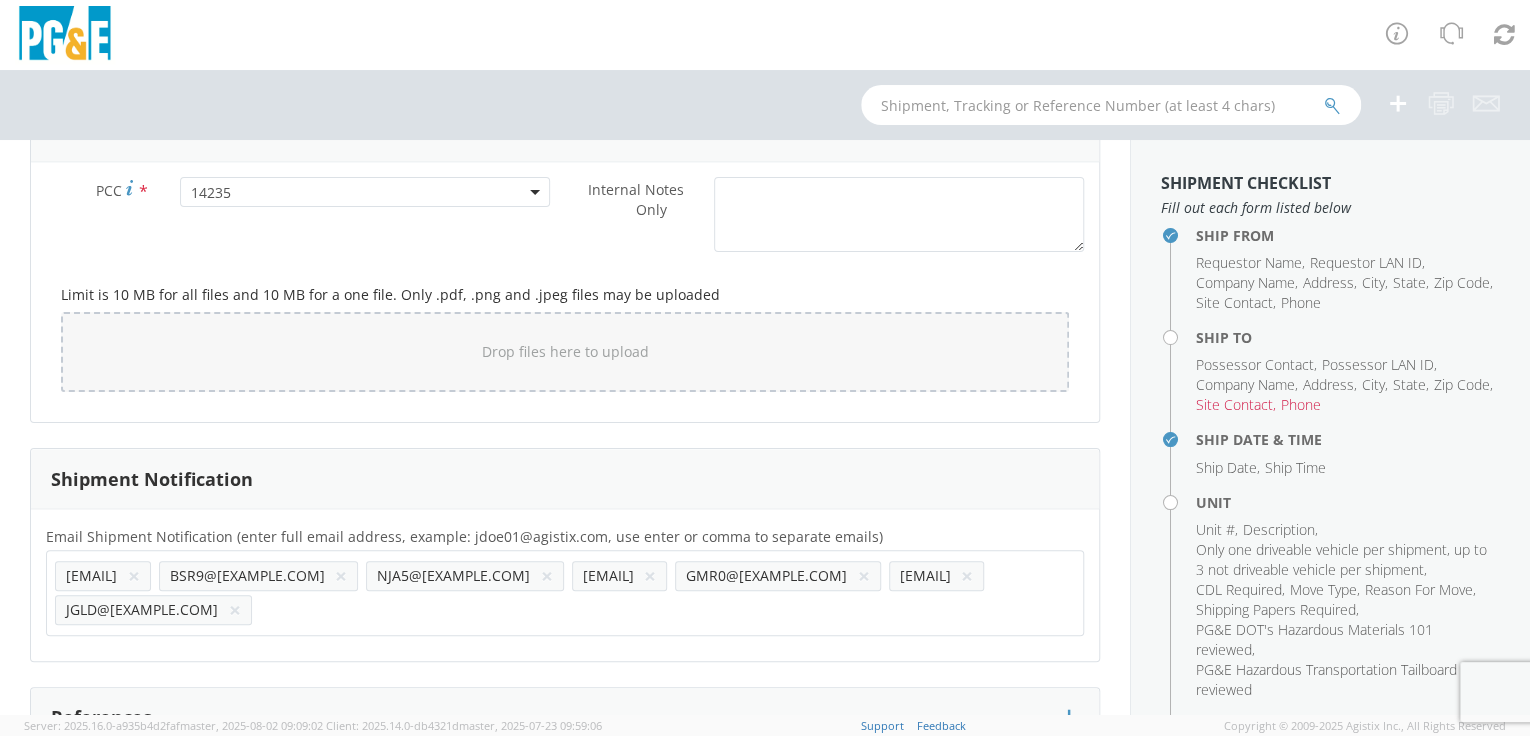 click on "×" 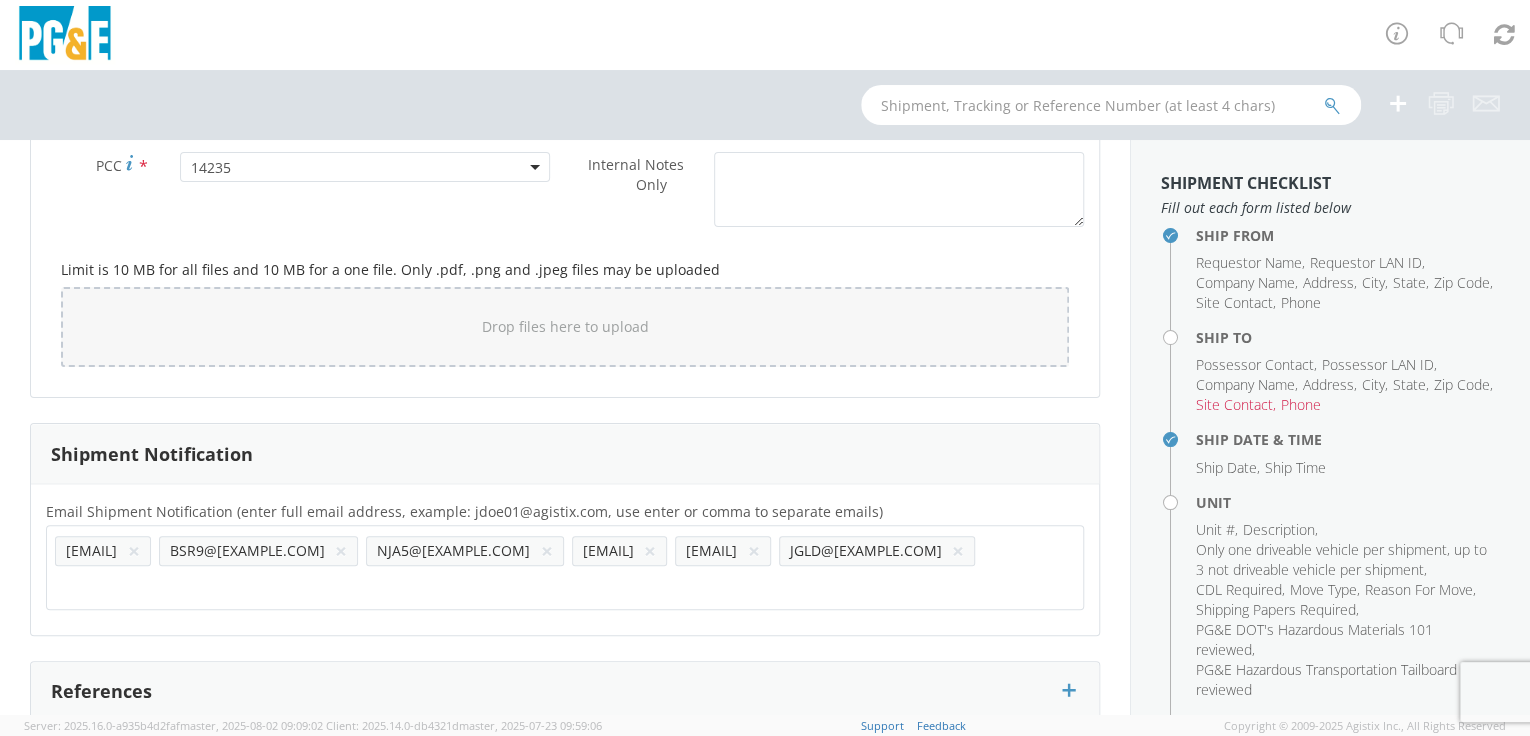 scroll, scrollTop: 1673, scrollLeft: 0, axis: vertical 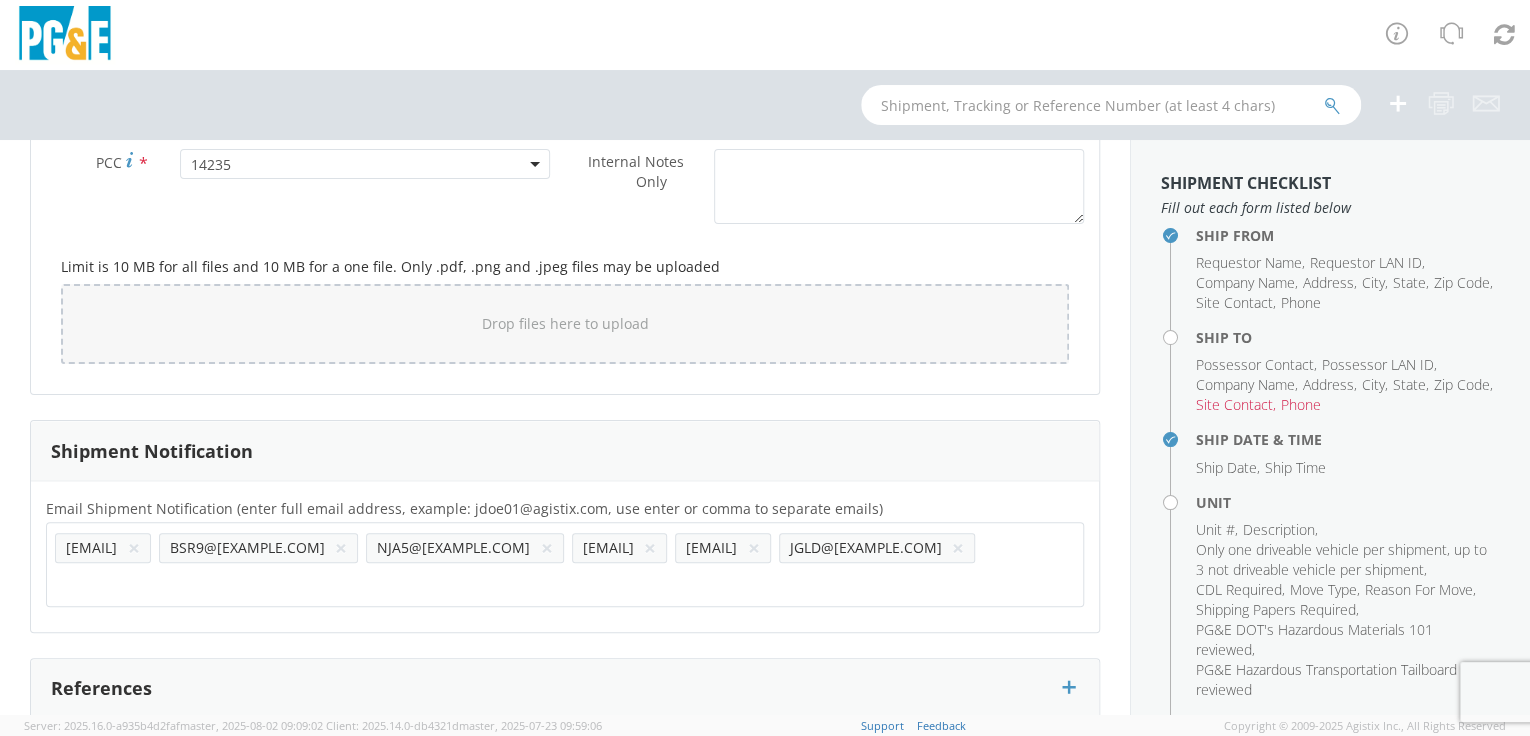 click on "×" 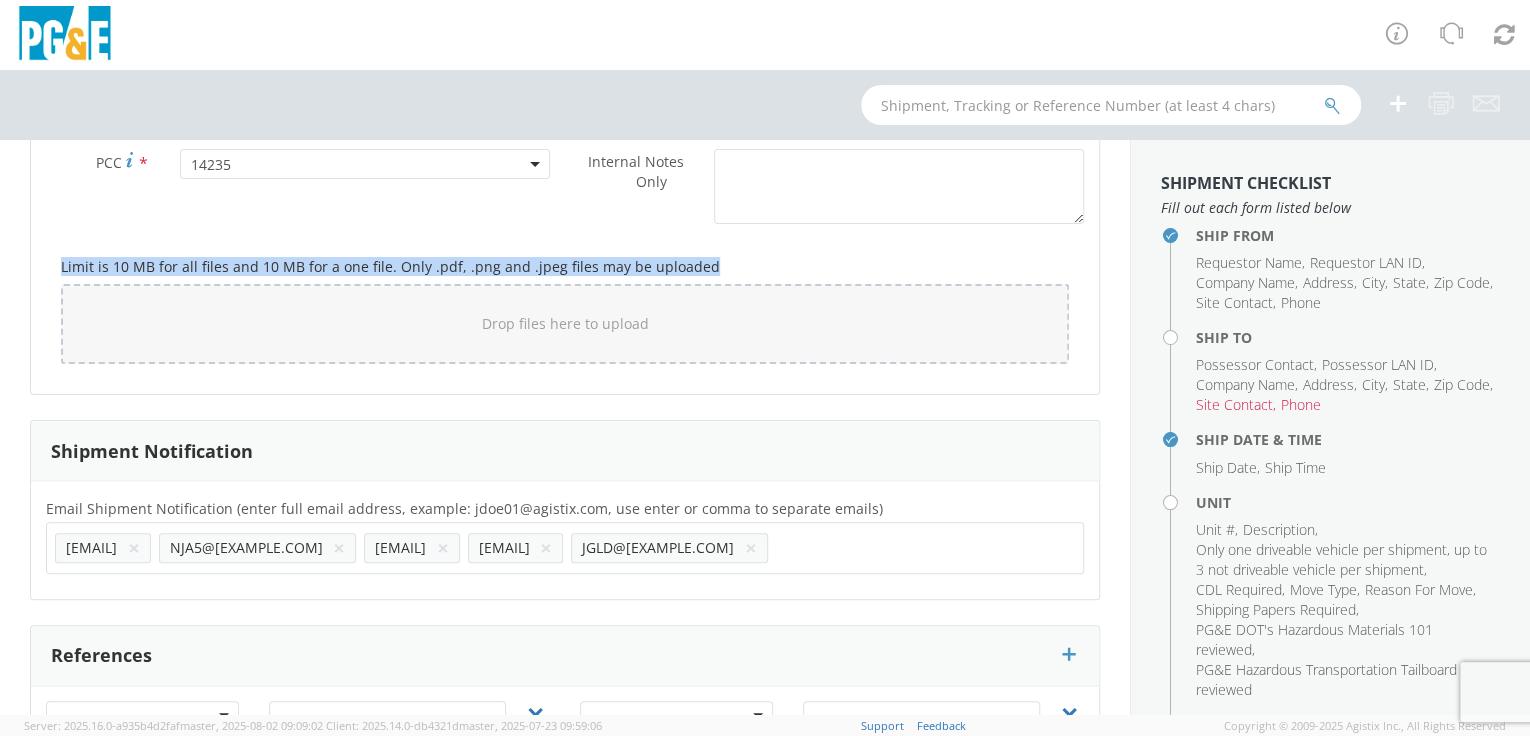 drag, startPoint x: 25, startPoint y: 368, endPoint x: 15, endPoint y: 269, distance: 99.50377 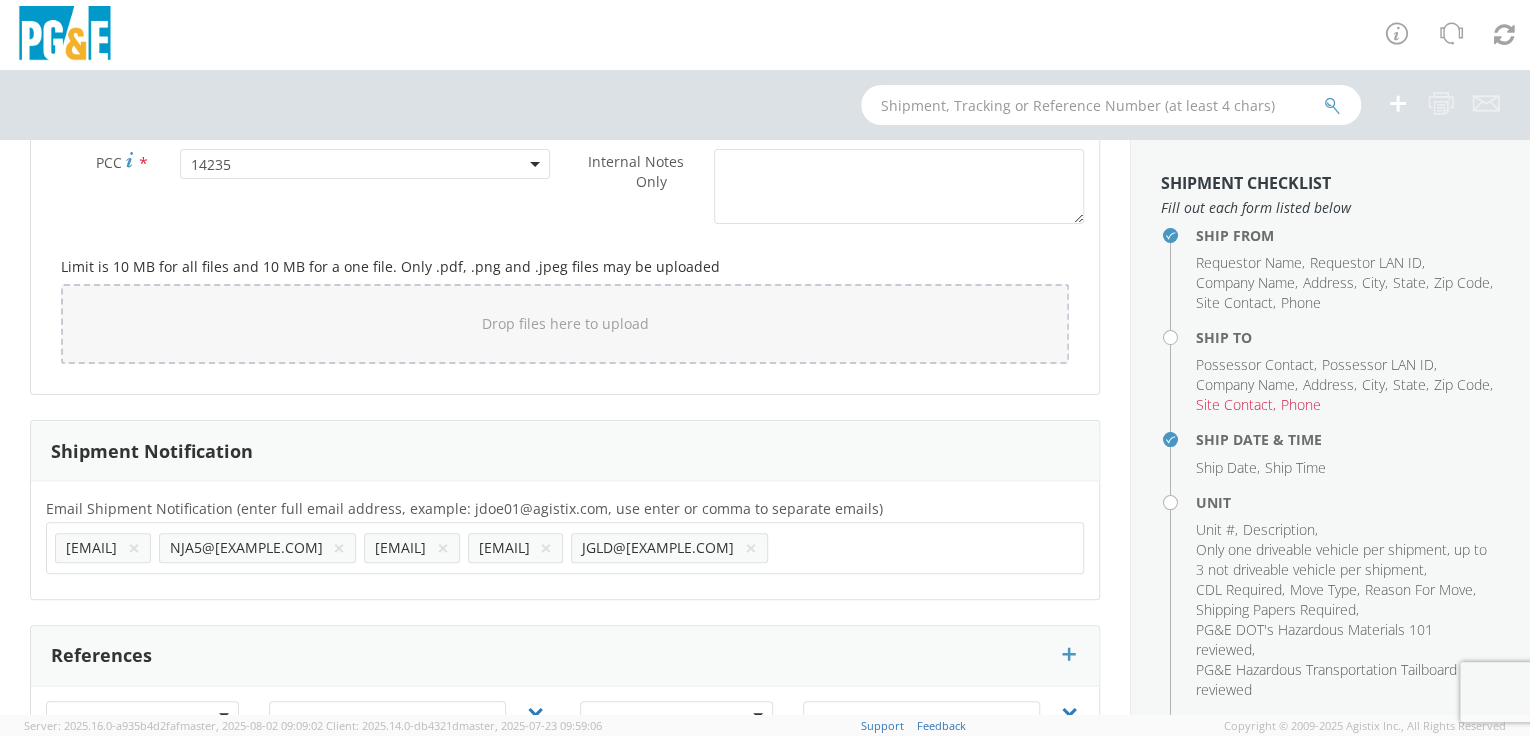 click 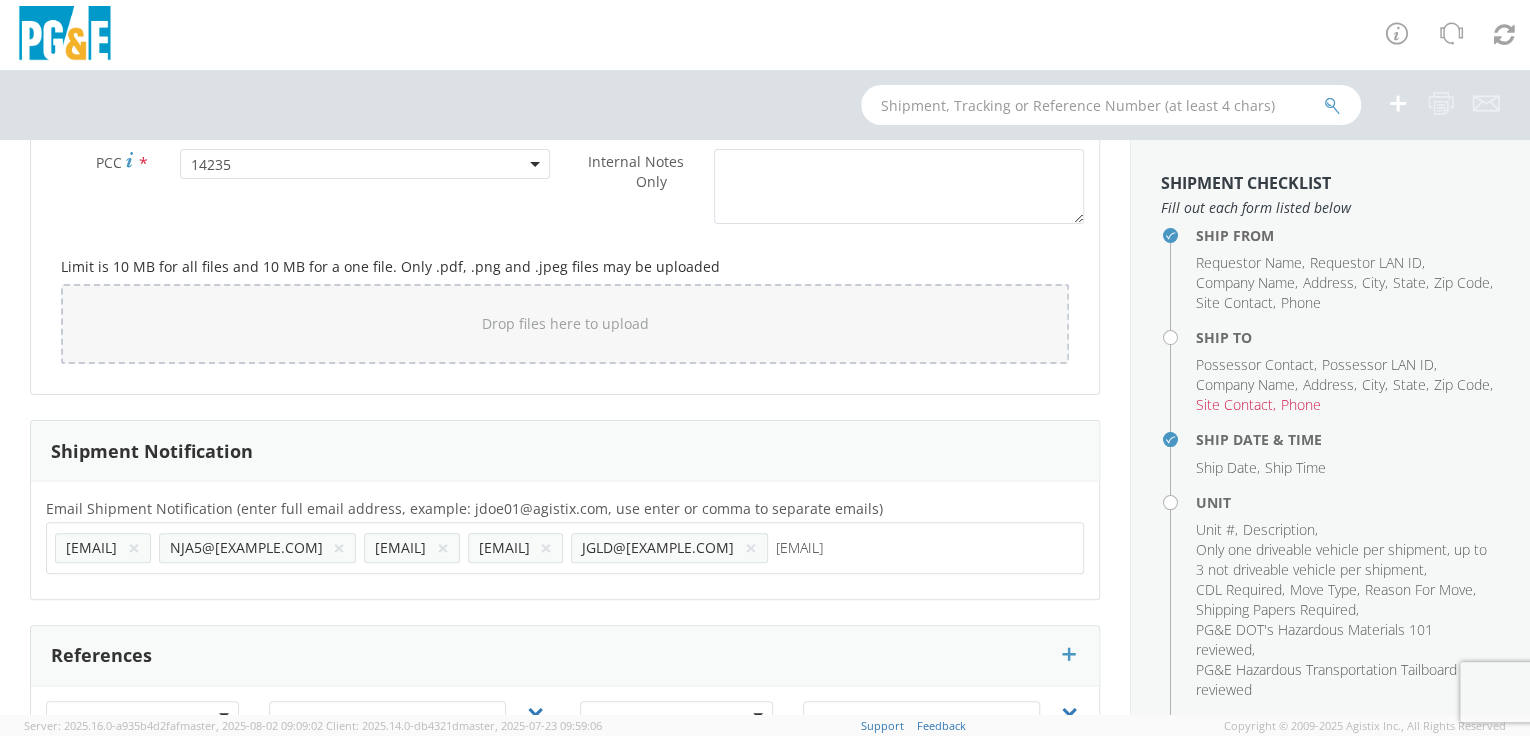 type on "[EMAIL]" 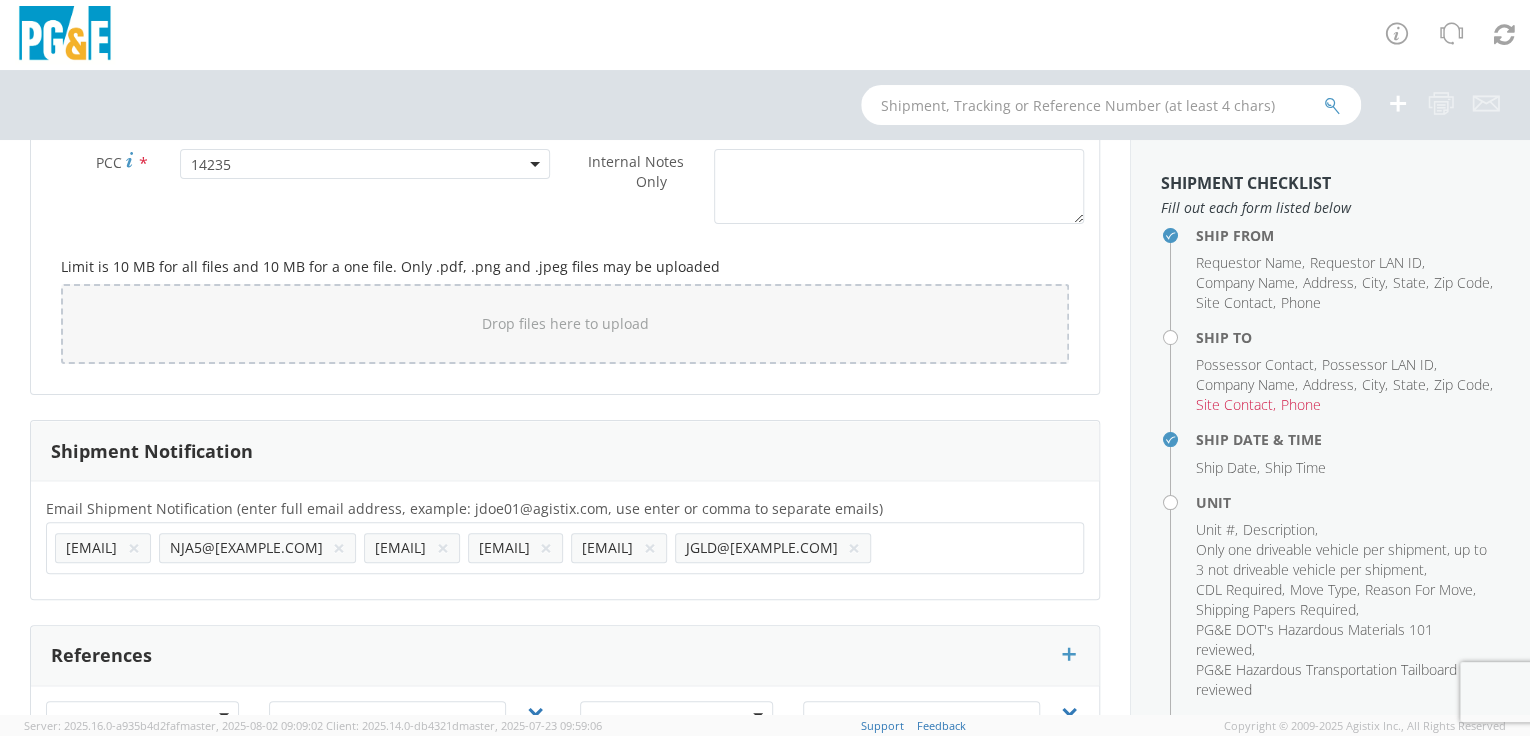 click on "Email Shipment Notification (enter full email address, example: jdoe01@agistix.com, use enter or comma to separate emails) * [EMAIL] × [EMAIL] × [EMAIL] × [EMAIL] × [EMAIL] × [EMAIL] × [EMAIL]" 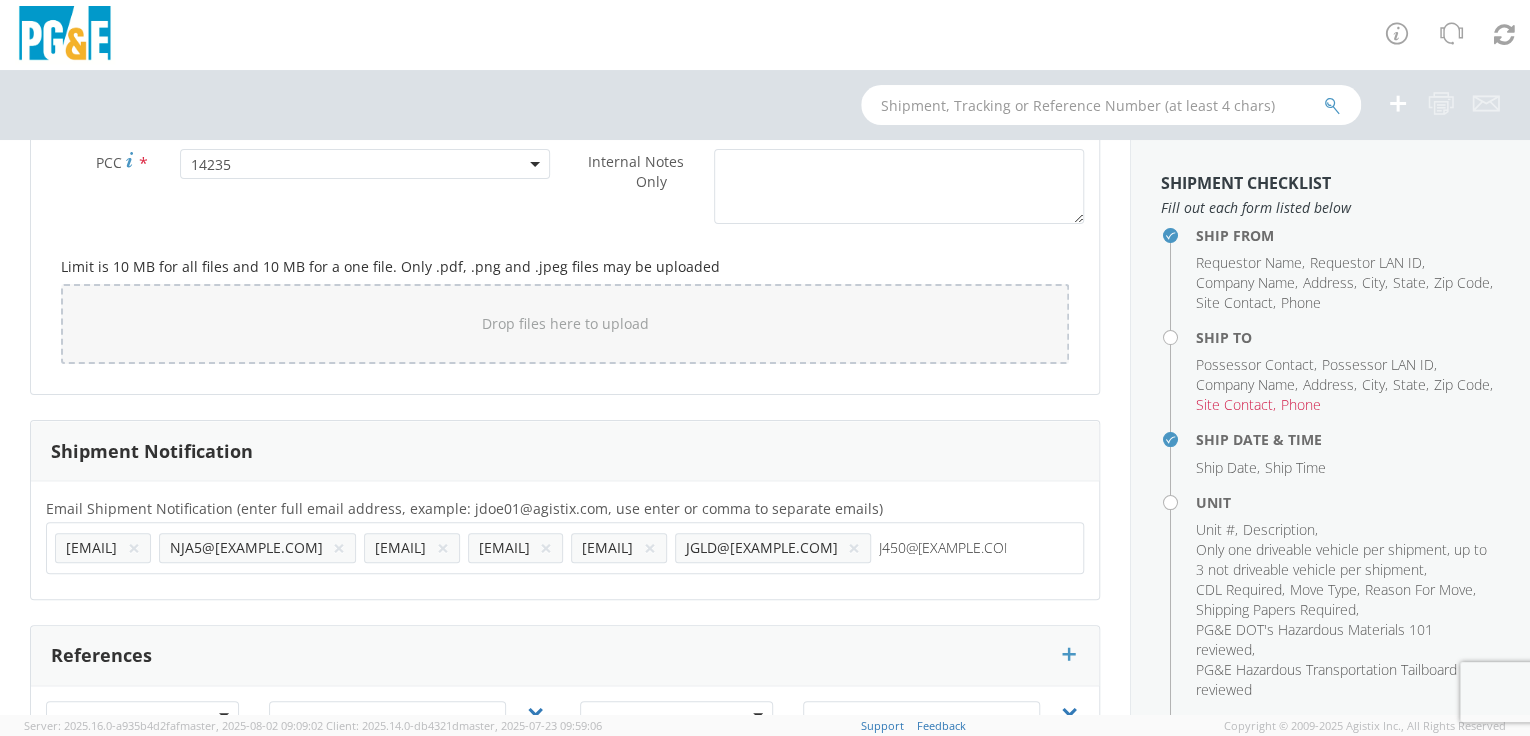 type on "J450@[EXAMPLE.COM]" 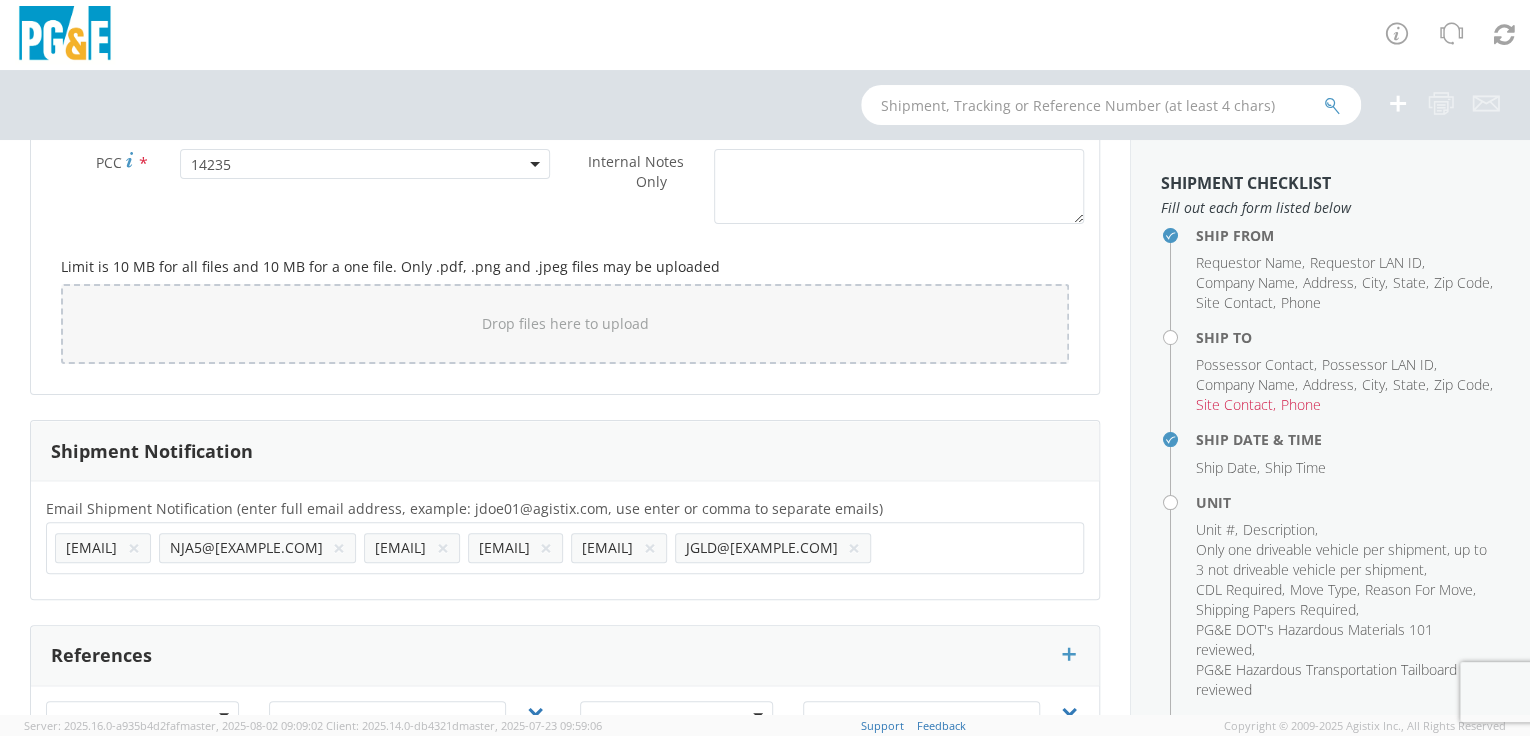 click on "Email Shipment Notification (enter full email address, example: jdoe01@agistix.com, use enter or comma to separate emails) * [EMAIL] × [EMAIL] × [EMAIL] × [EMAIL] × [EMAIL] × [EMAIL] × [EMAIL]" 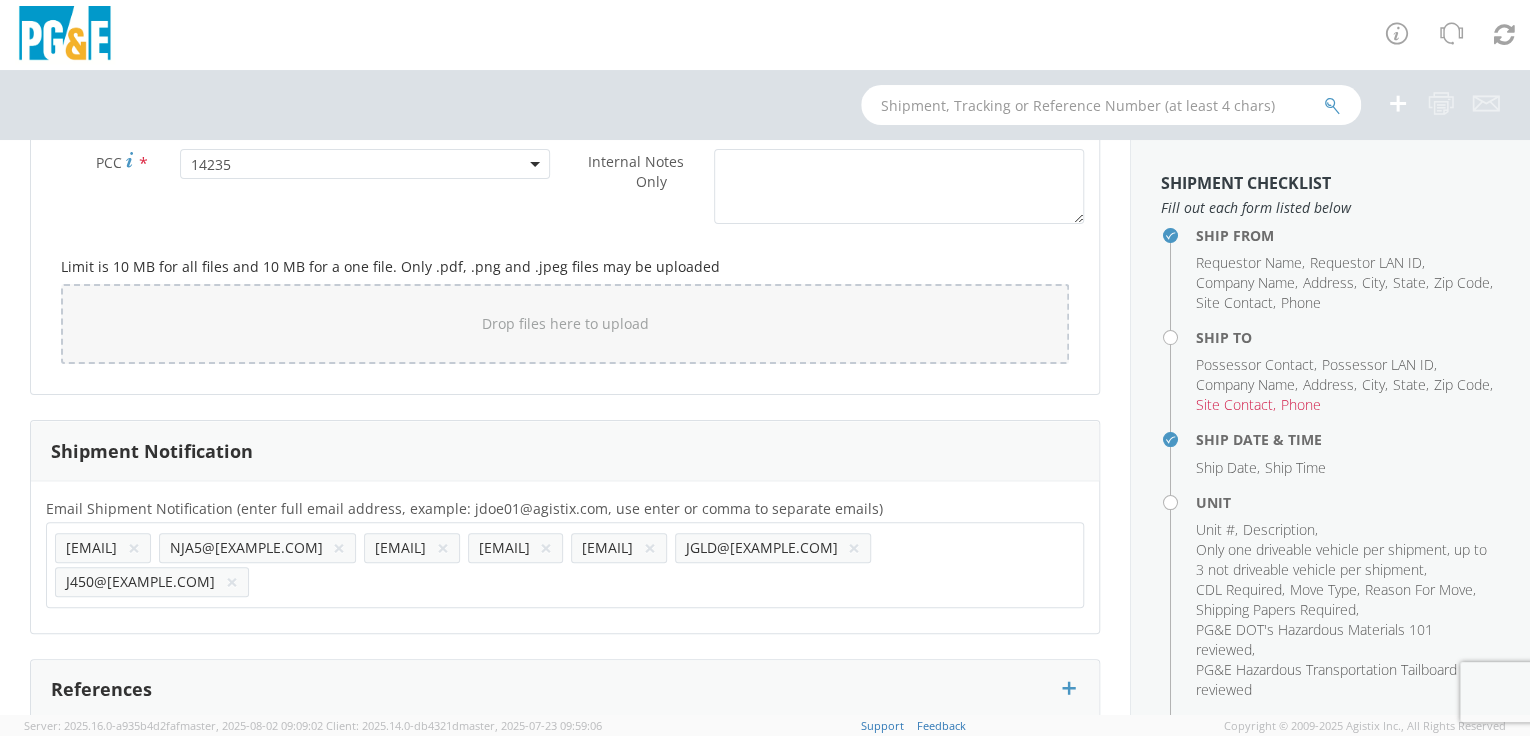 click 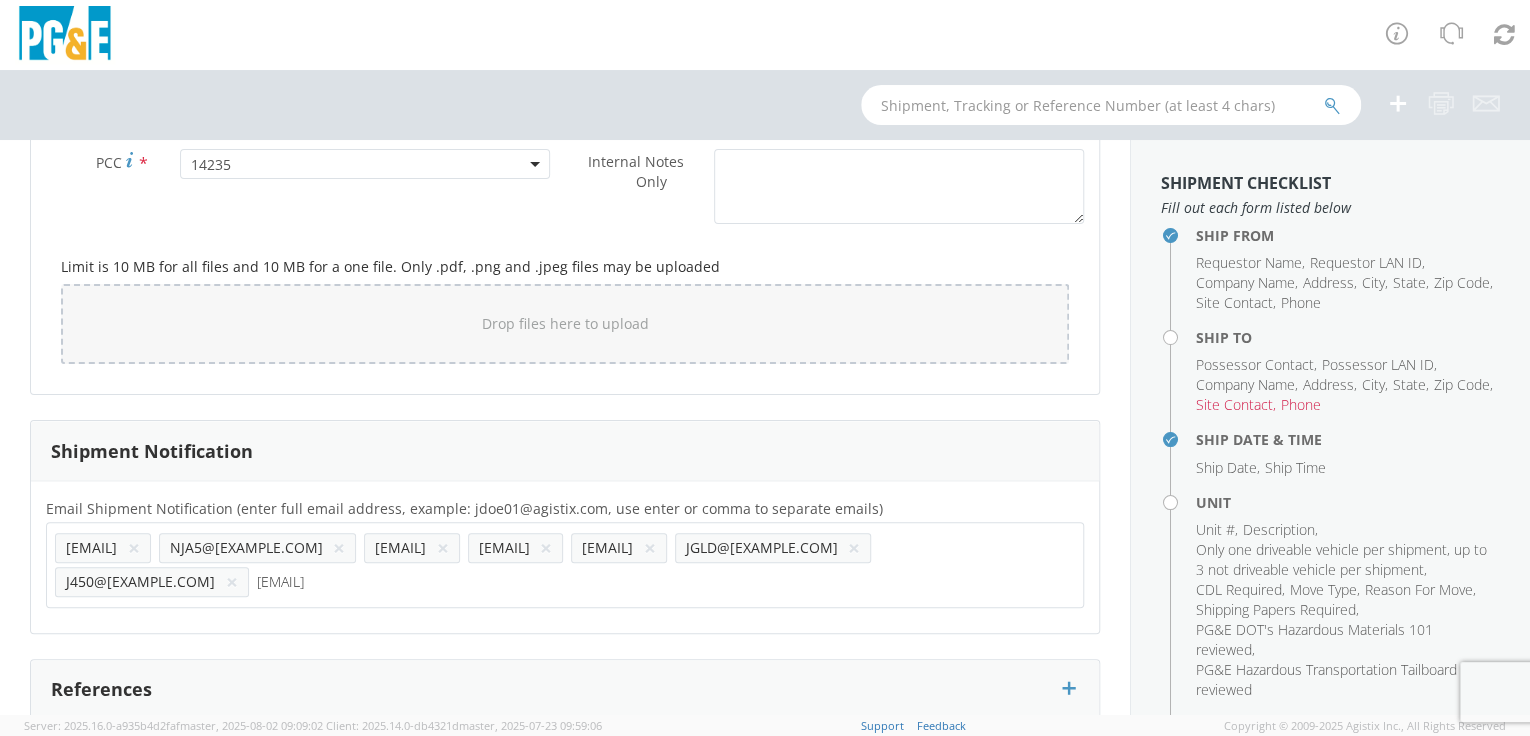 type on "[EMAIL]" 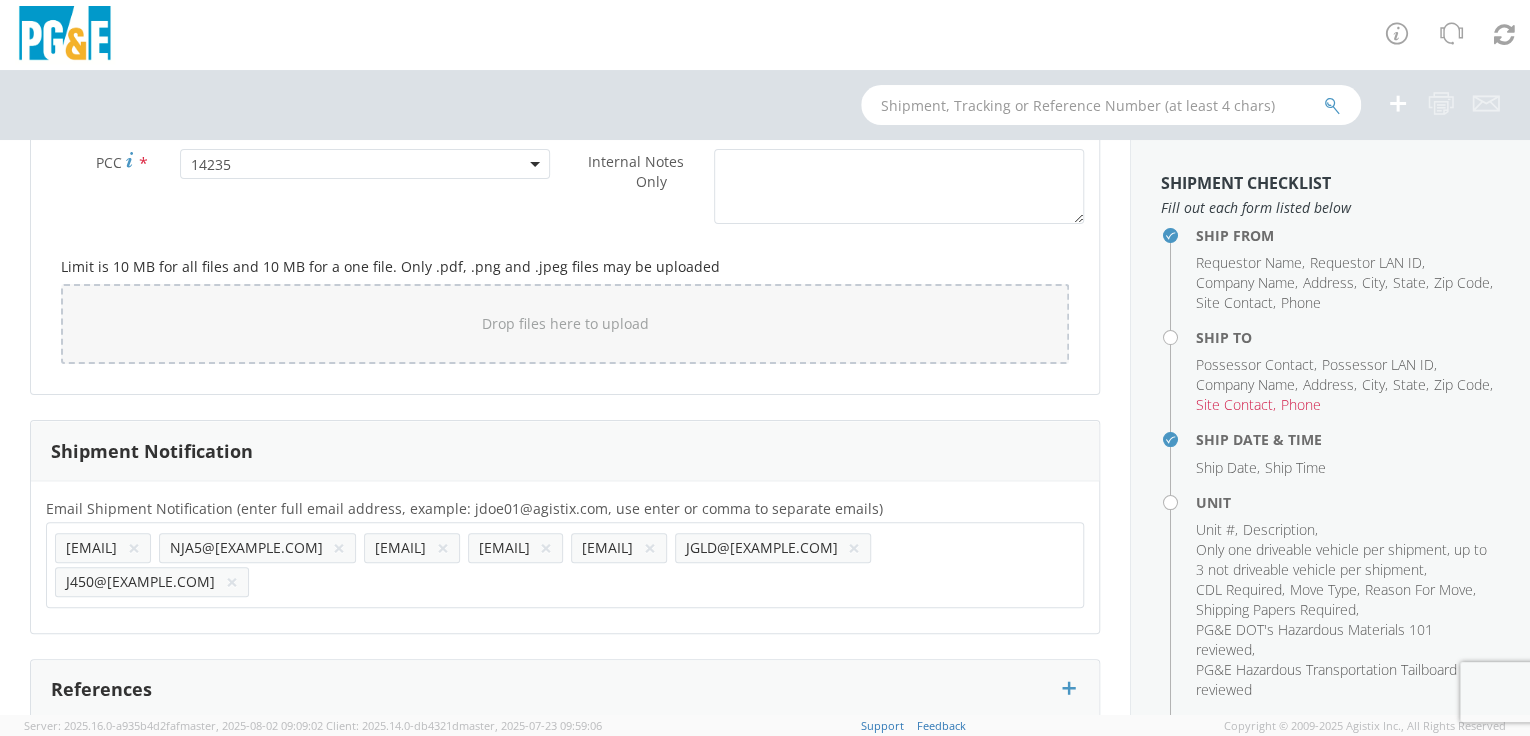 click on "Email Shipment Notification (enter full email address, example: jdoe01@agistix.com, use enter or comma to separate emails) * [EMAIL] × [EMAIL] × [EMAIL] × [EMAIL] × [EMAIL] × [EMAIL] × [EMAIL]" 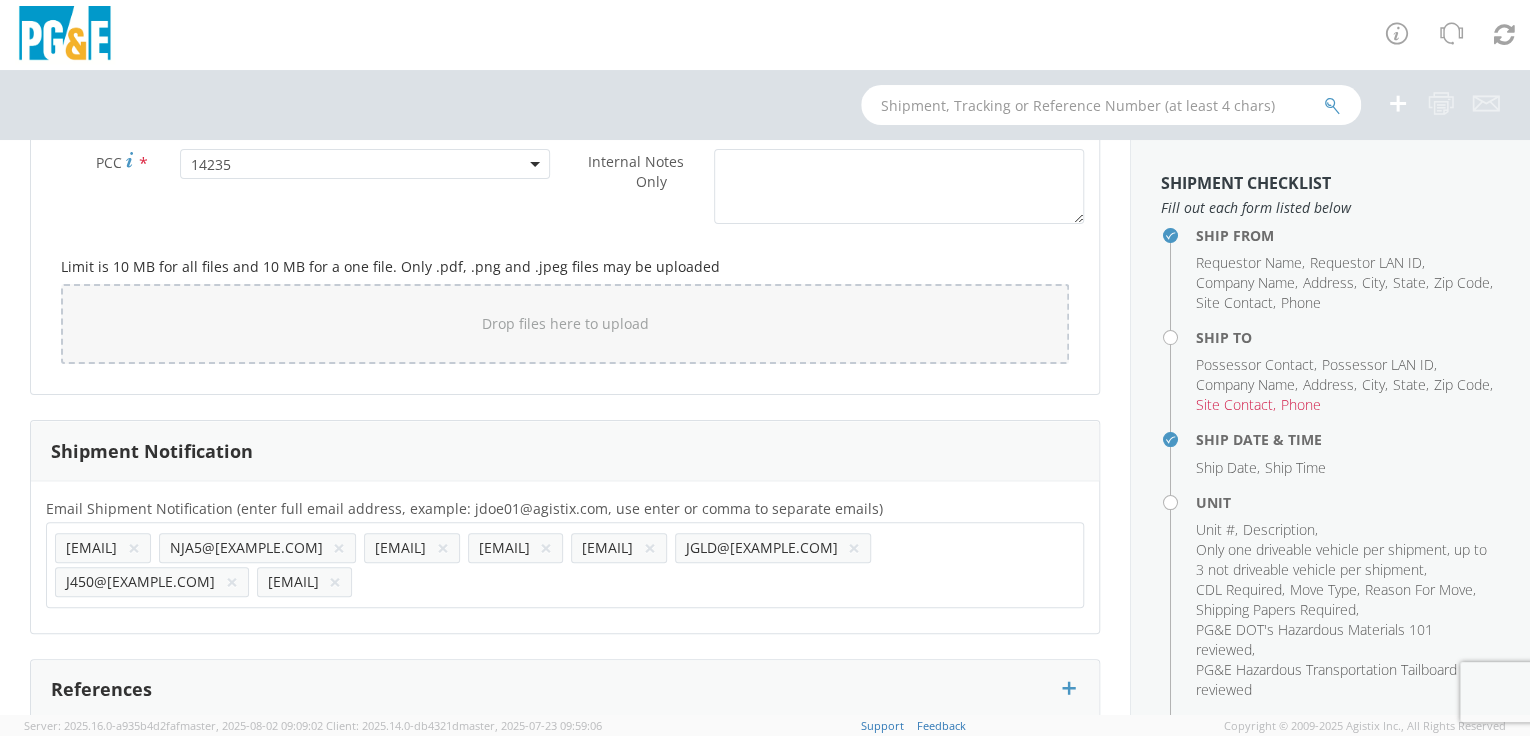 click 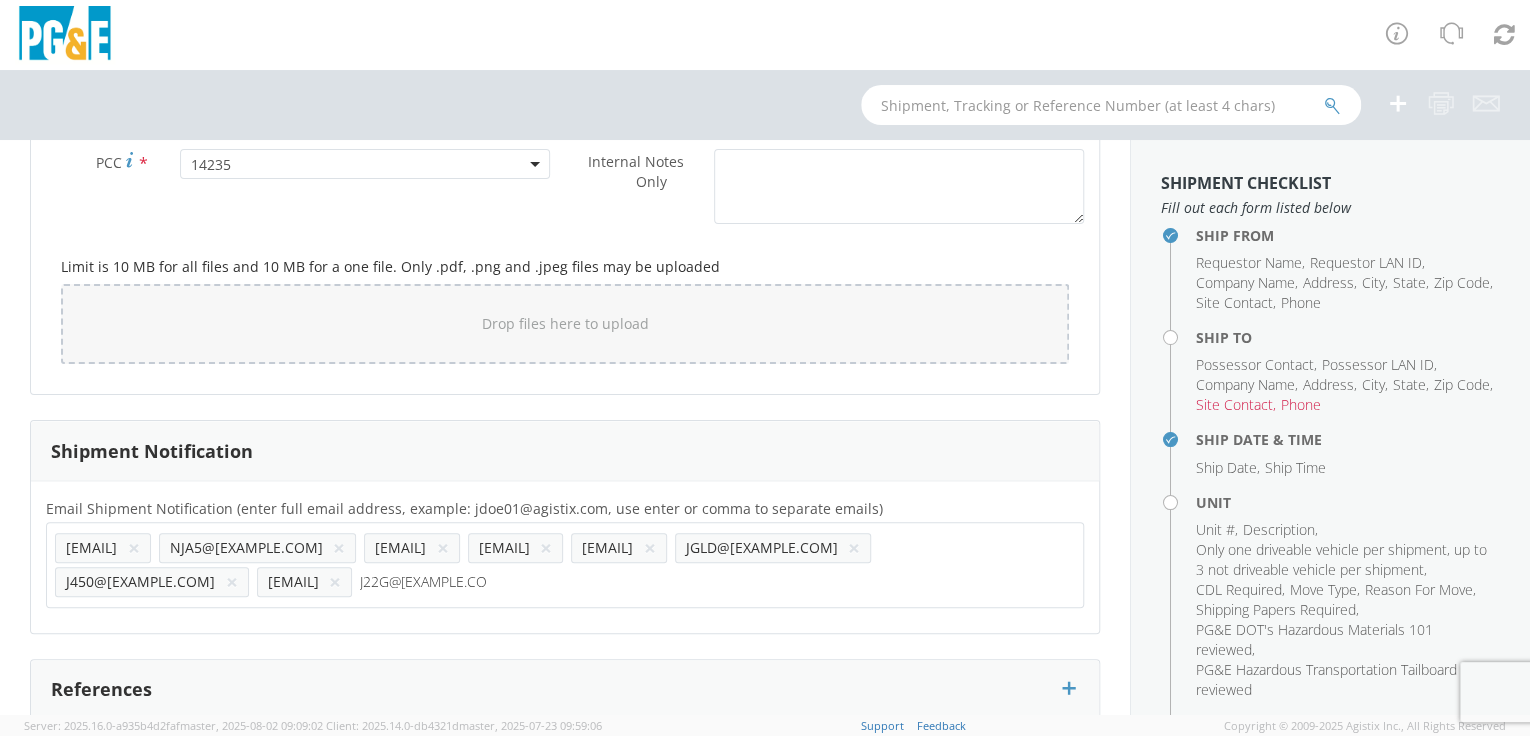 type on "J22G@[EXAMPLE.COM]" 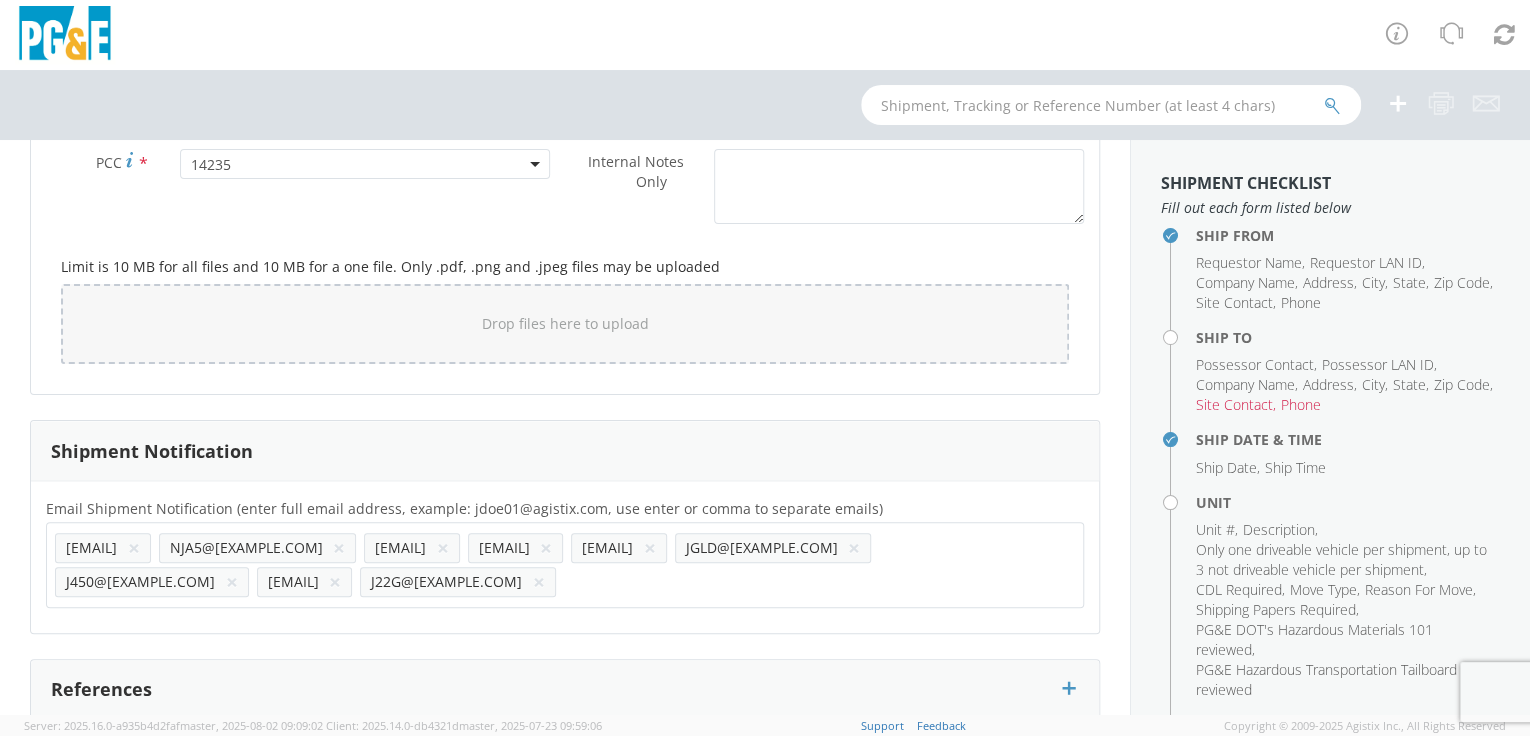 click on "Email Shipment Notification (enter full email address, example: jdoe01@agistix.com, use enter or comma to separate emails)        *                                       W2BH@[EXAMPLE.COM] × NJA5@[EXAMPLE.COM] × RENTALS@[EXAMPLE.COM] × NJO1@[EXAMPLE.COM] × SEHZ@[EXAMPLE.COM] × JGLD@[EXAMPLE.COM] × J450@[EXAMPLE.COM] × RAFA@[EXAMPLE.COM] × J22G@[EXAMPLE.COM] × JGLD@[EXAMPLE.COM]" 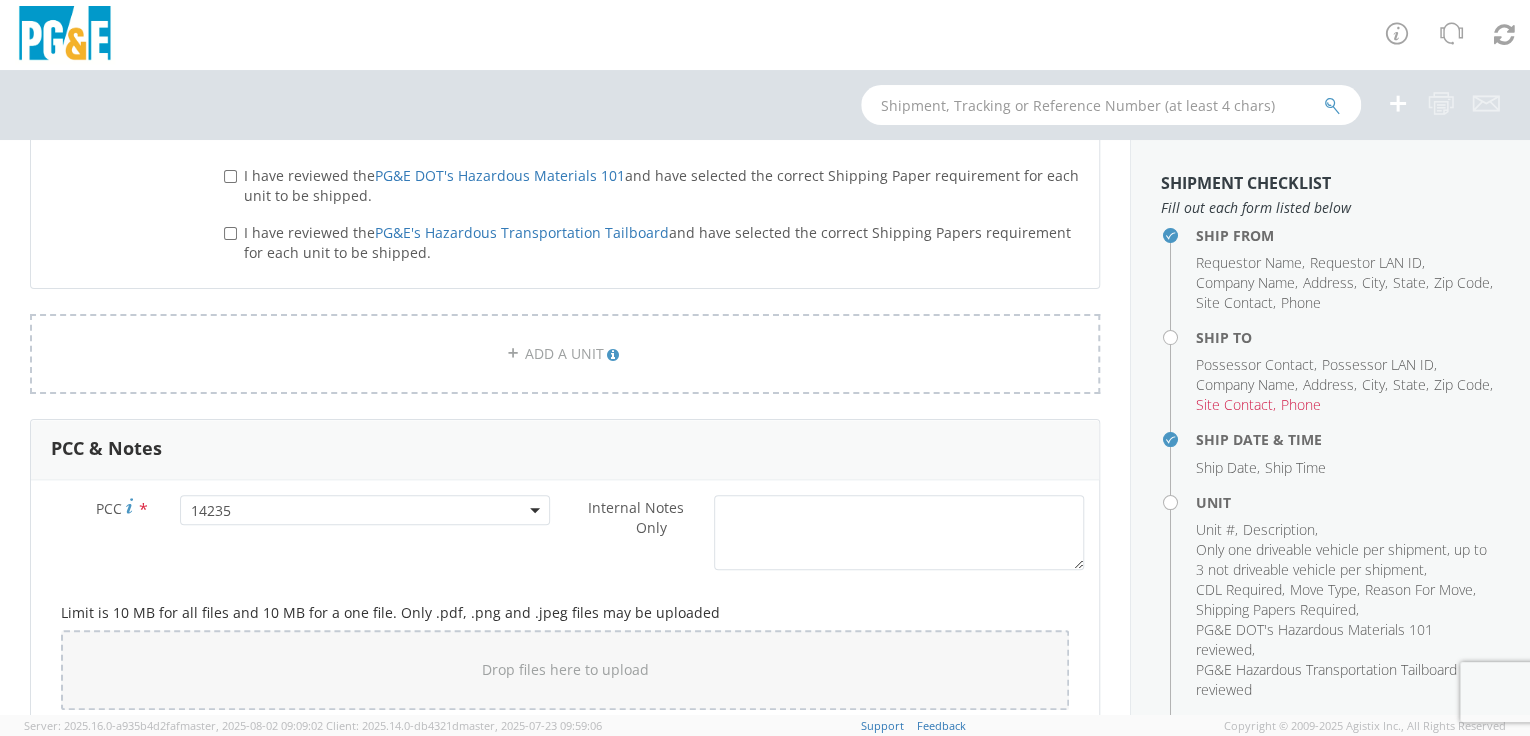 scroll, scrollTop: 1323, scrollLeft: 0, axis: vertical 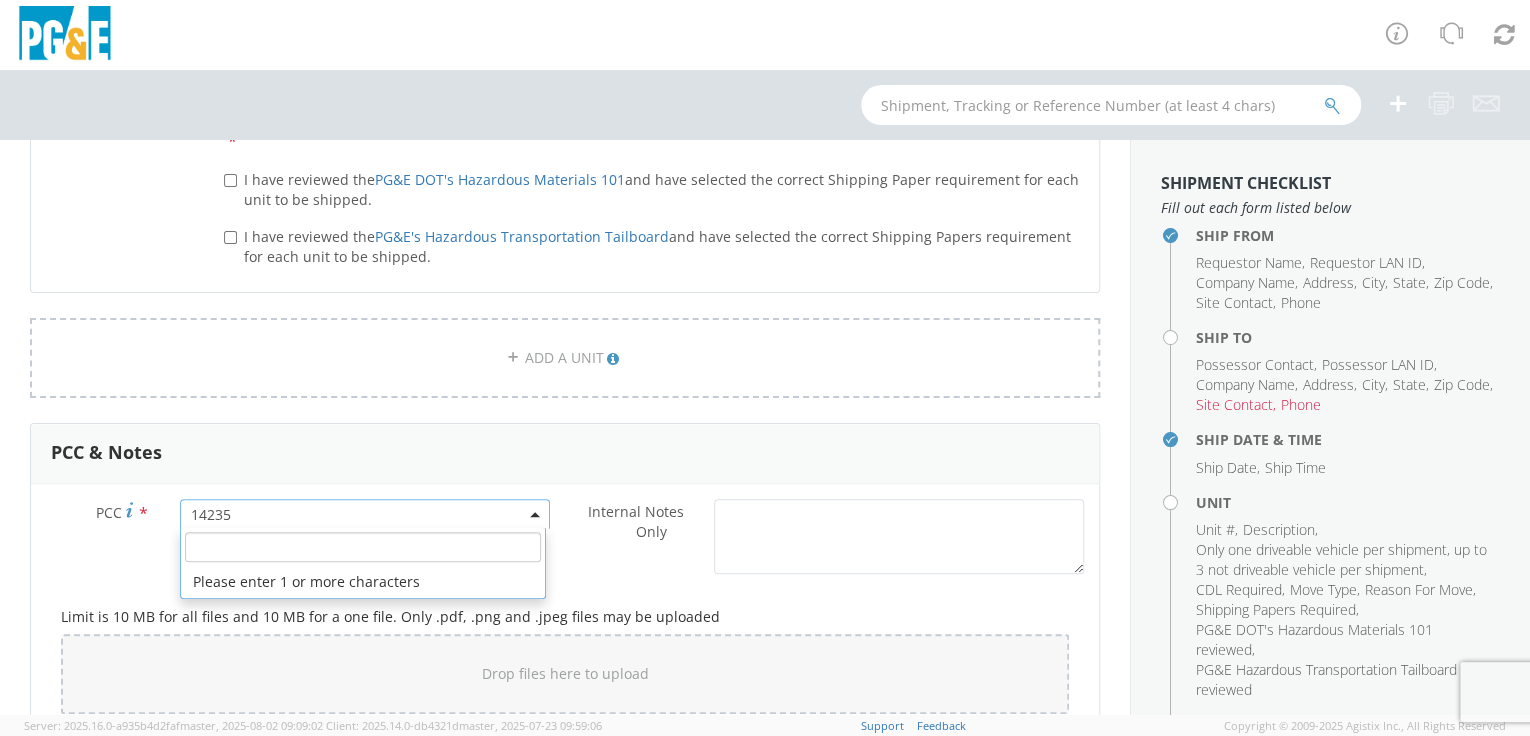 click on "14235" at bounding box center (365, 514) 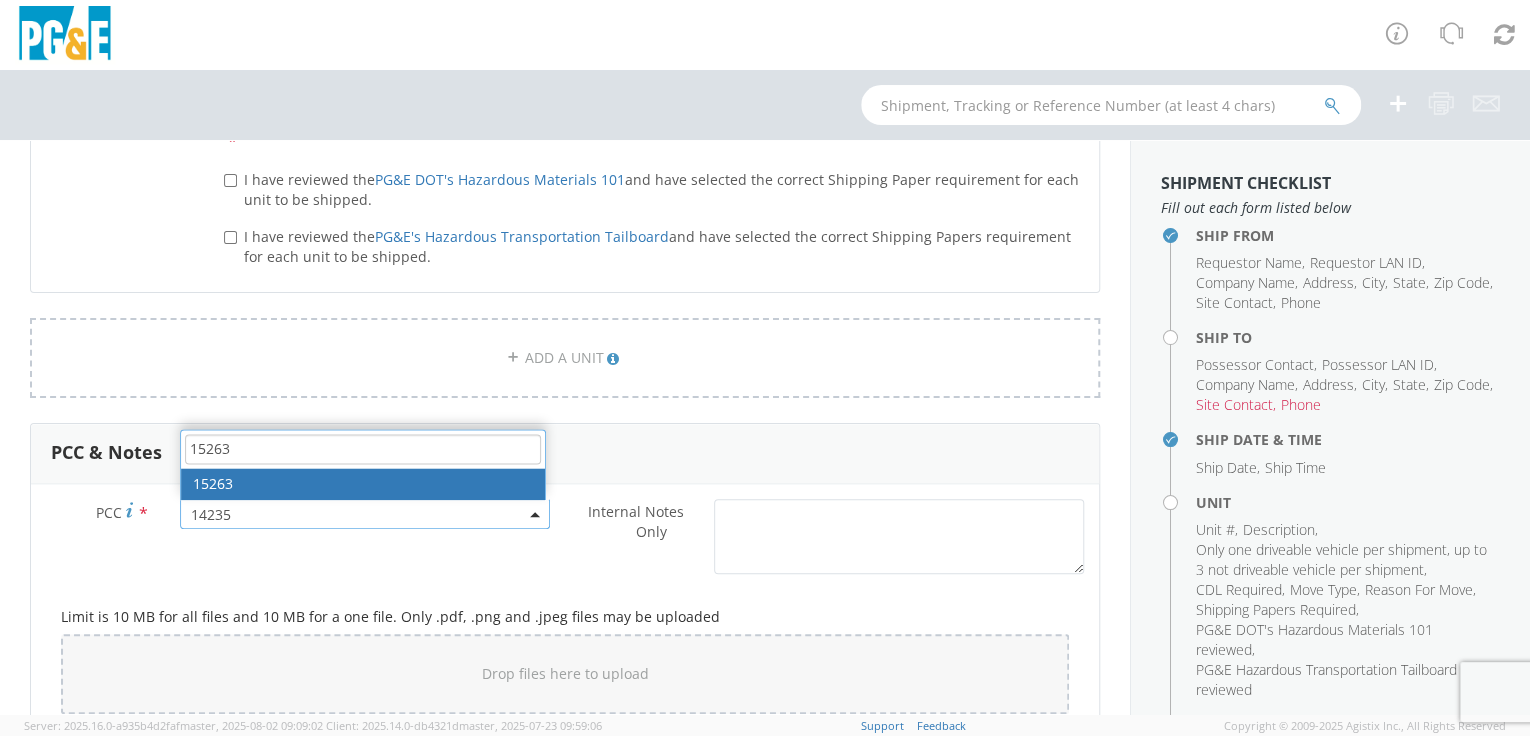 type on "15263" 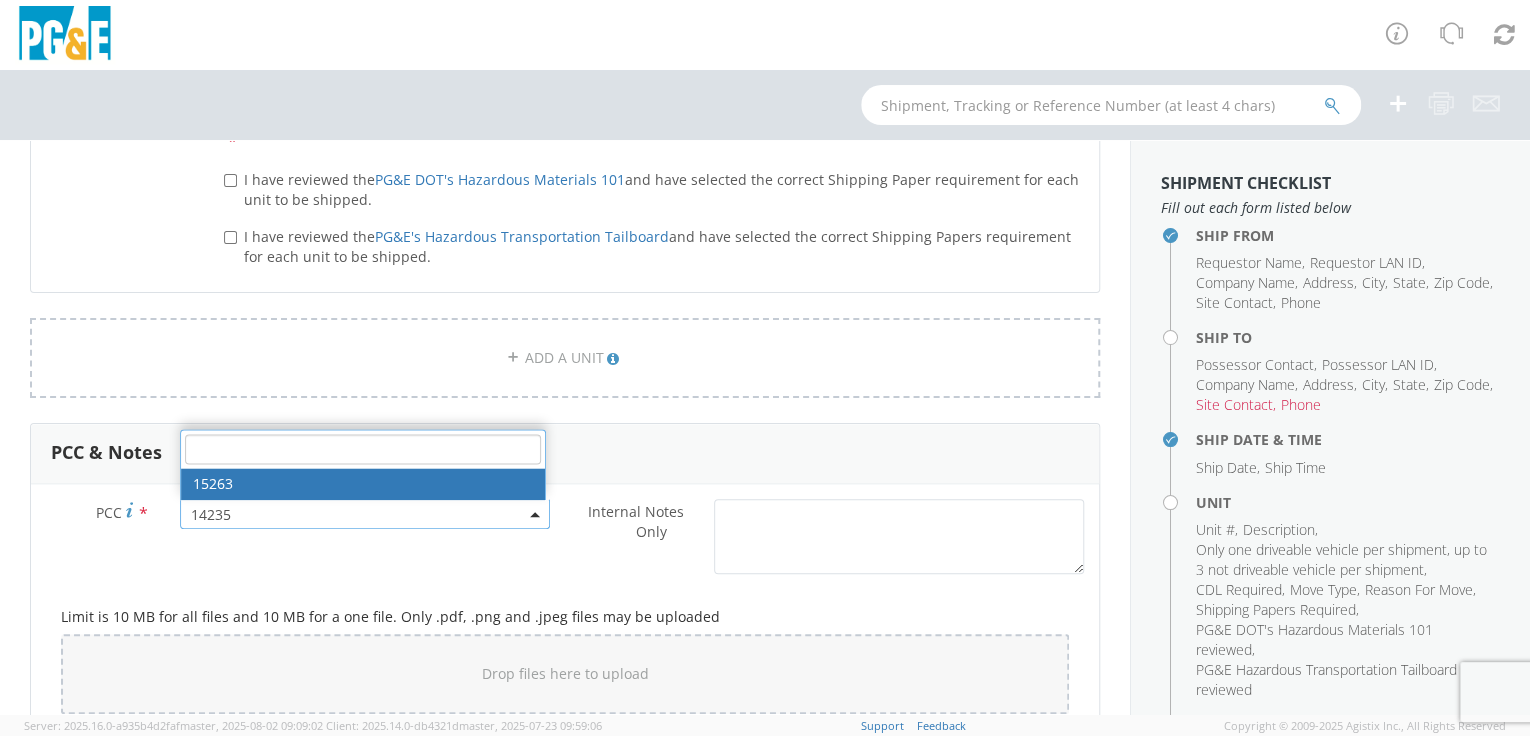 select on "15263" 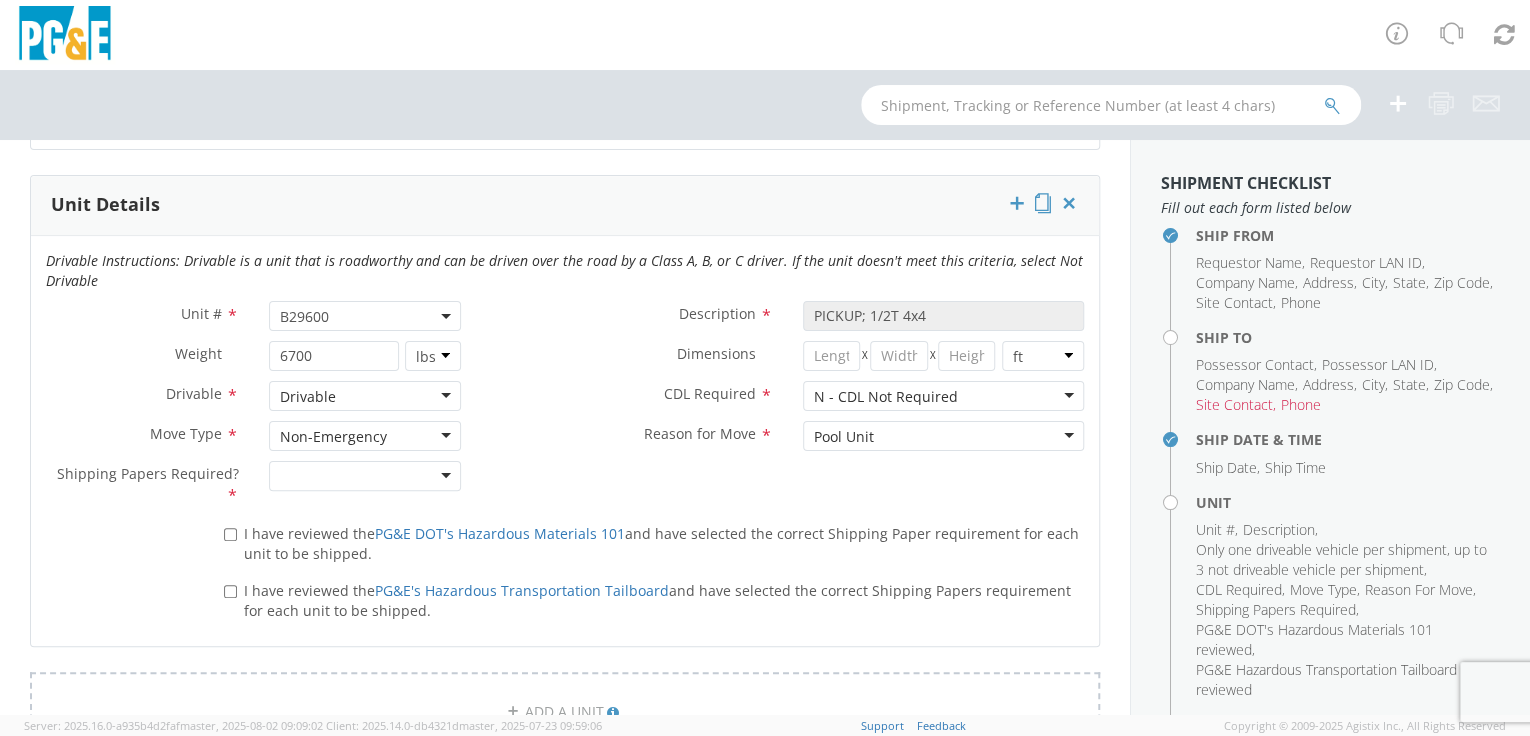 scroll, scrollTop: 962, scrollLeft: 0, axis: vertical 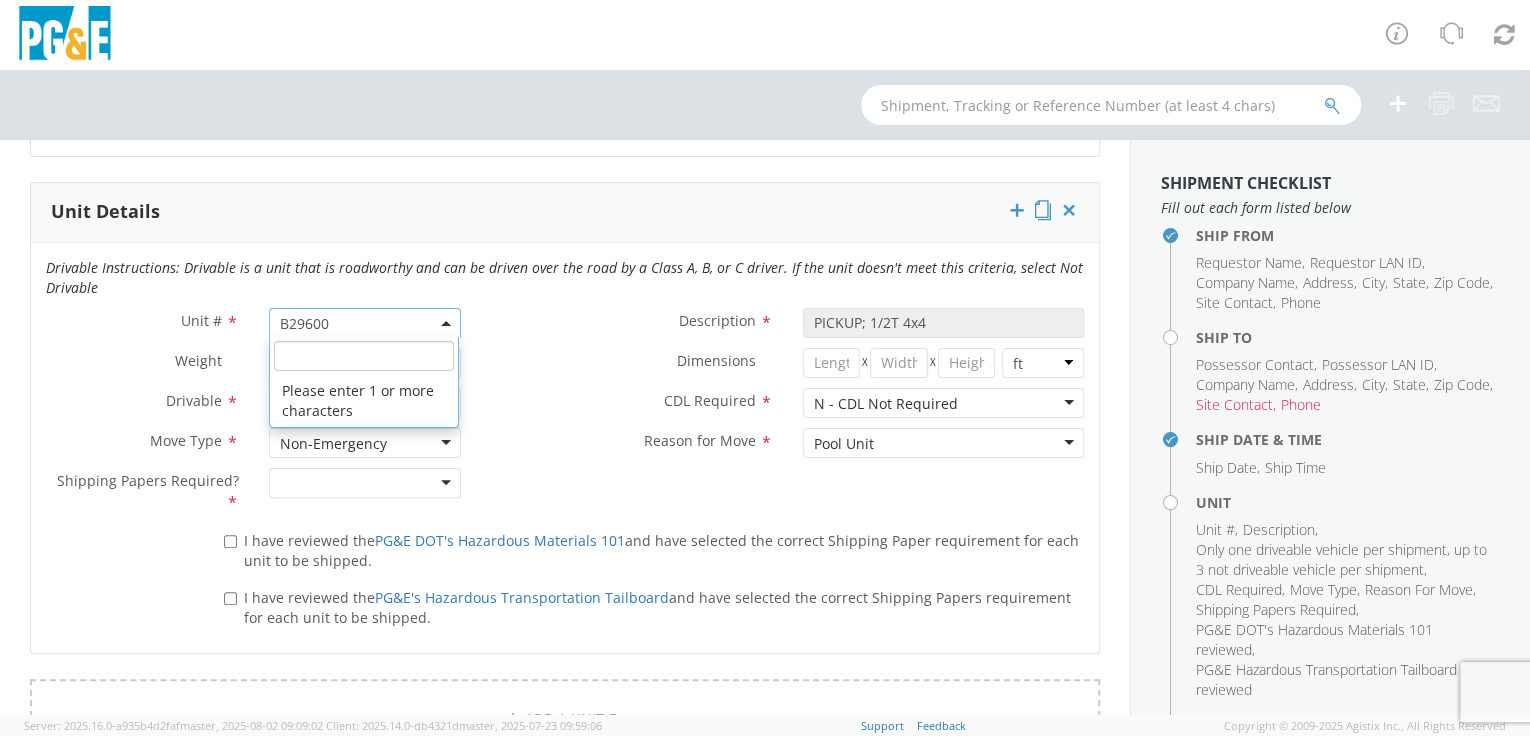 click on "B29600" at bounding box center [365, 323] 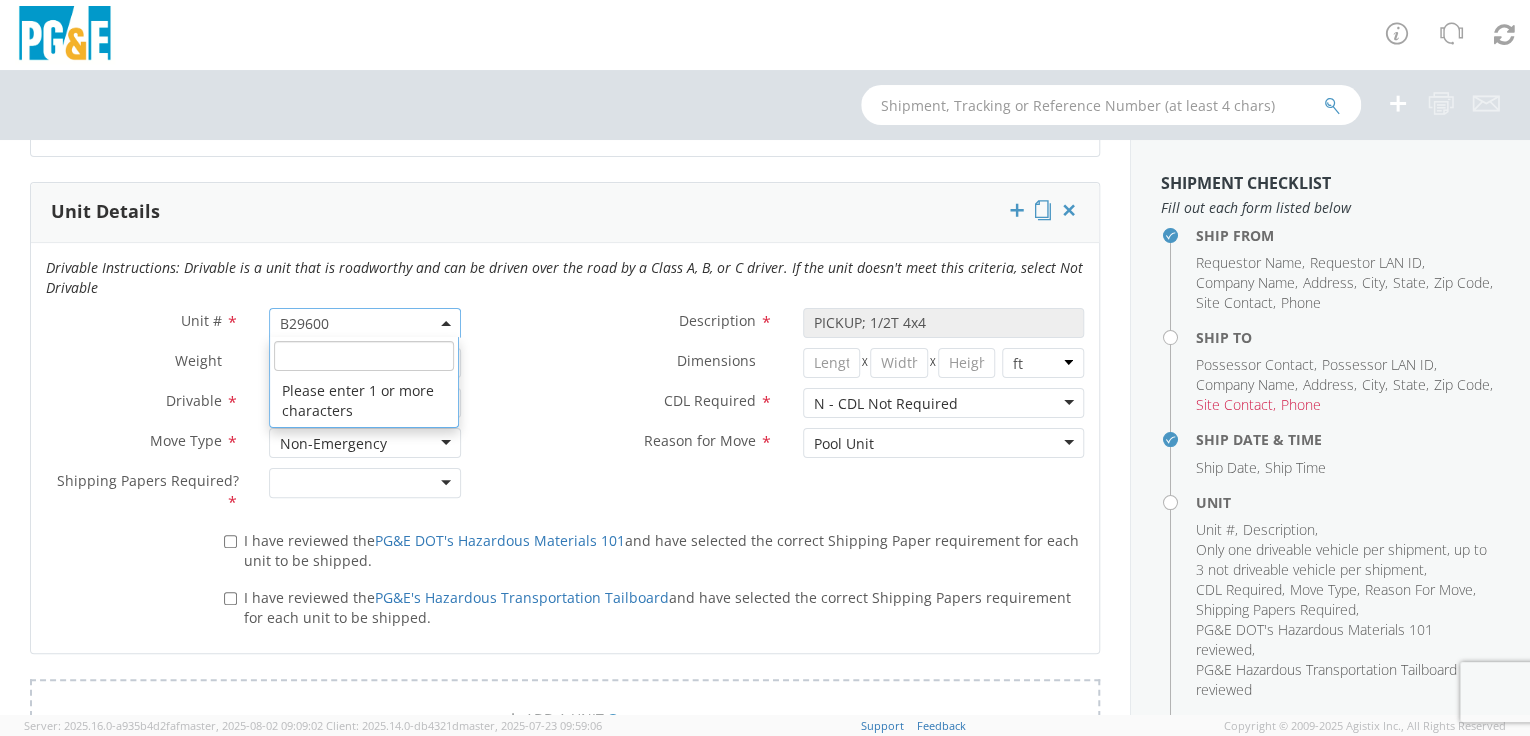 paste on "B32583" 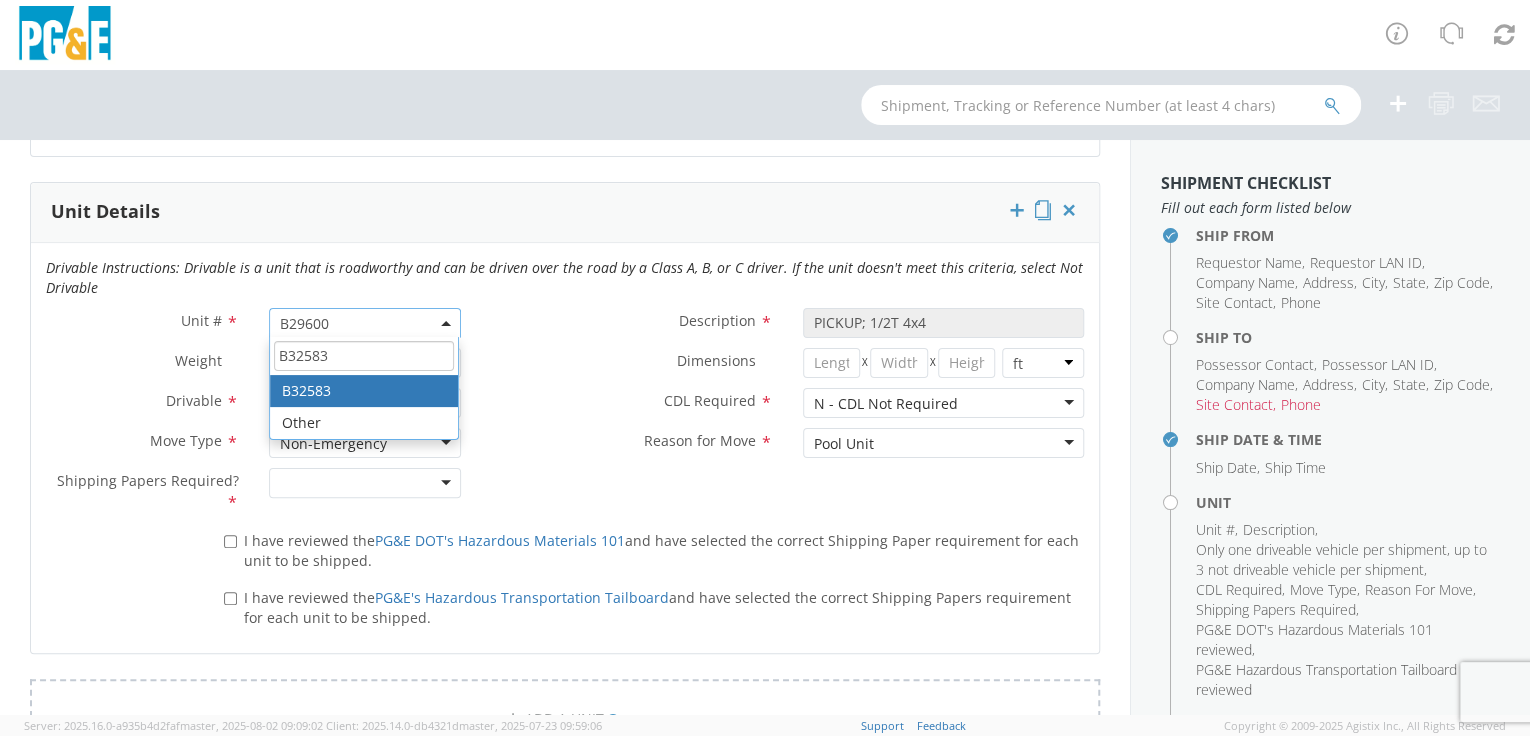 type on "B32583" 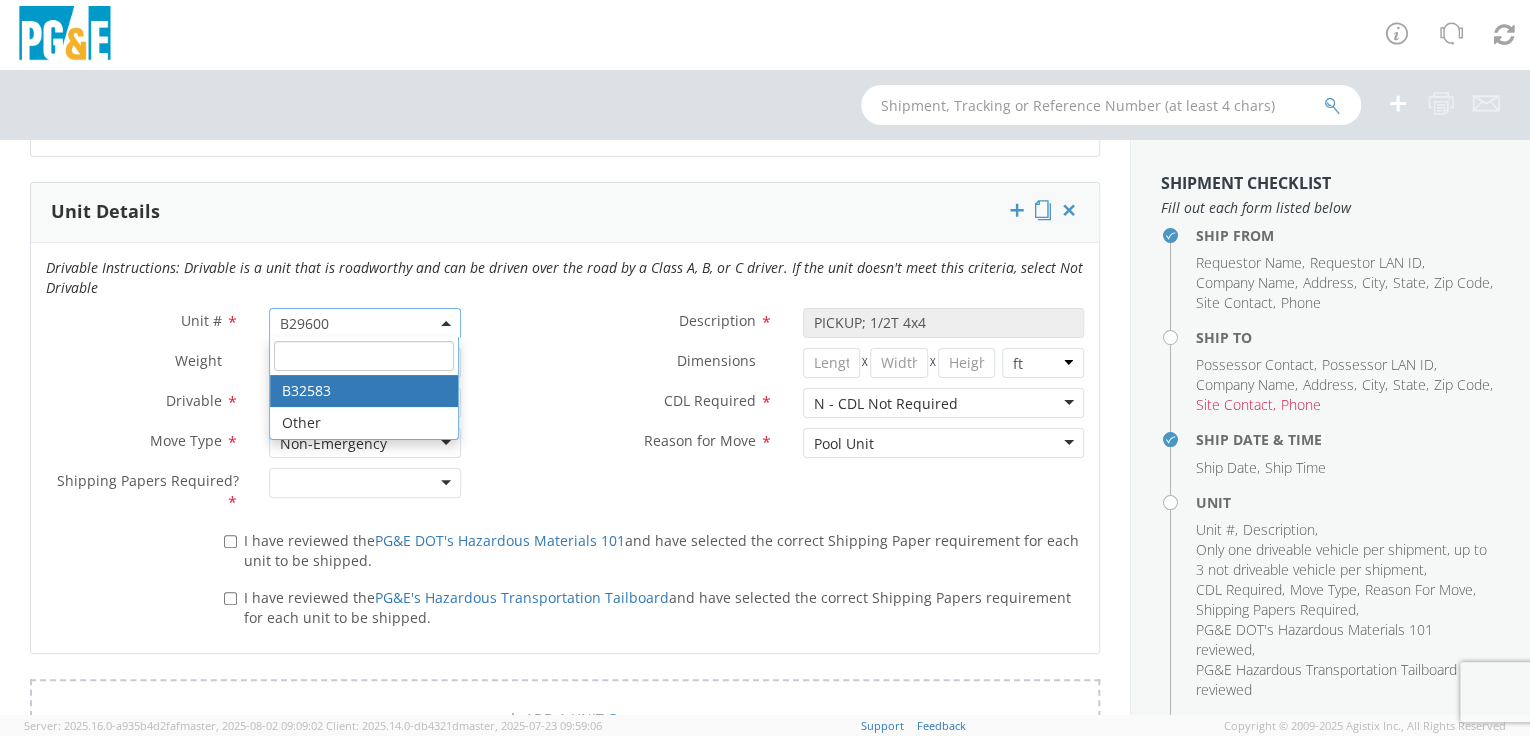 type on "PICKUP; COMPACT 4X2" 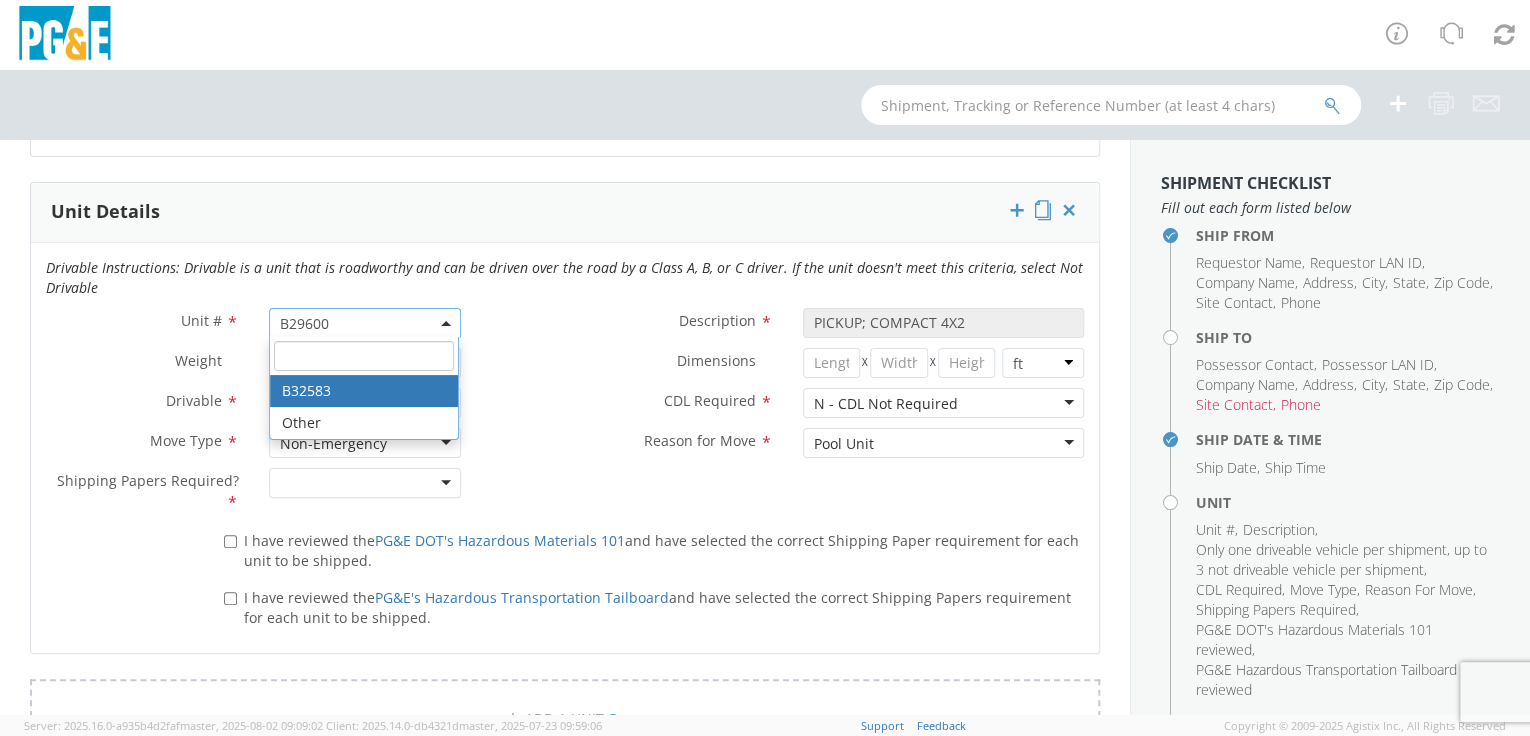 select on "B32583" 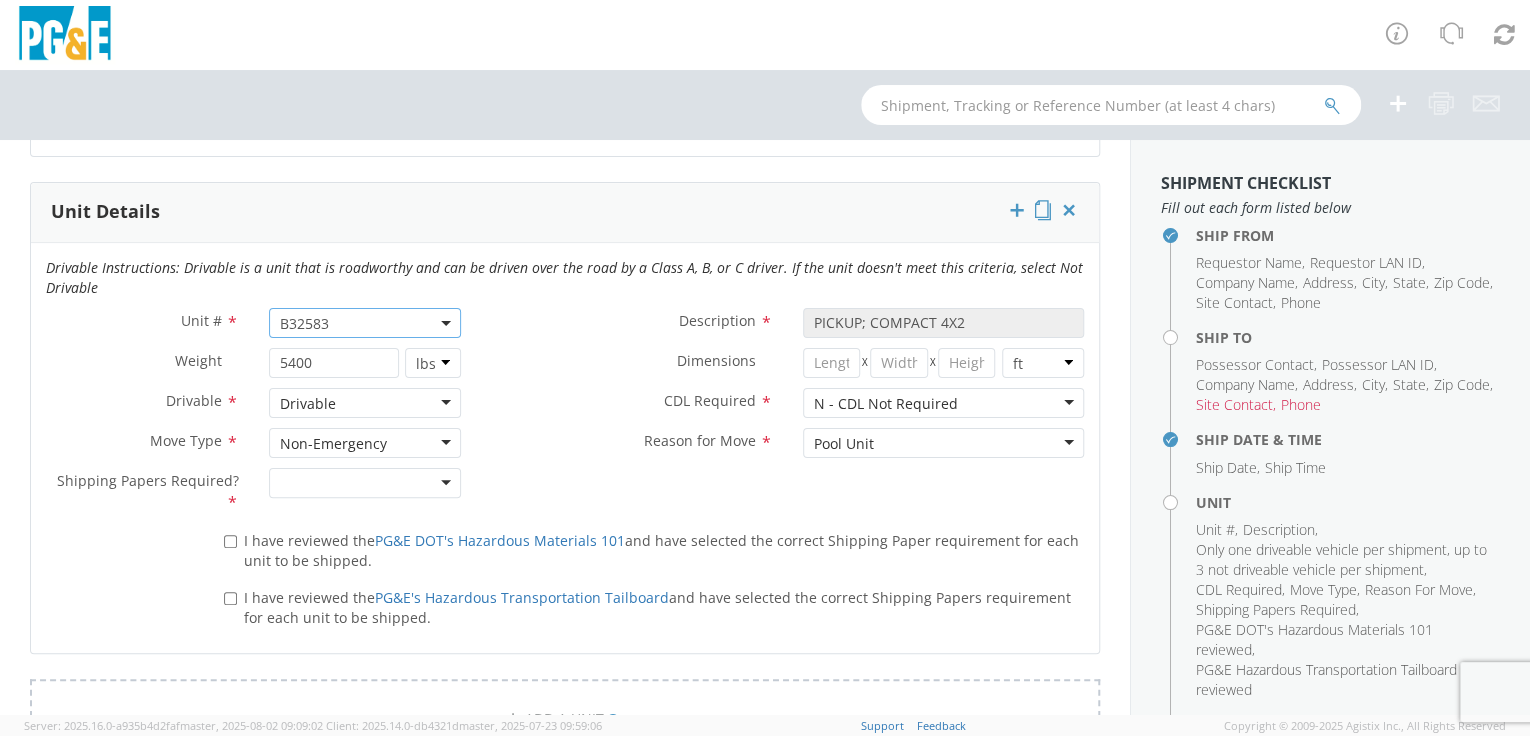 click 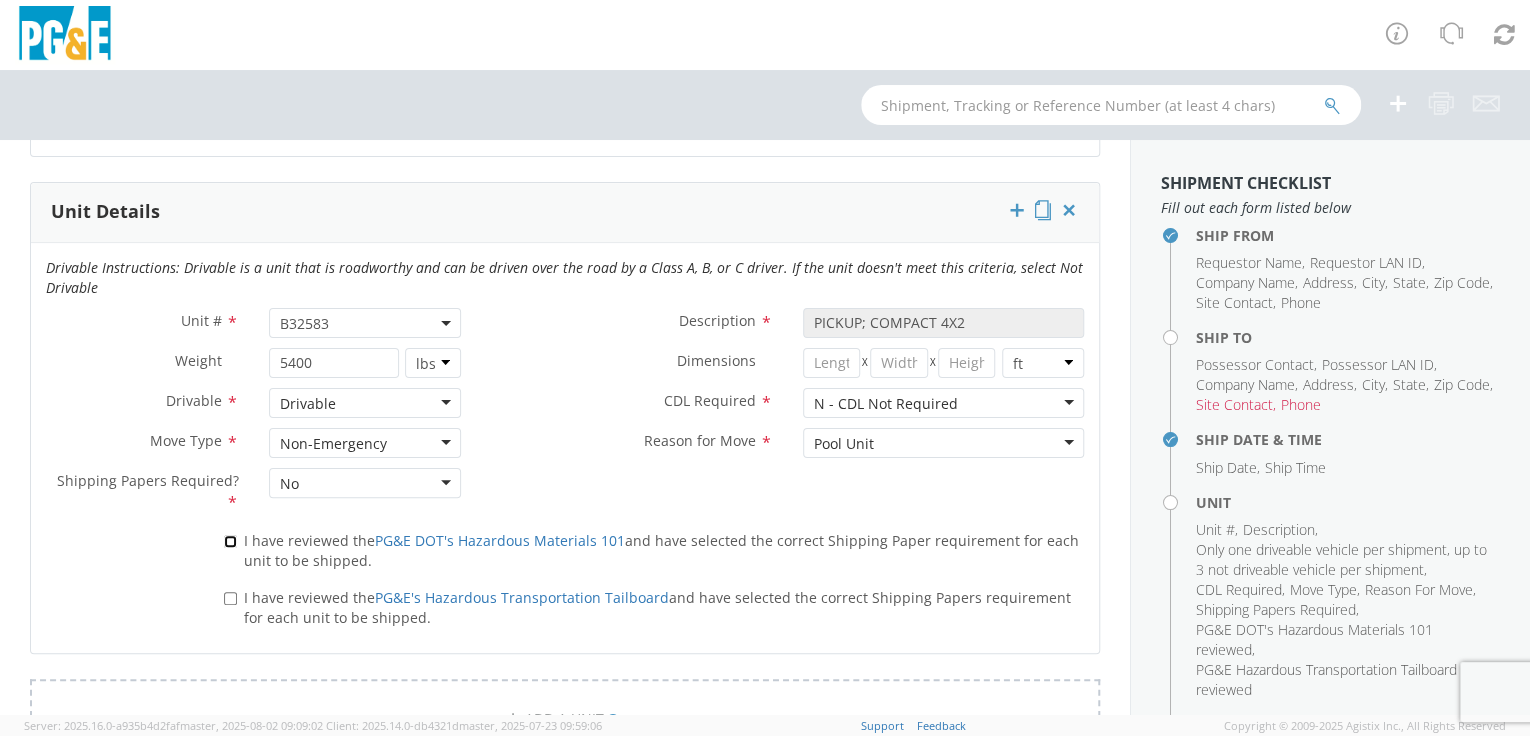 drag, startPoint x: 228, startPoint y: 540, endPoint x: 224, endPoint y: 550, distance: 10.770329 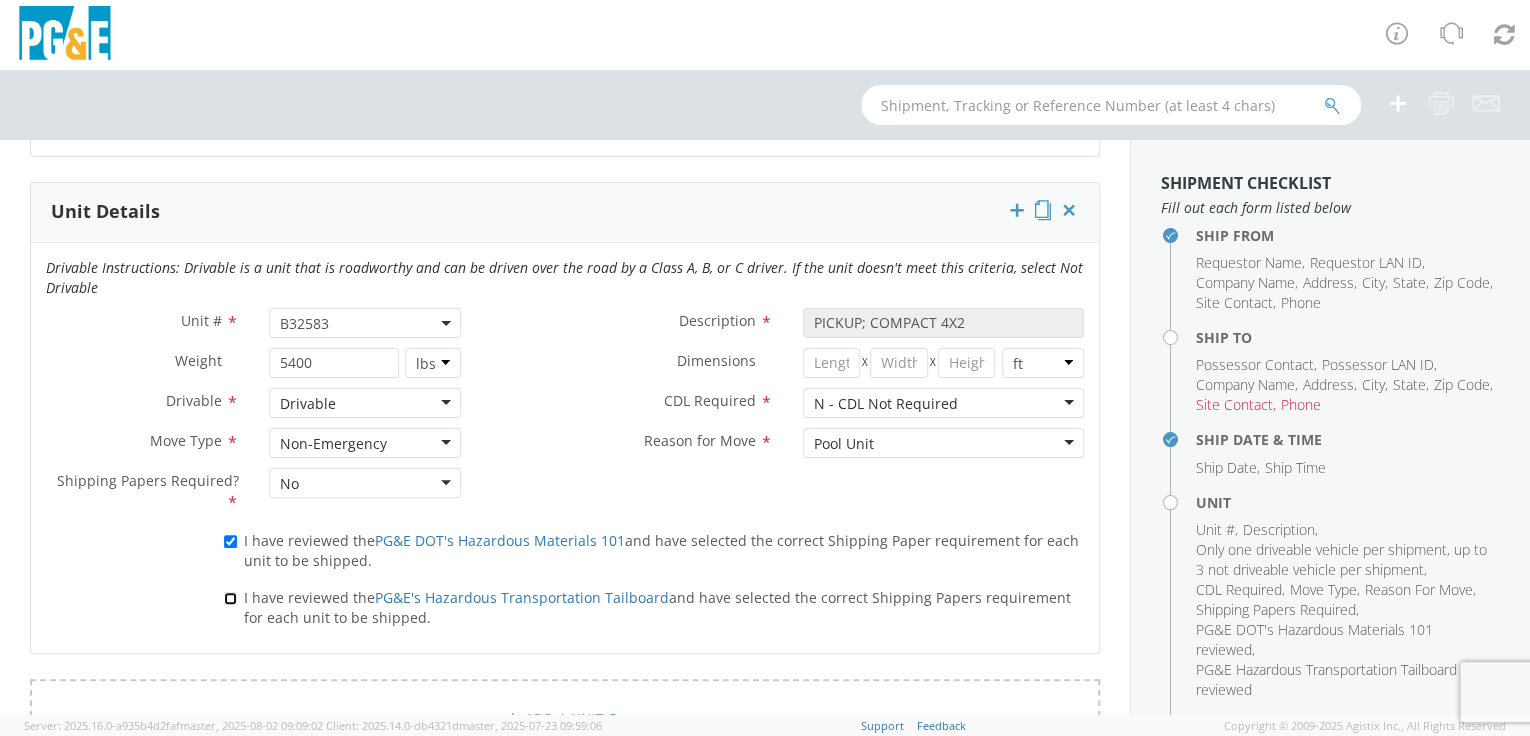 click on "I have reviewed the  PG&E's Hazardous Transportation Tailboard
and have selected the correct Shipping Papers requirement for each unit to be shipped." at bounding box center (230, 598) 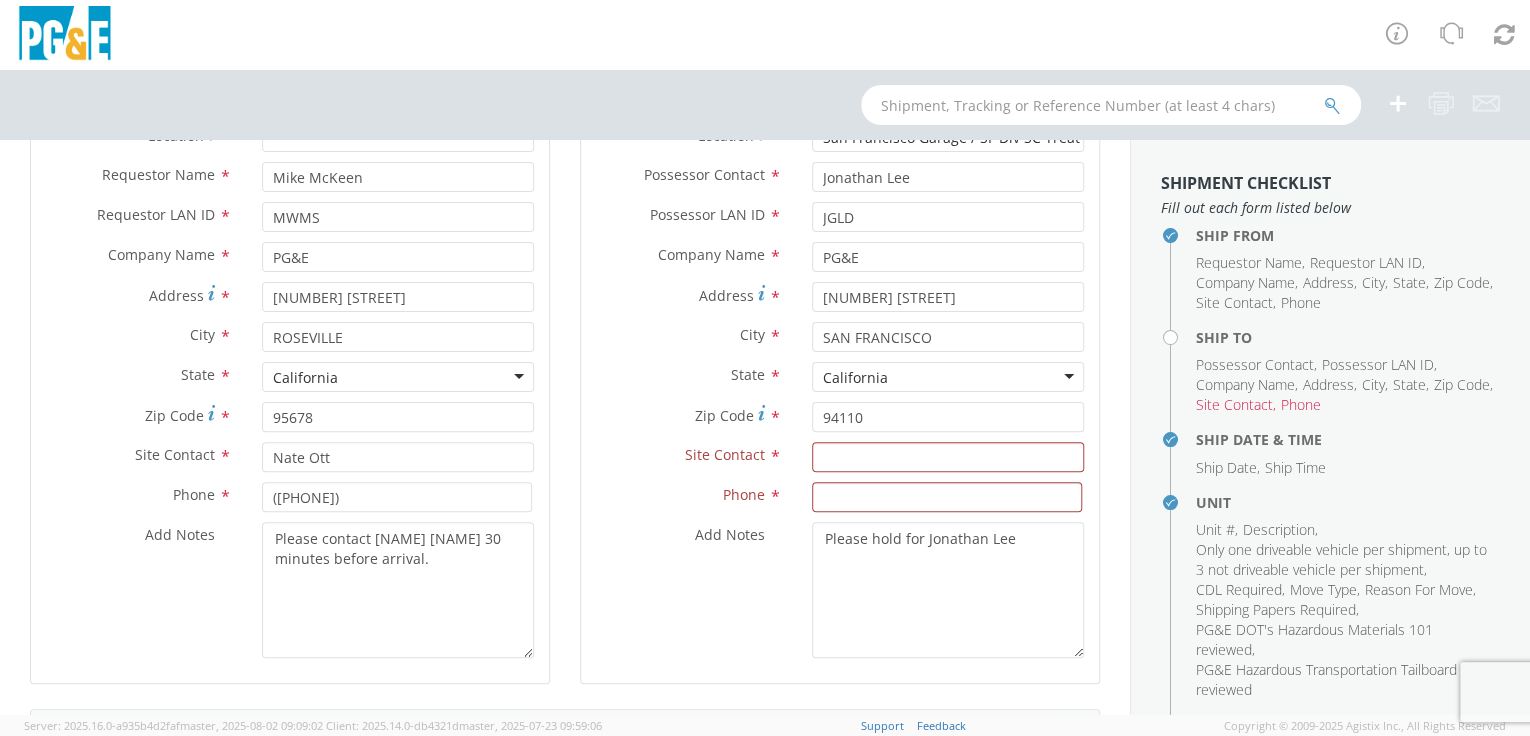scroll, scrollTop: 191, scrollLeft: 0, axis: vertical 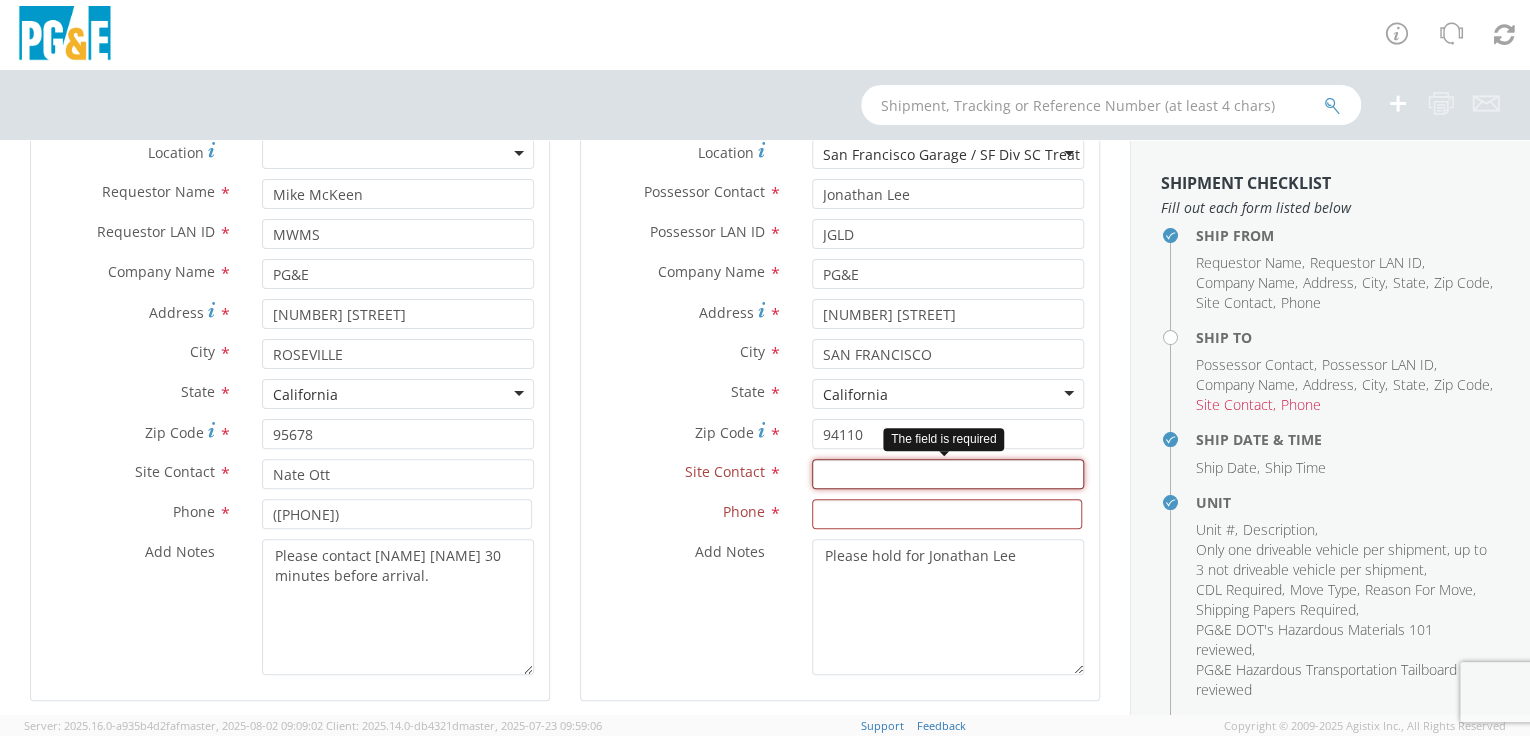 paste on "[NAME] [NAME]" 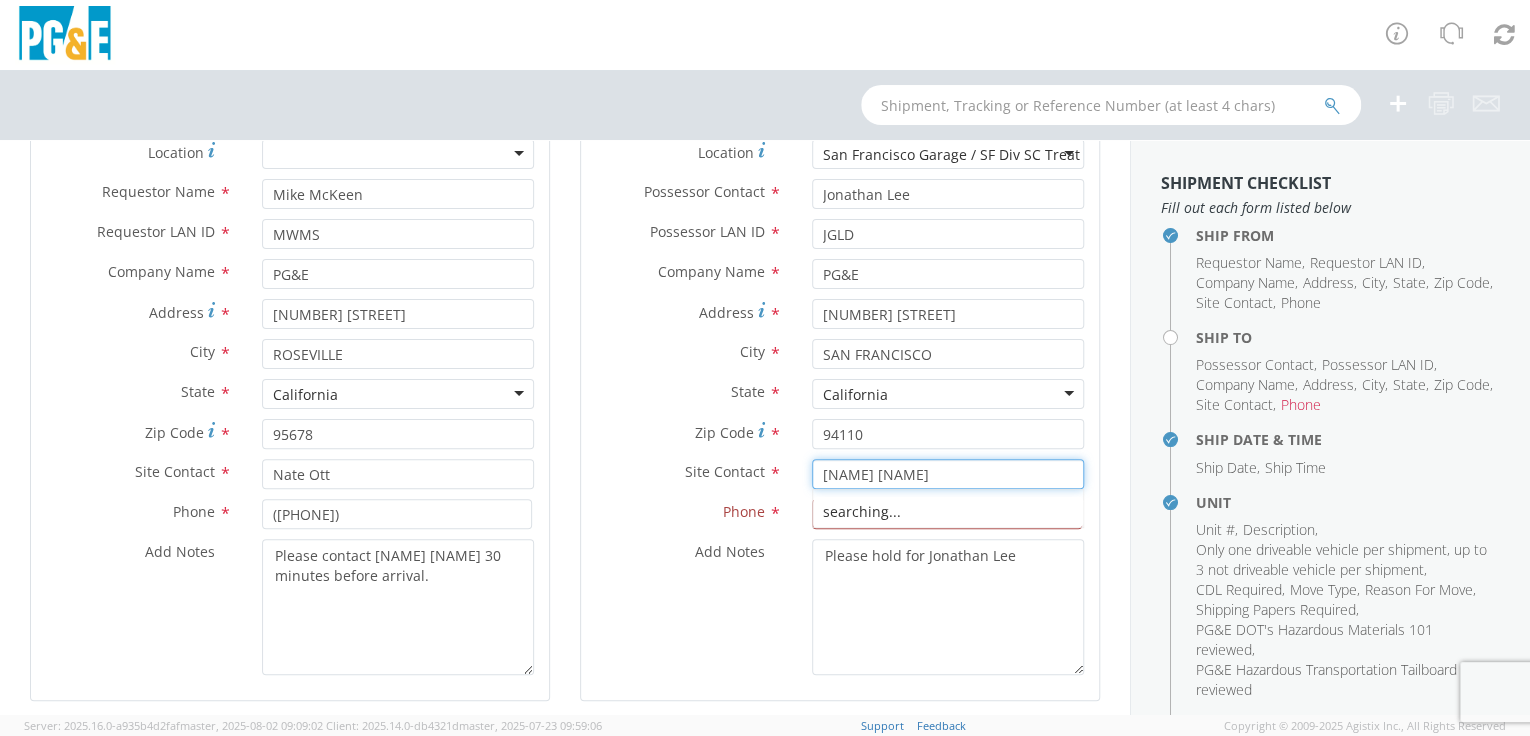 type on "[NAME] [NAME]" 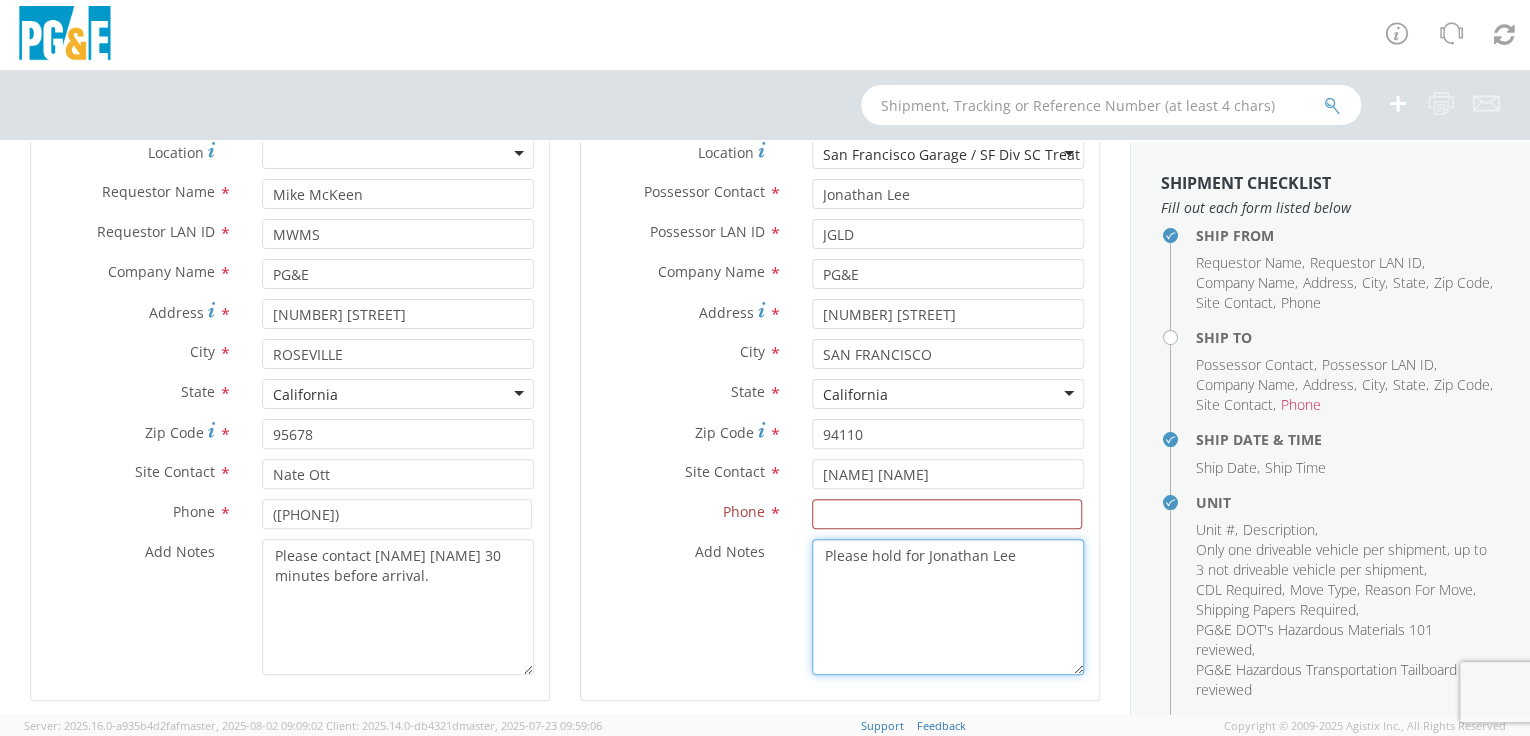 drag, startPoint x: 880, startPoint y: 593, endPoint x: 609, endPoint y: 614, distance: 271.81244 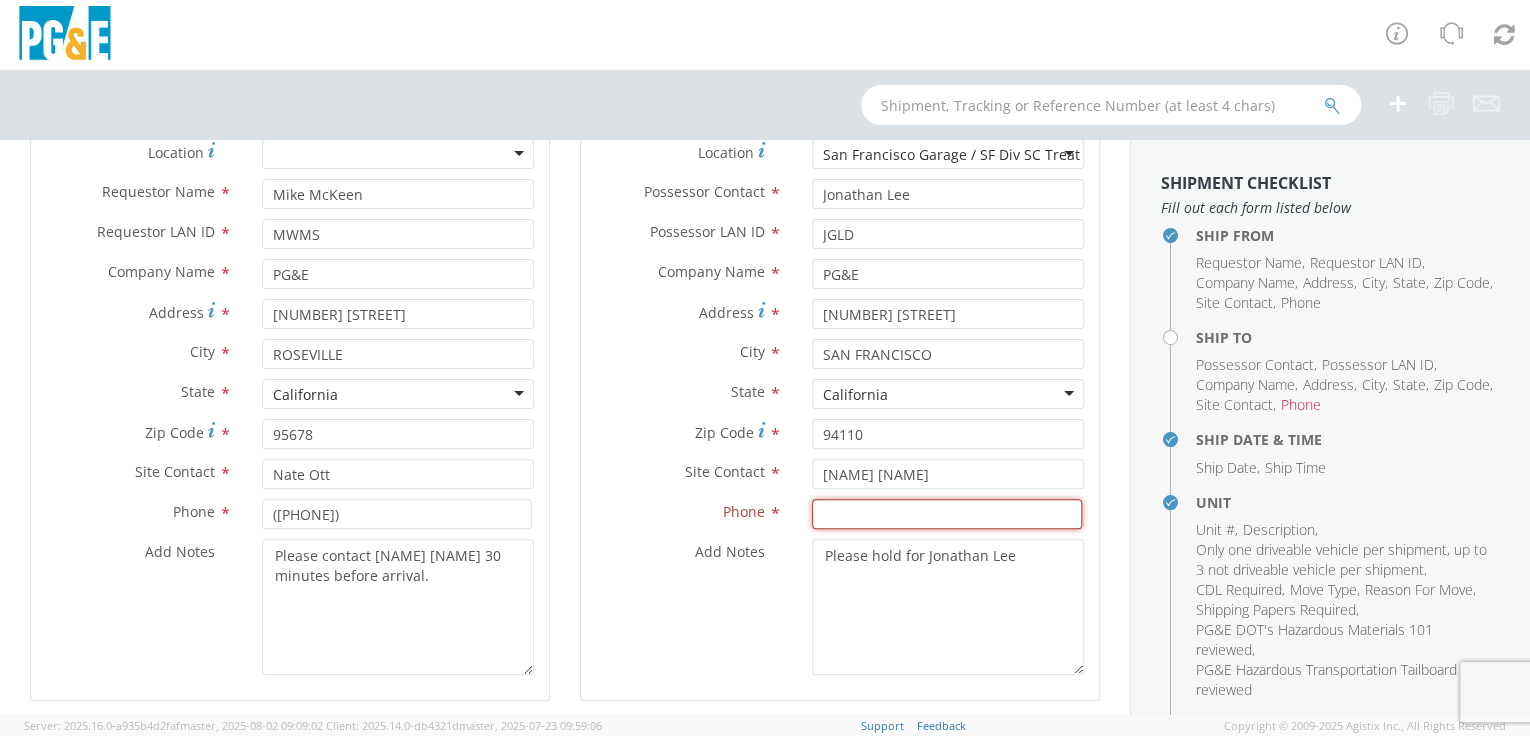 click at bounding box center [947, 514] 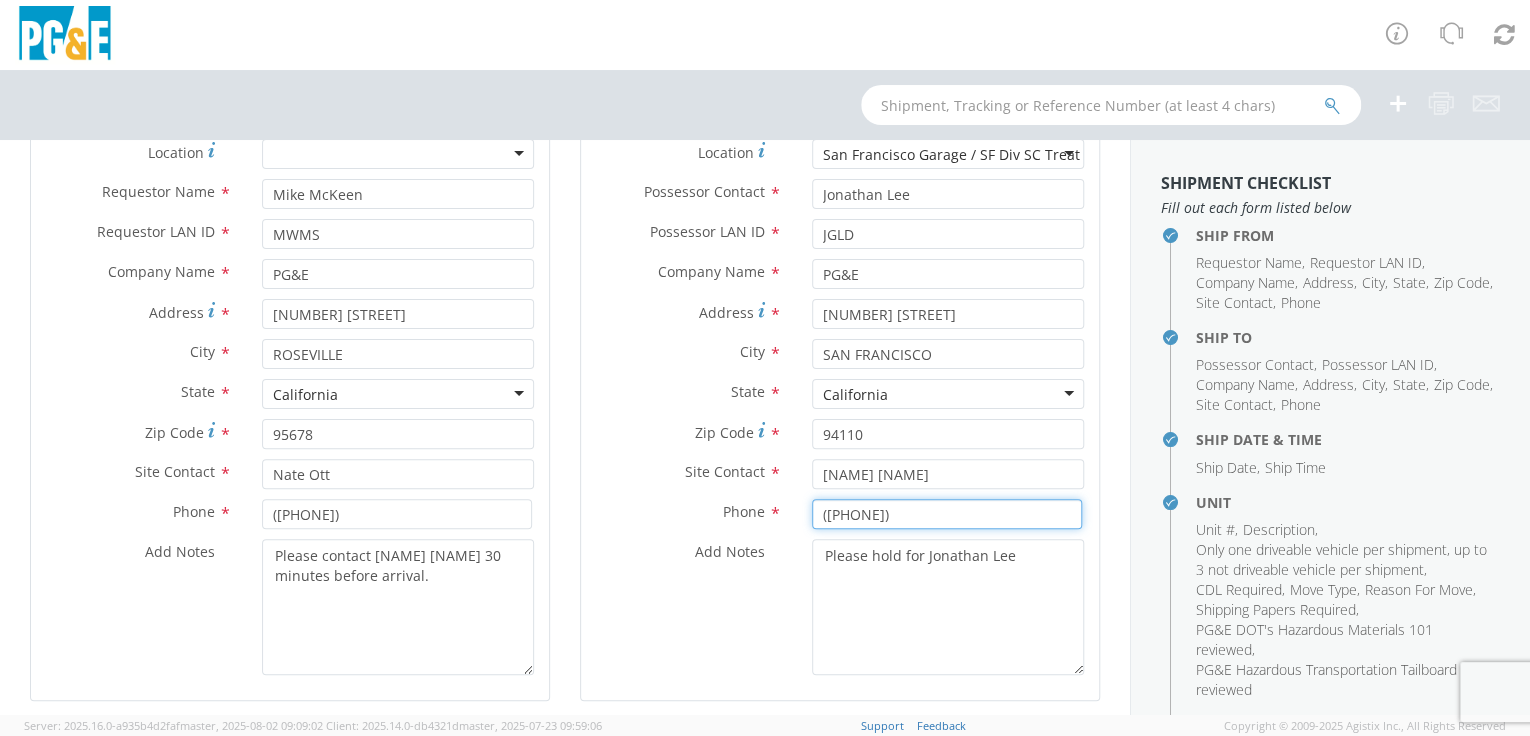 type on "([PHONE])" 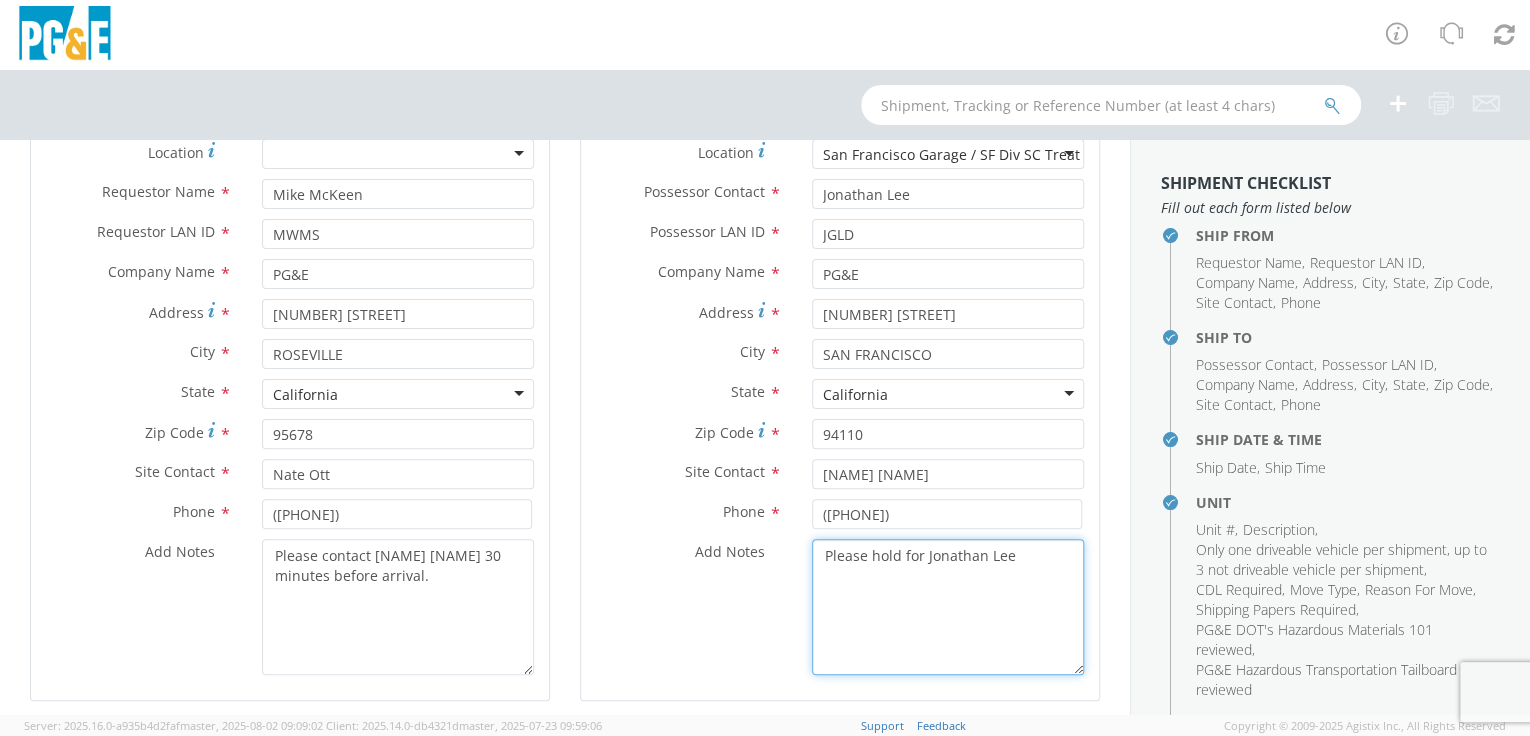 click on "Please hold for Jonathan Lee" at bounding box center (948, 607) 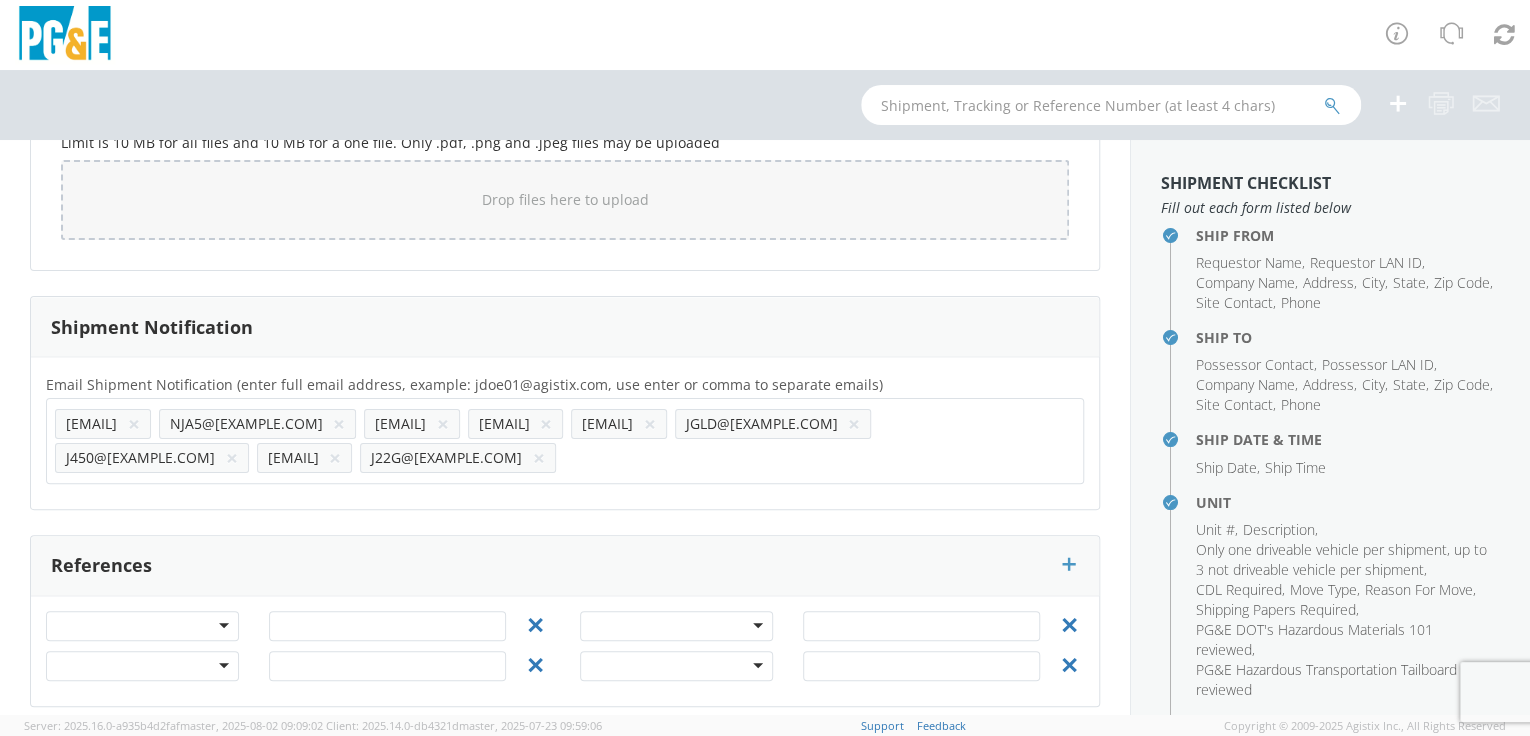 scroll, scrollTop: 1808, scrollLeft: 0, axis: vertical 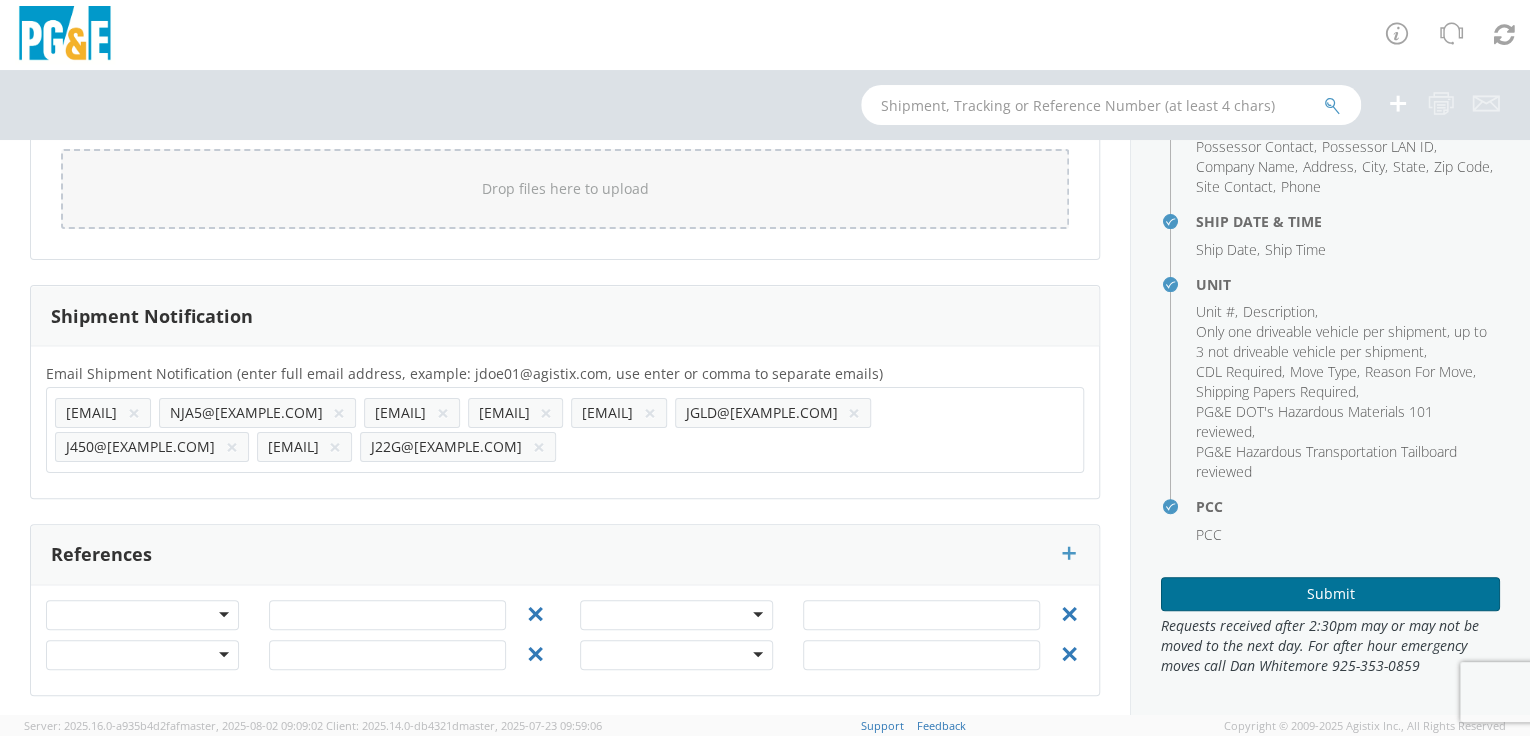 click on "Submit" at bounding box center (1330, 594) 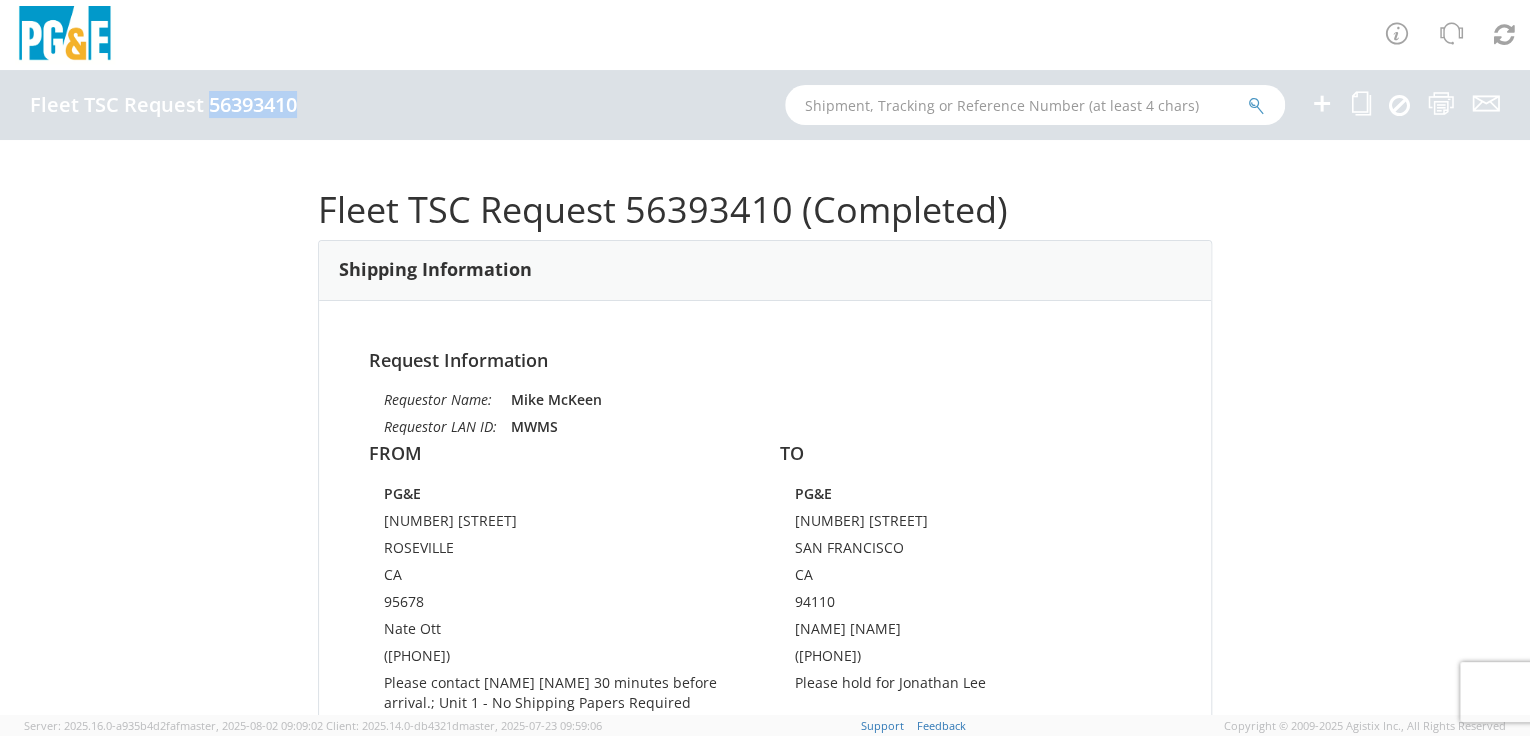 drag, startPoint x: 207, startPoint y: 104, endPoint x: 297, endPoint y: 108, distance: 90.088844 